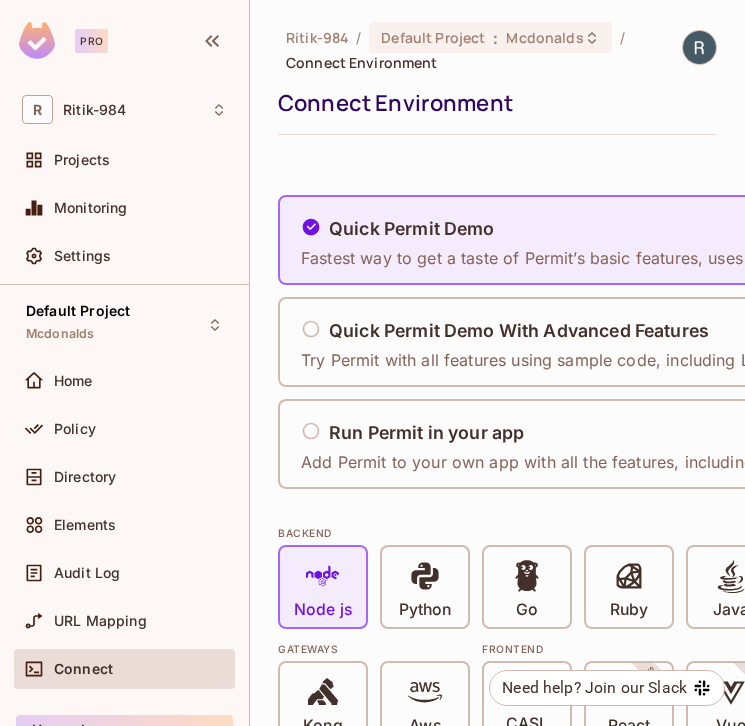 scroll, scrollTop: 0, scrollLeft: 0, axis: both 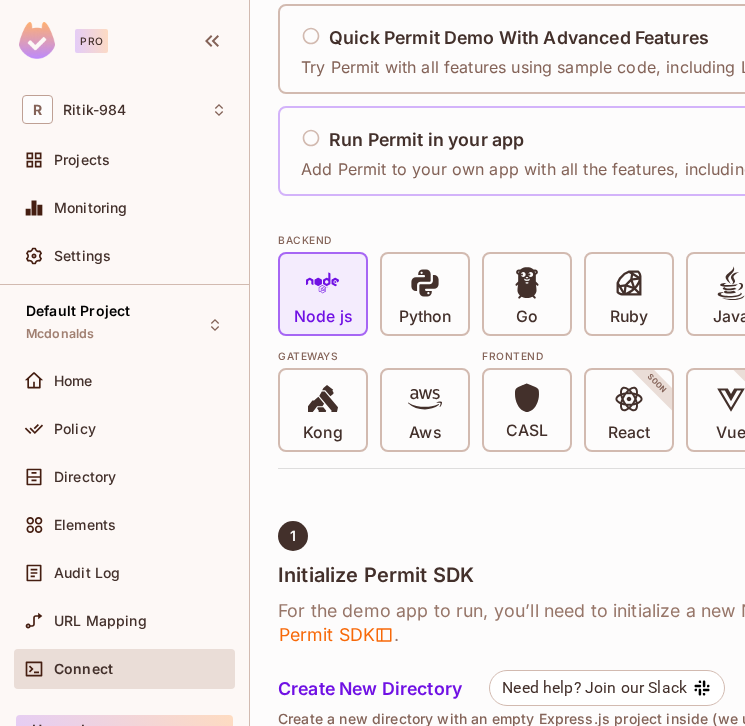 click on "Add Permit to your own app with all the features, including Local PDP deployment" at bounding box center (617, 169) 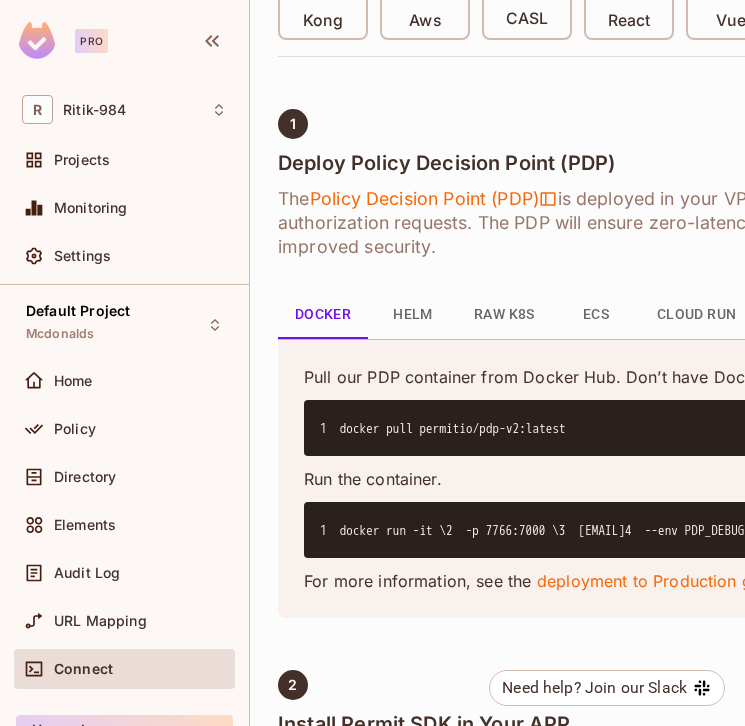 scroll, scrollTop: 732, scrollLeft: 0, axis: vertical 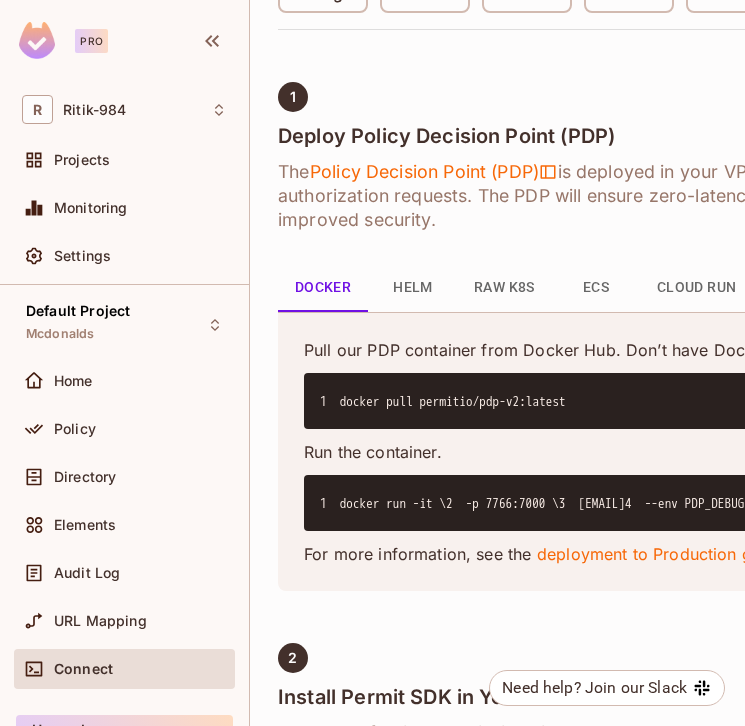 click on "1 docker pull permitio/pdp-v2:latest" at bounding box center [728, 401] 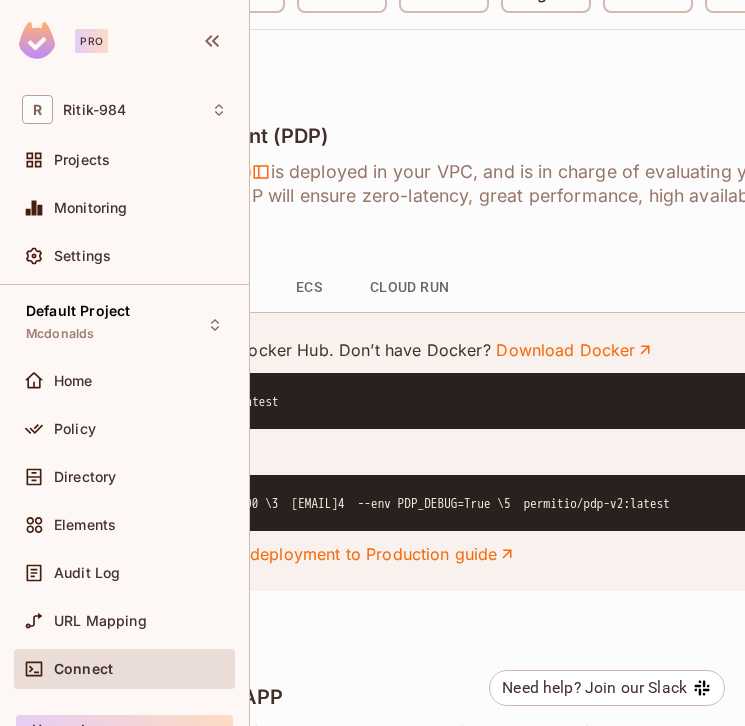 scroll, scrollTop: 732, scrollLeft: 433, axis: both 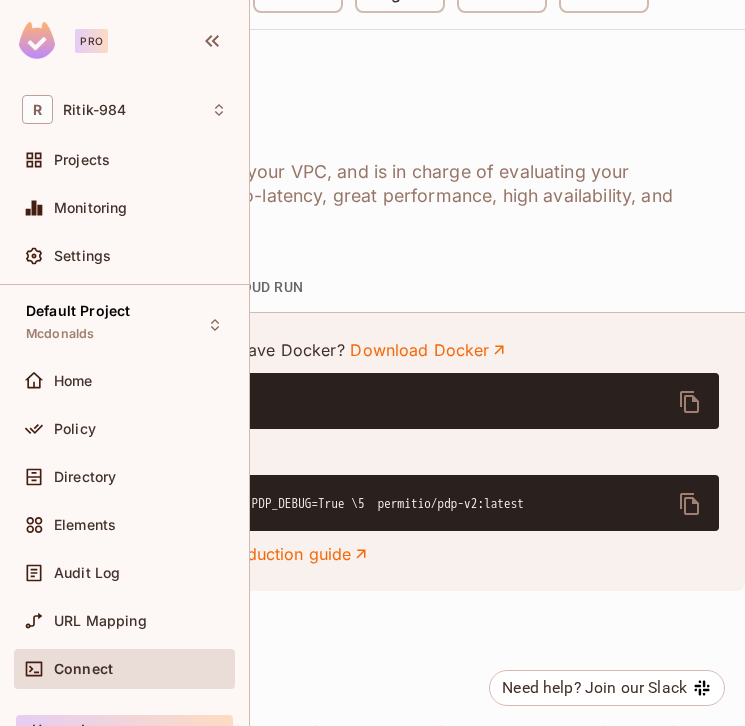 click 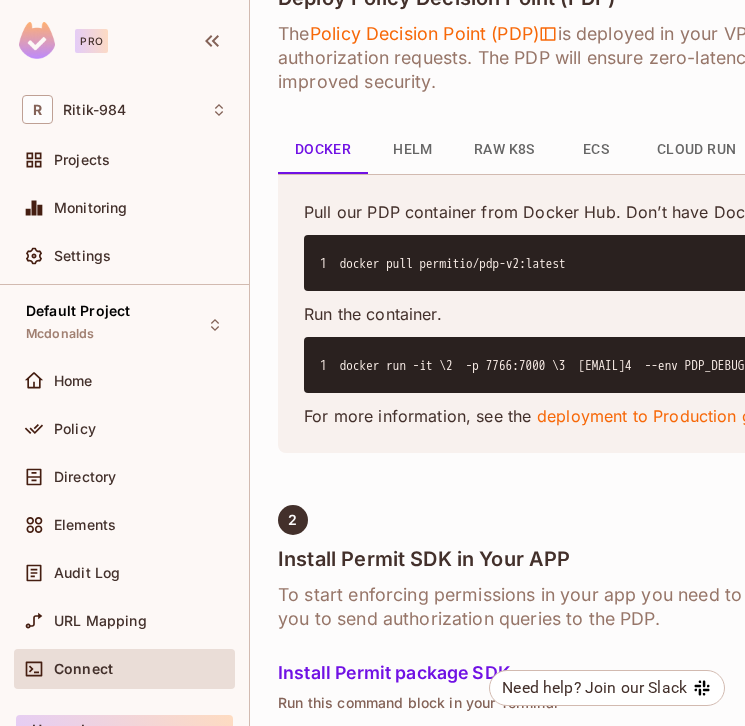 scroll, scrollTop: 909, scrollLeft: 0, axis: vertical 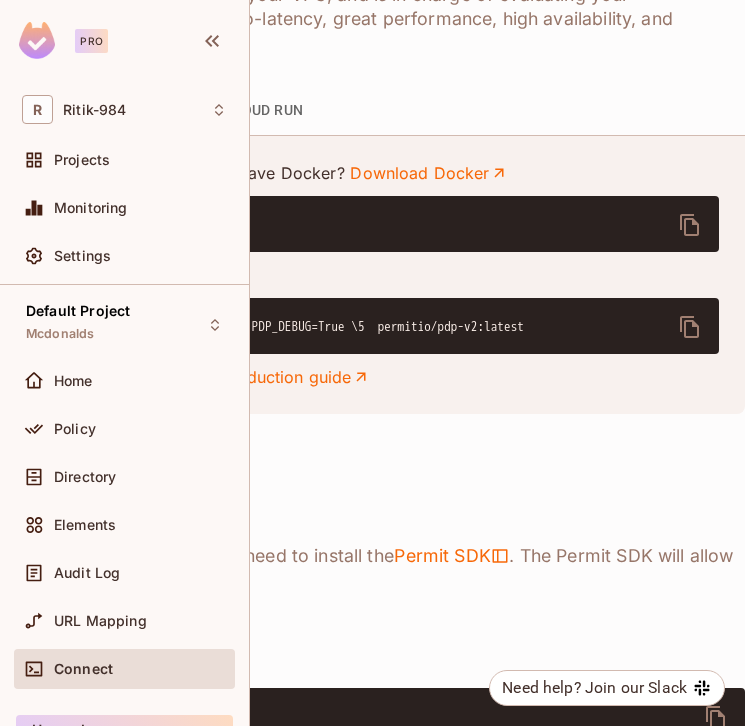 click 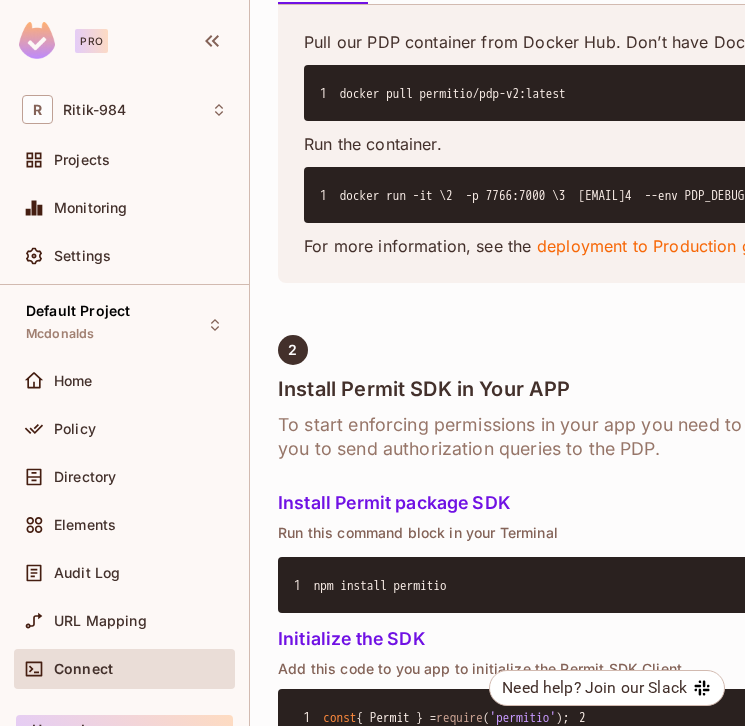scroll, scrollTop: 1044, scrollLeft: 0, axis: vertical 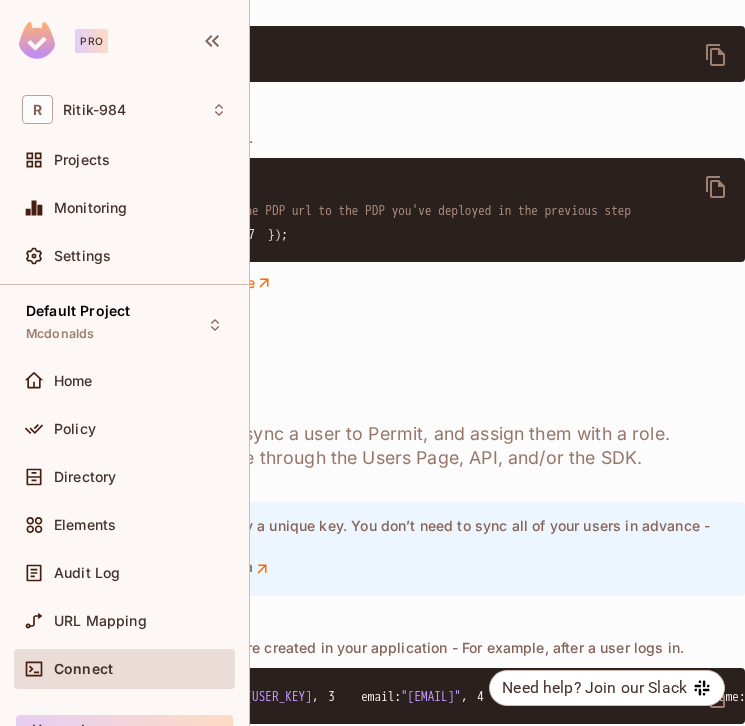 click 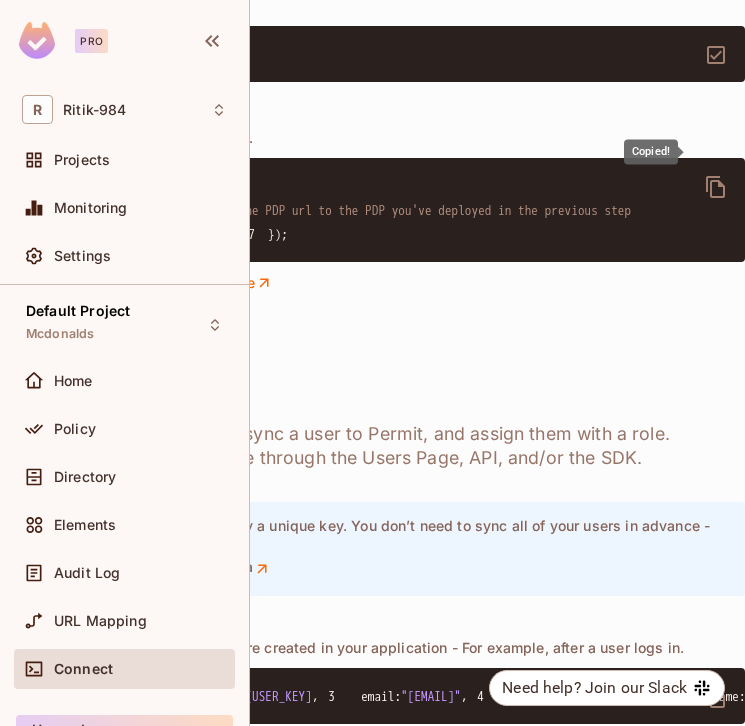 click 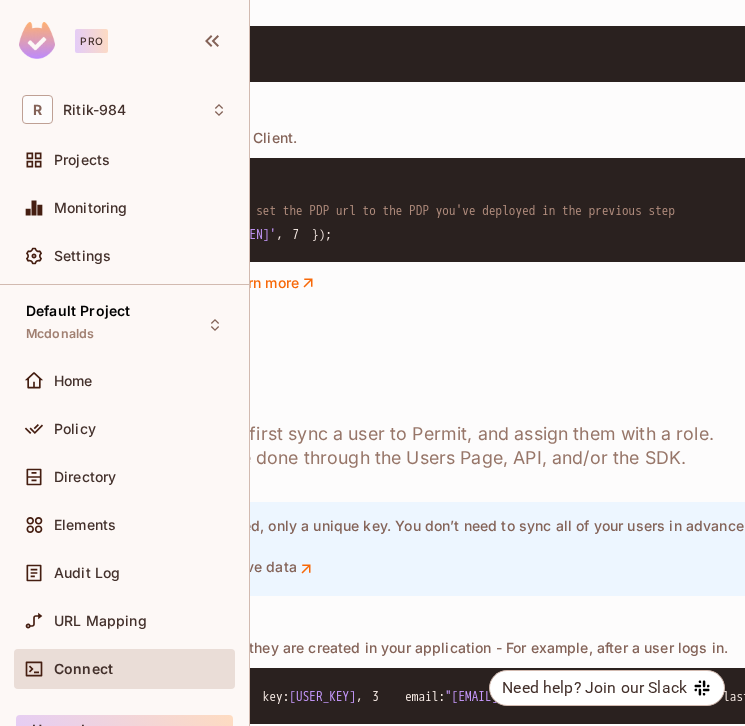 scroll, scrollTop: 1571, scrollLeft: 433, axis: both 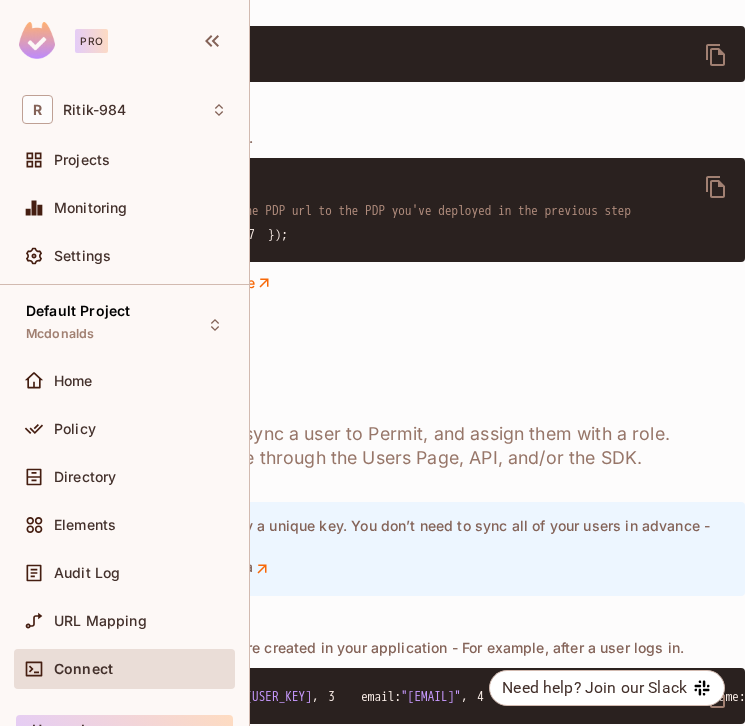 click 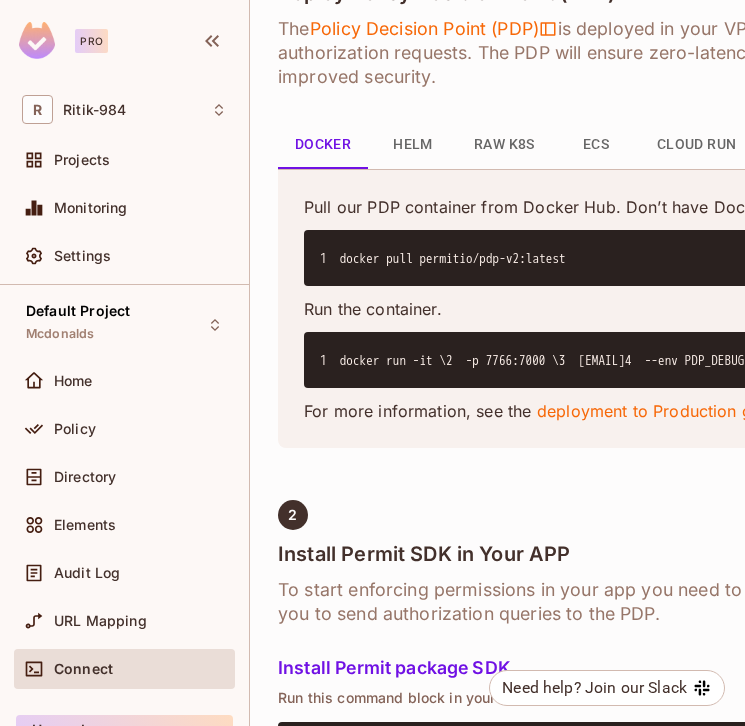 scroll, scrollTop: 0, scrollLeft: 0, axis: both 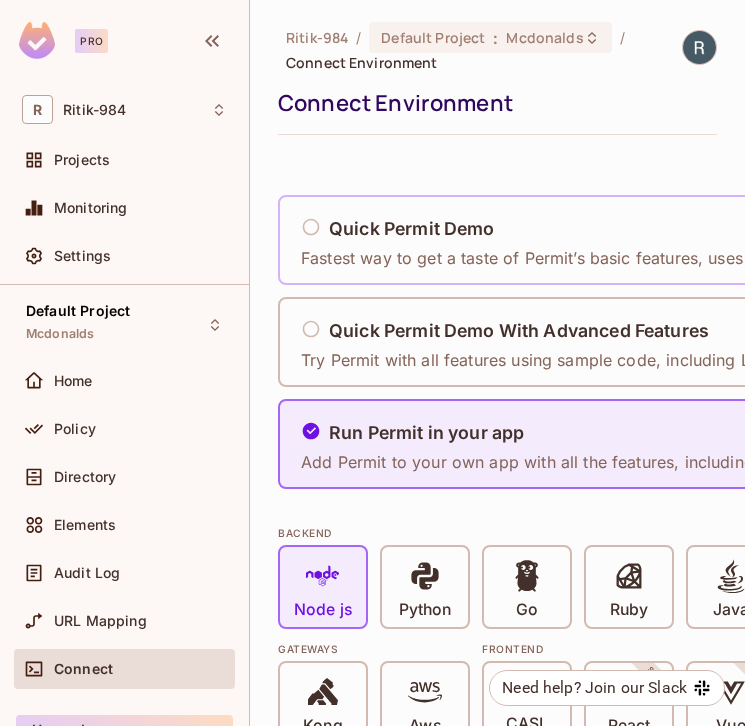 click on "Fastest way to get a taste of Permit’s basic features, uses Cloud PDP" at bounding box center [566, 258] 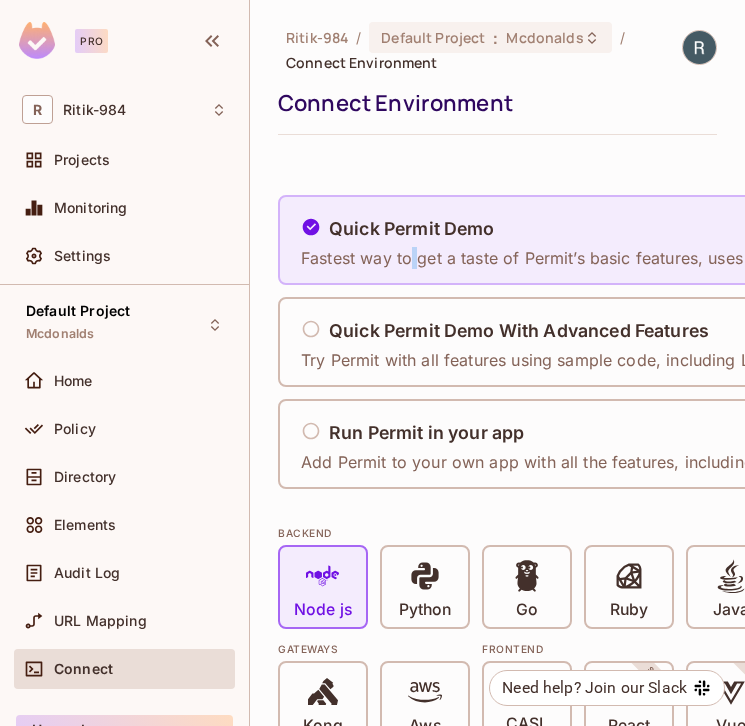 click on "Fastest way to get a taste of Permit’s basic features, uses Cloud PDP" at bounding box center [566, 258] 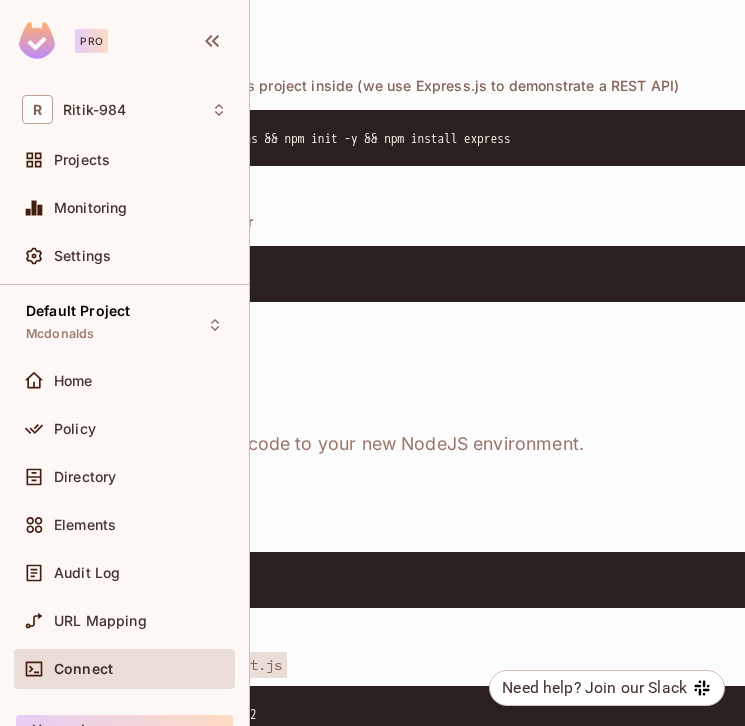 scroll, scrollTop: 926, scrollLeft: 433, axis: both 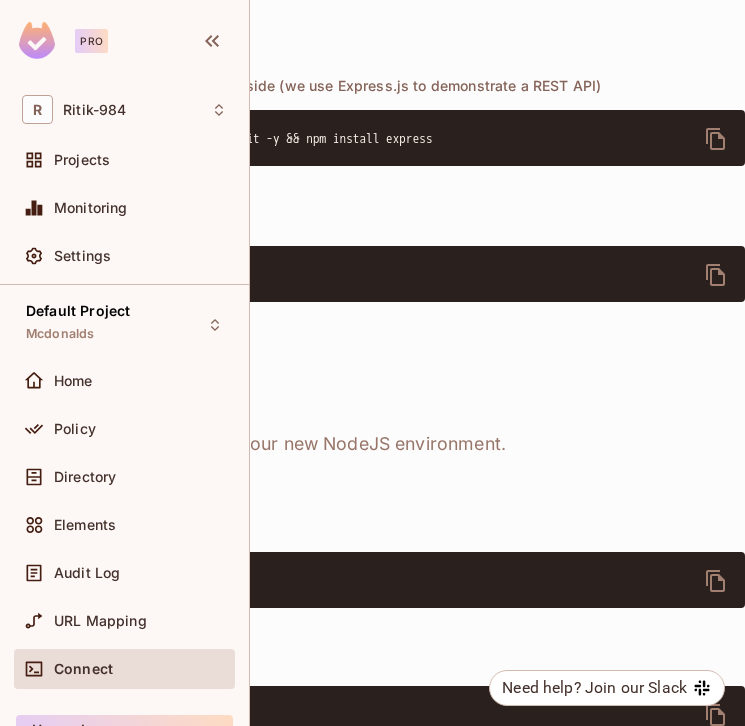 click 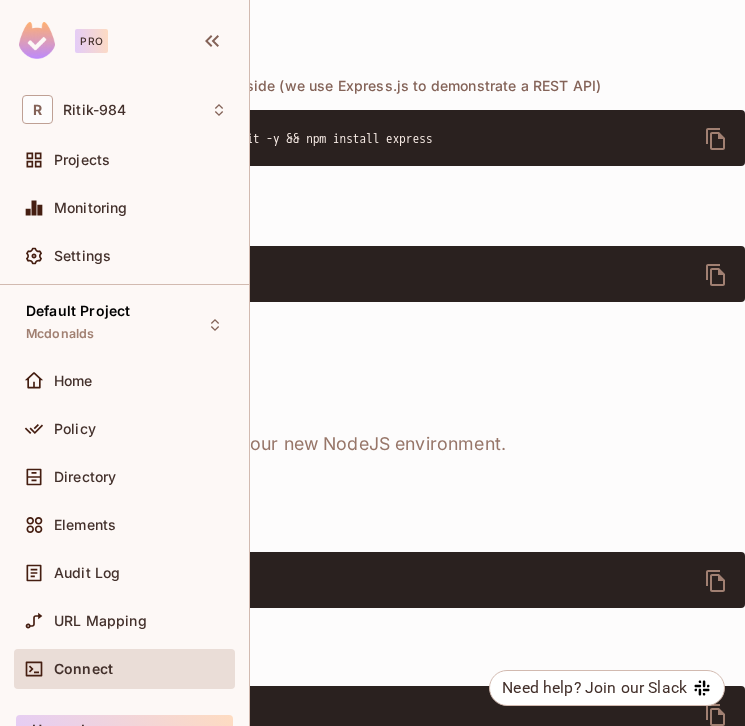 scroll, scrollTop: 938, scrollLeft: 433, axis: both 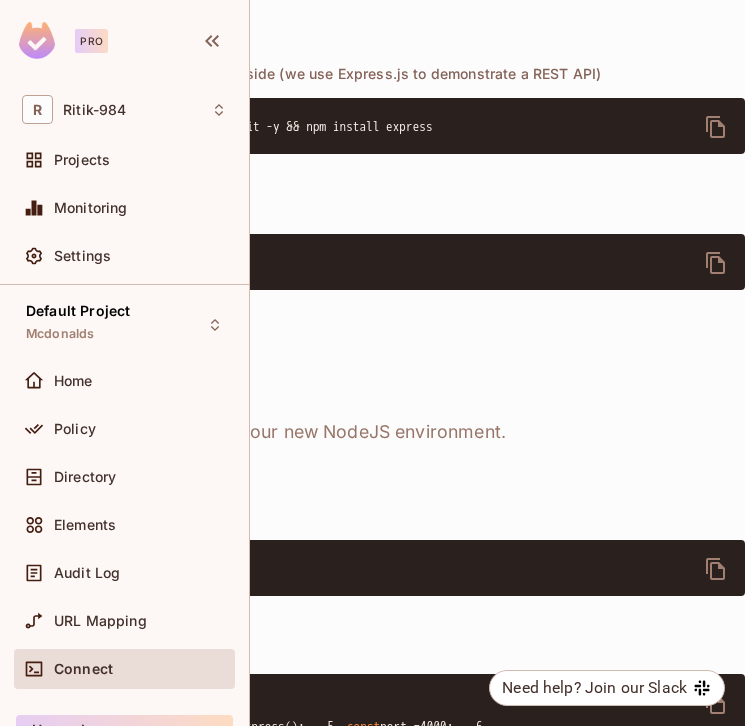 click on "1 Initialize Permit SDK
For the demo app to run, you’ll need to initialize a new NodeJS environment in order to install the Permit SDK .
Create New Directory
Create a new directory with an empty Express.js project inside (we use Express.js to demonstrate a REST API)
1 mkdir help-permissions && cd help-permissions && npm init -y && npm install express
Install the Permit SDK
Install the Permit SDK using a package manager
1 npm install permitio
2
Get the sample code
Now, you’ll copy the provided sample code to your new NodeJS environment.
Create a file
Create a file called test.js
1 touch test.js
Copy & Paste the sample code
Copy the following code and paste it inside test.js
1 const { Permit } = require ( 'permitio' );
2
3 const express = require ( 'express' );
4 const app = express();
5 const port = 4000 ;
6
7 // This line initializes the SDK and connects your Node.js app
8 // to the Permit.io PDP container you've set up in the previous step.
9" at bounding box center [295, 834] 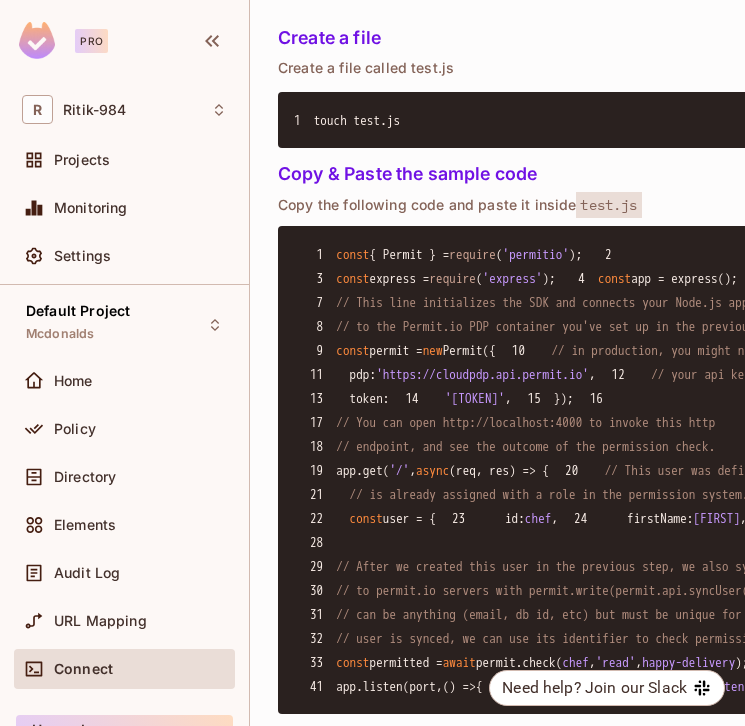 scroll, scrollTop: 1398, scrollLeft: 0, axis: vertical 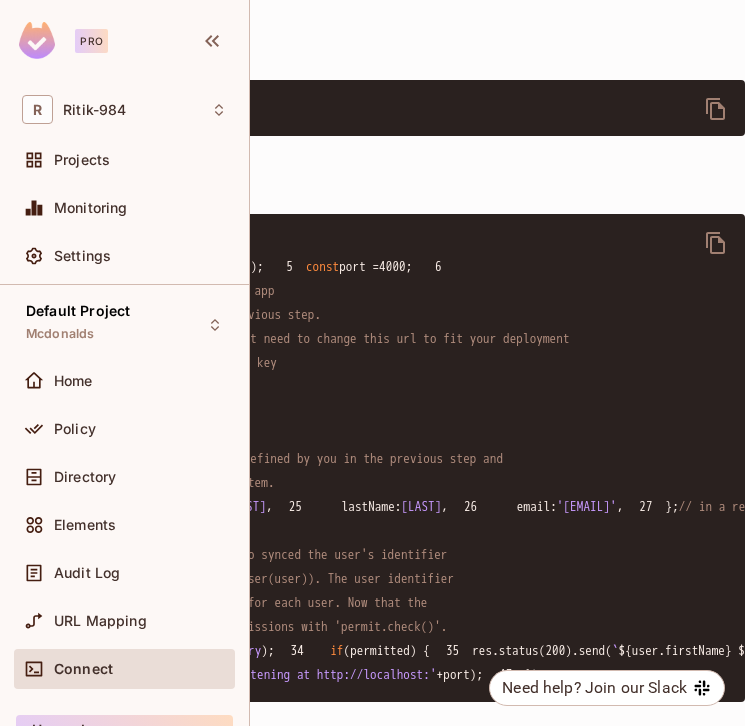click 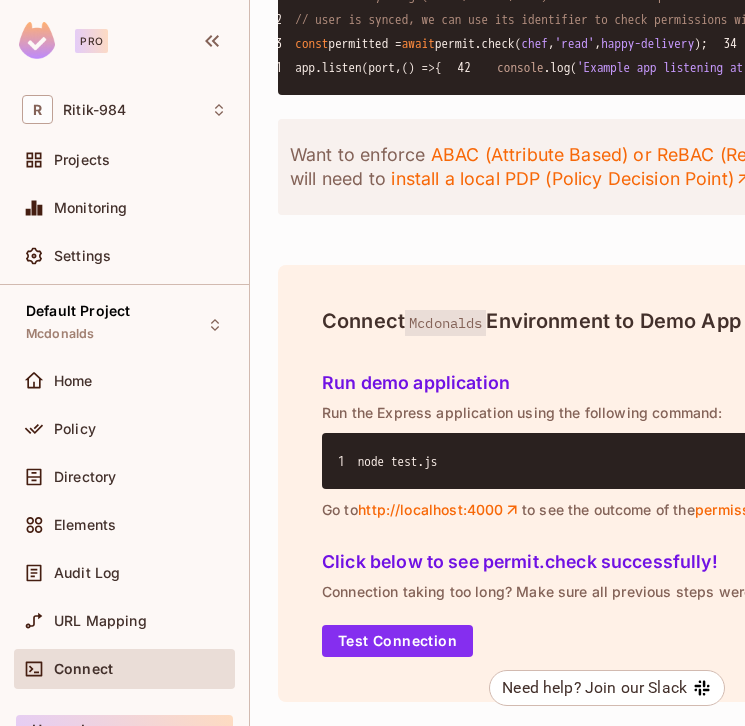 scroll, scrollTop: 2581, scrollLeft: 0, axis: vertical 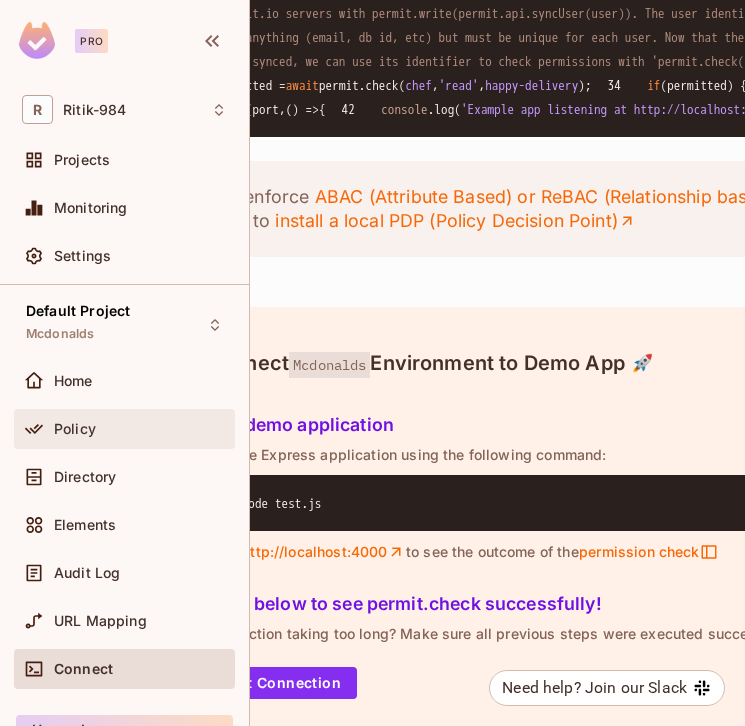 click on "Policy" at bounding box center [75, 429] 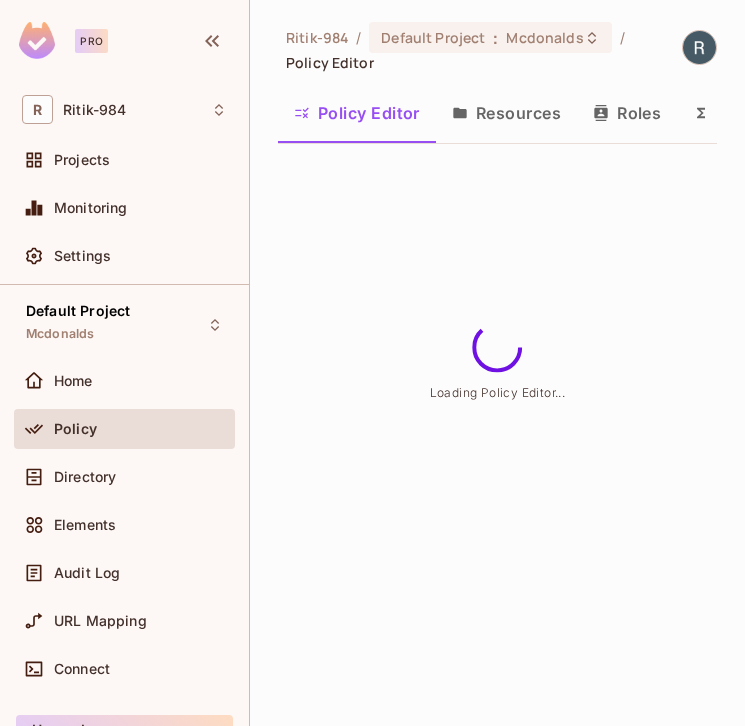 scroll, scrollTop: 0, scrollLeft: 0, axis: both 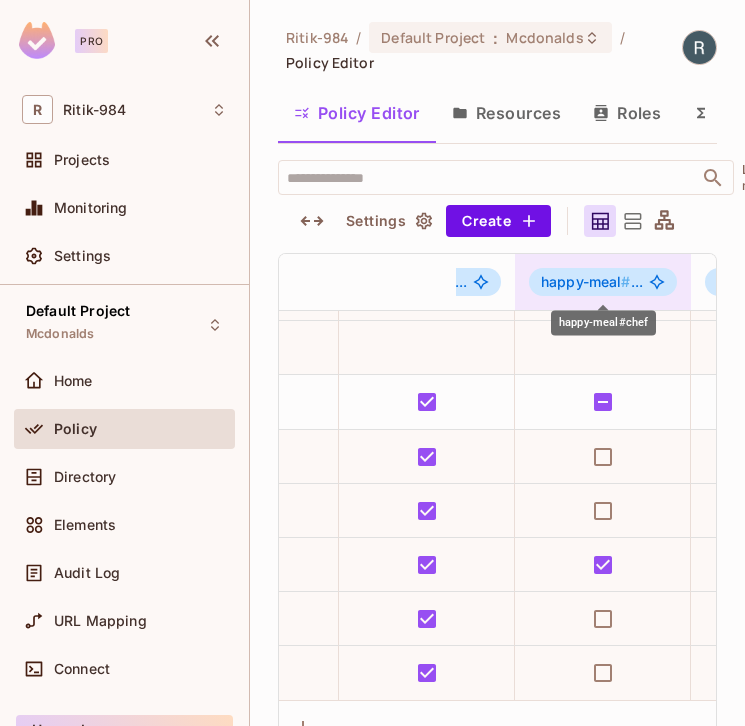 click on "happy-meal #" at bounding box center [586, 281] 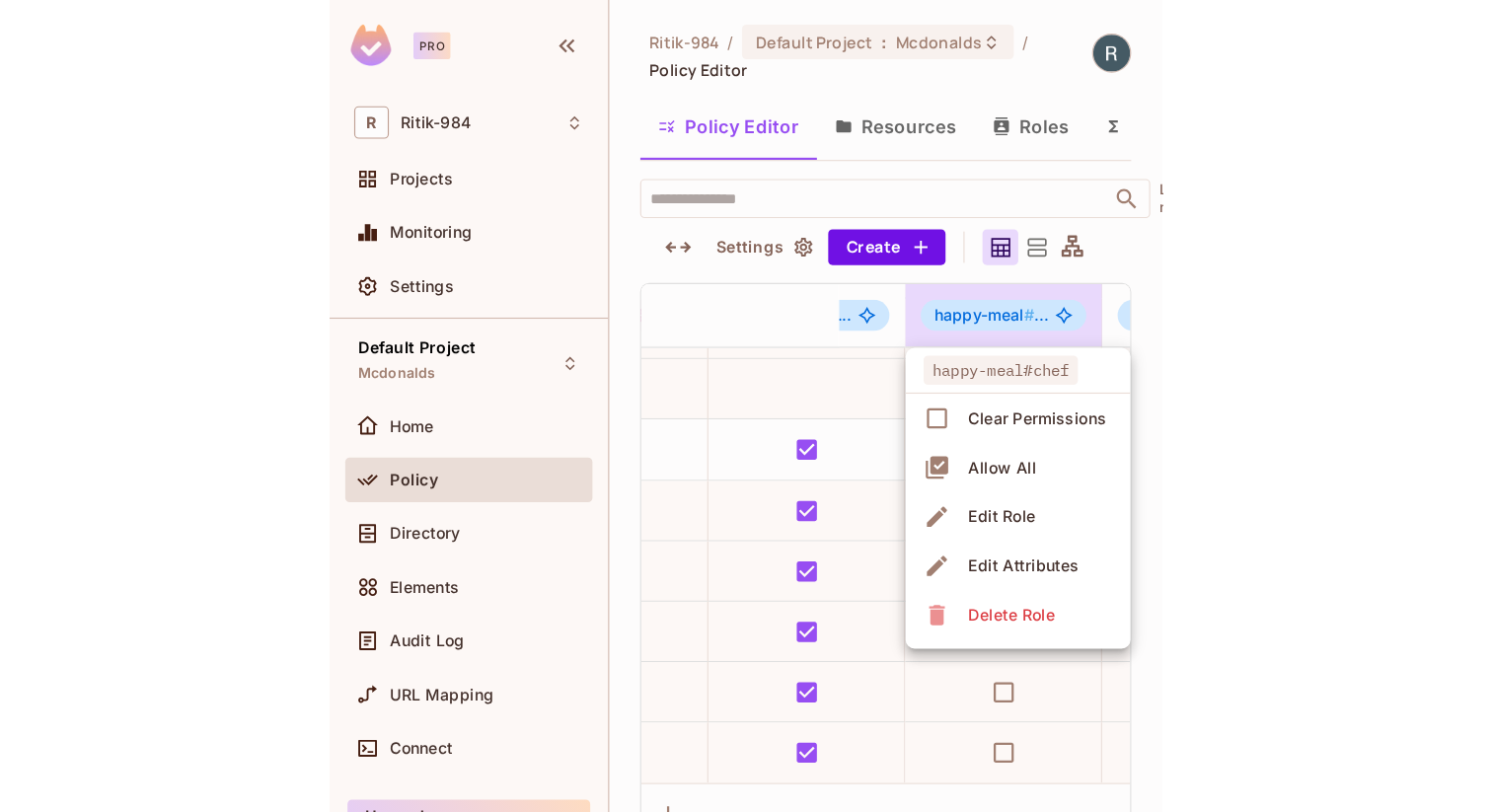 scroll, scrollTop: 41, scrollLeft: 597, axis: both 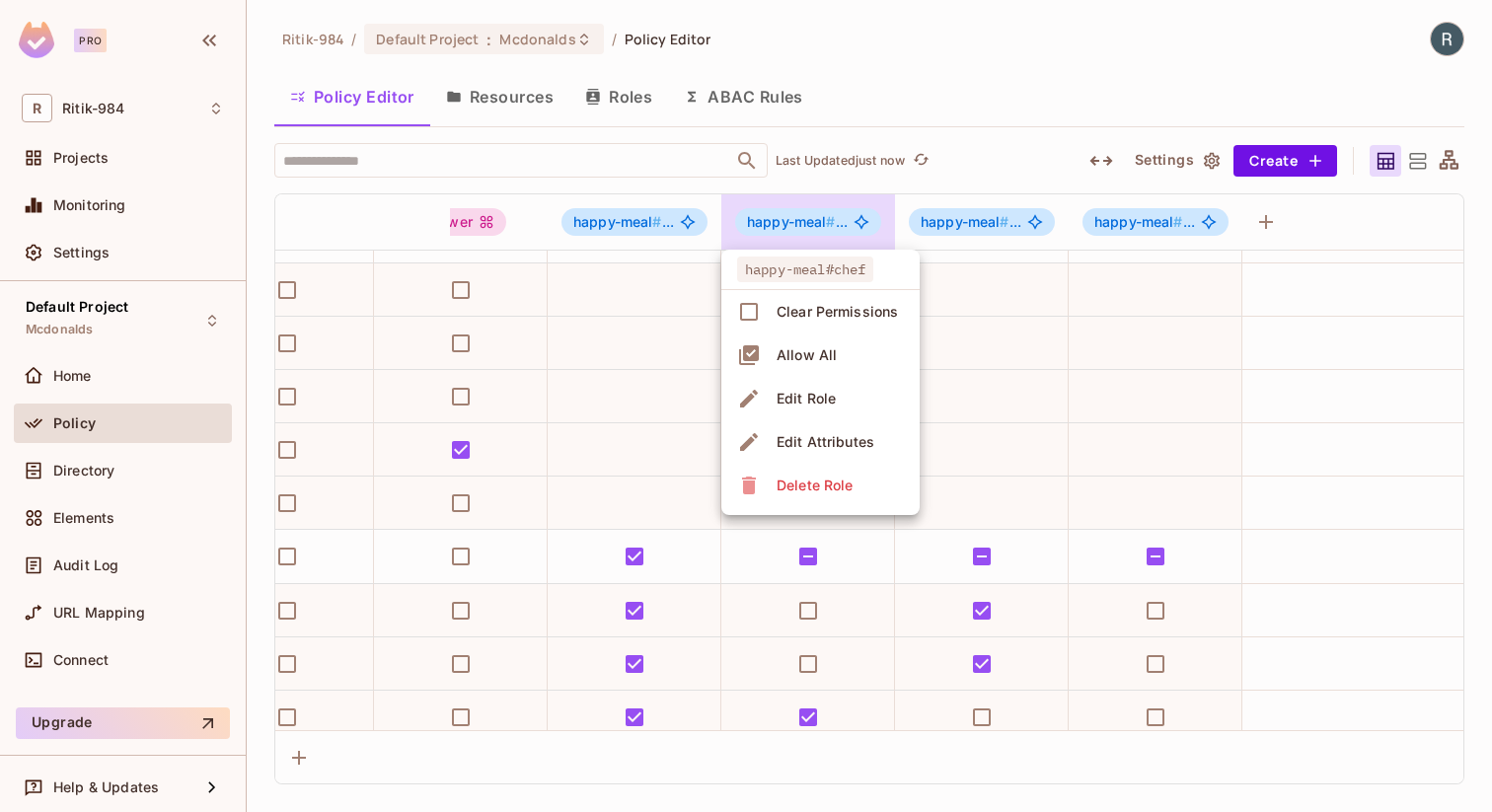 click at bounding box center [746, 406] 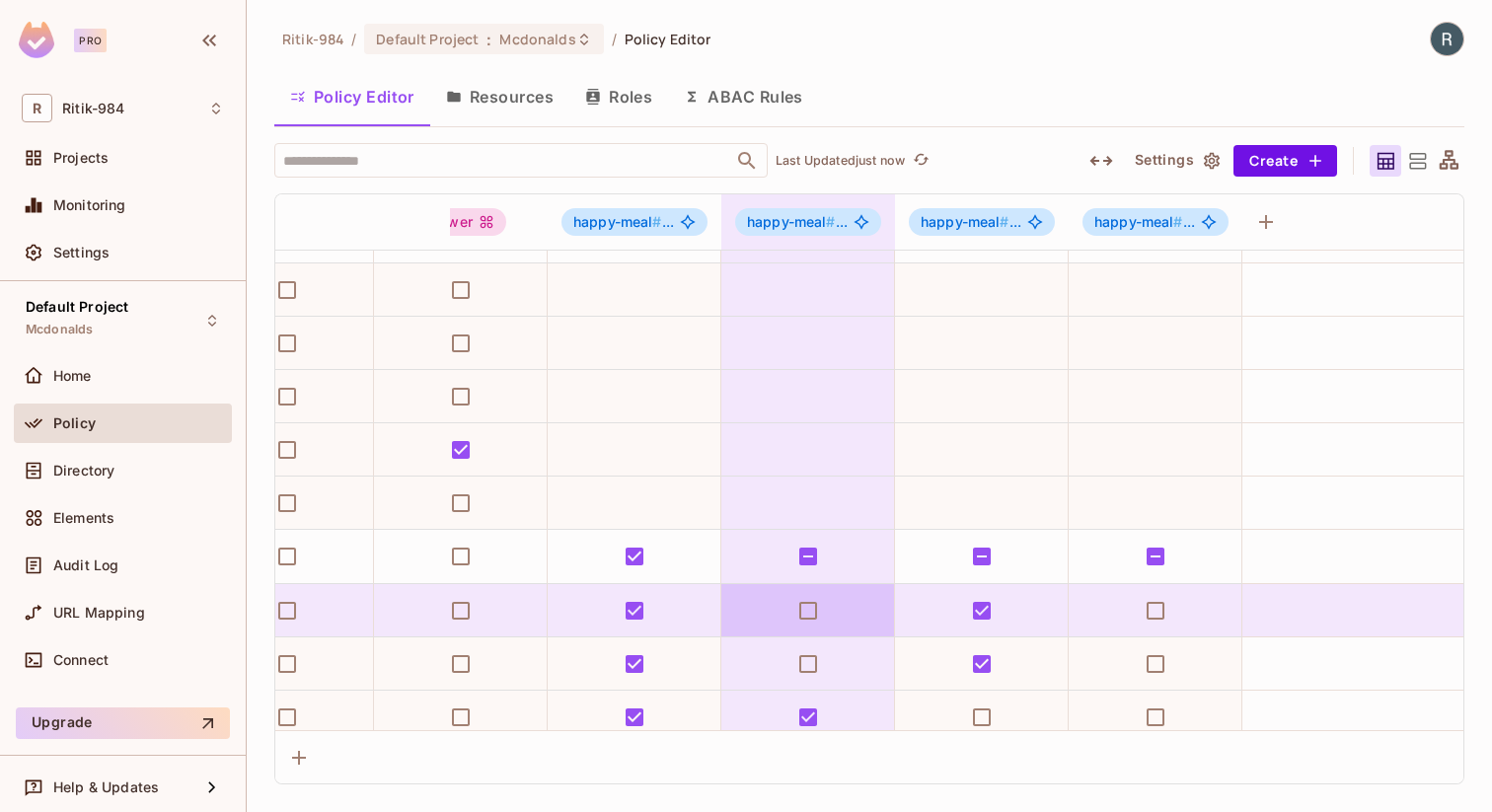 scroll, scrollTop: 162, scrollLeft: 597, axis: both 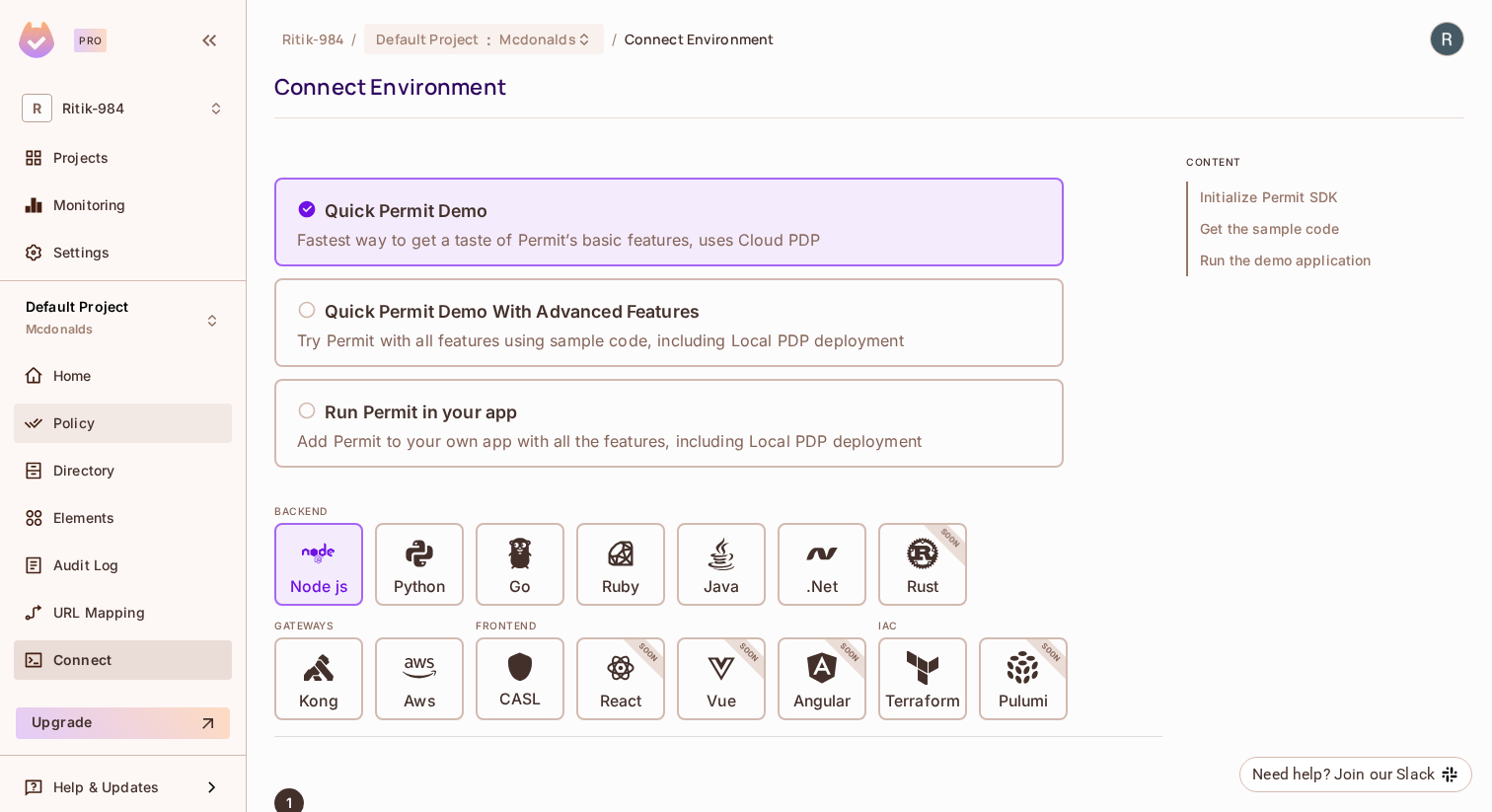 drag, startPoint x: 755, startPoint y: 591, endPoint x: 100, endPoint y: 417, distance: 677.7175 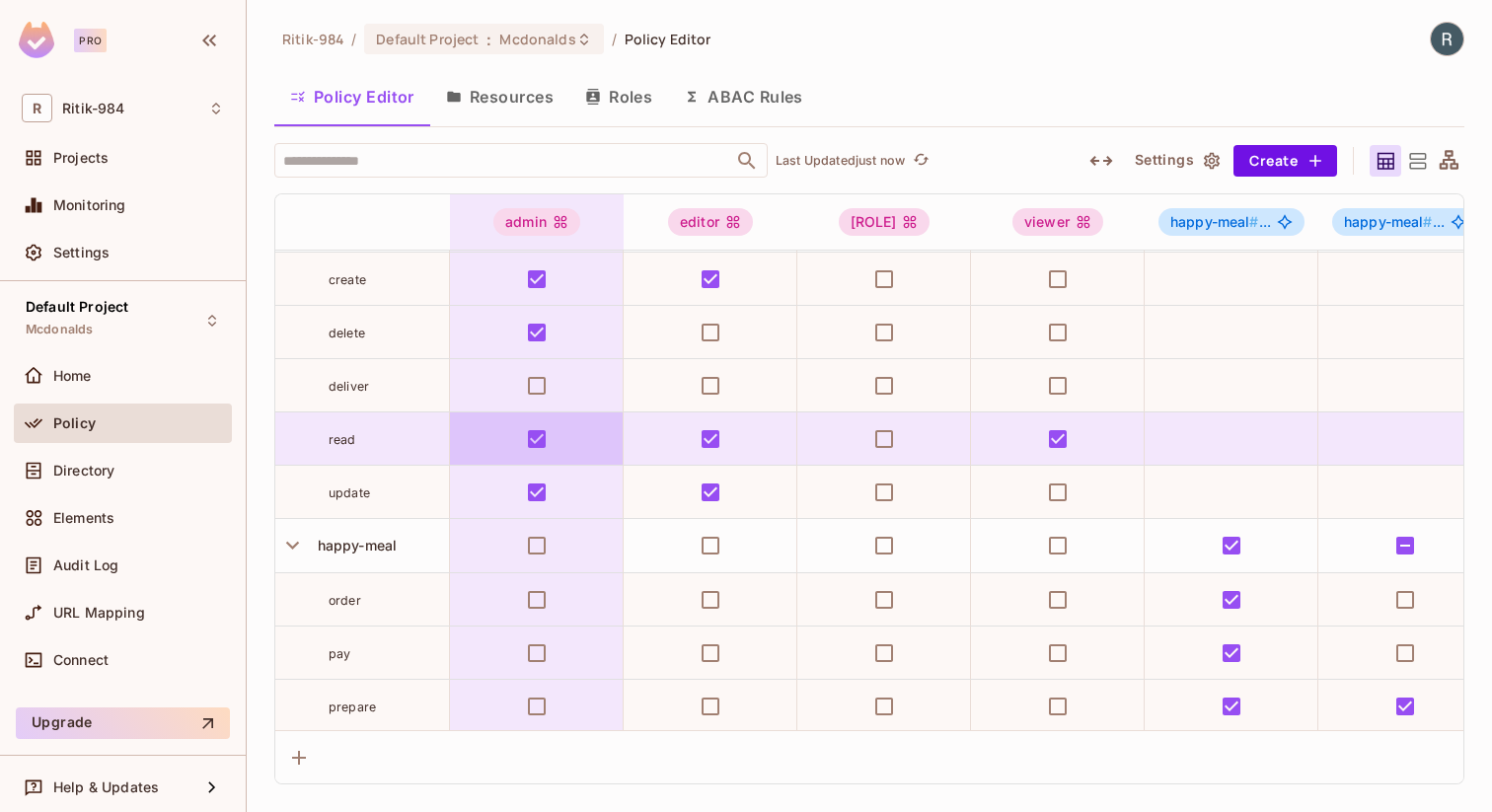 scroll, scrollTop: 0, scrollLeft: 0, axis: both 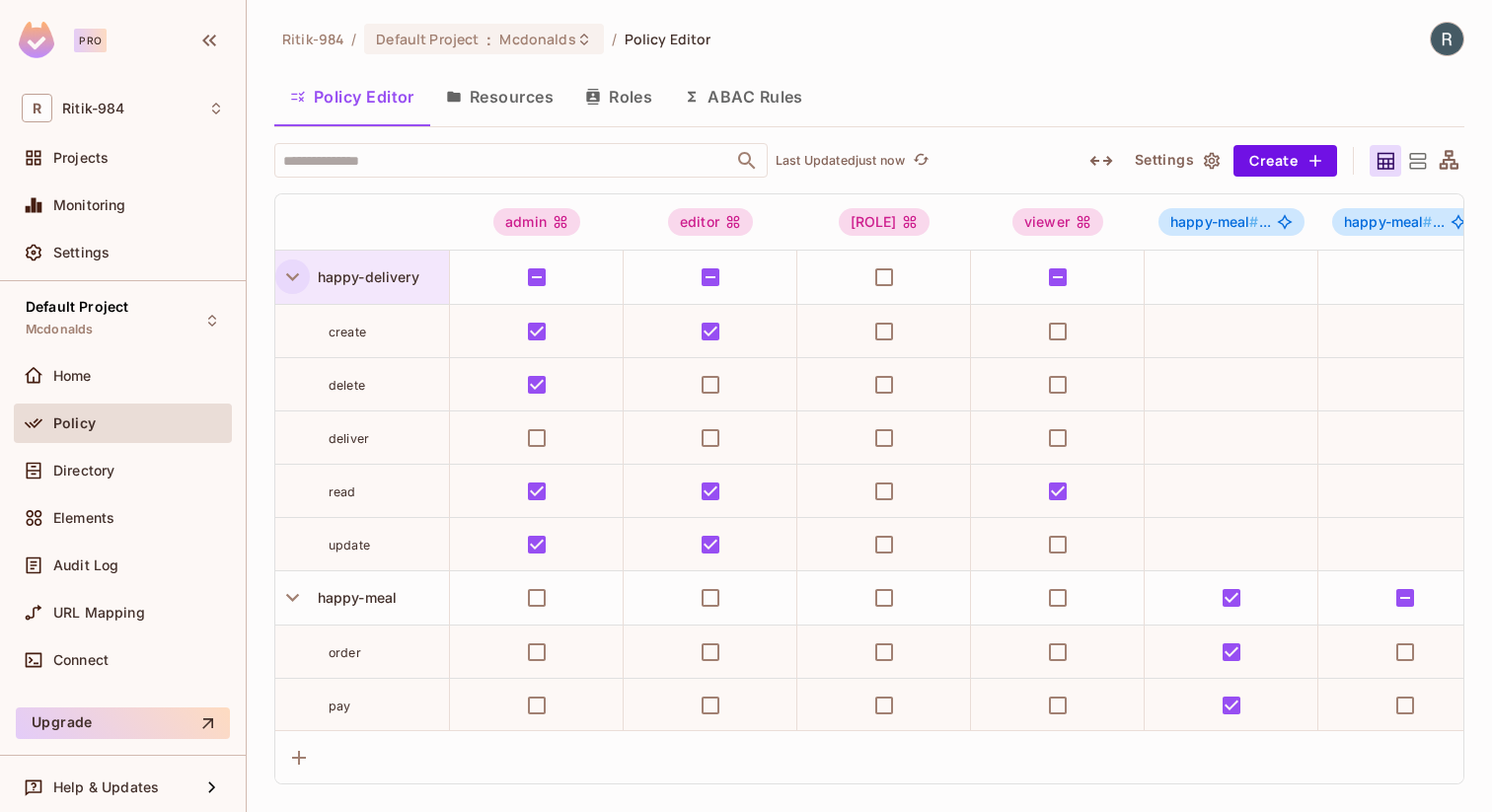 click 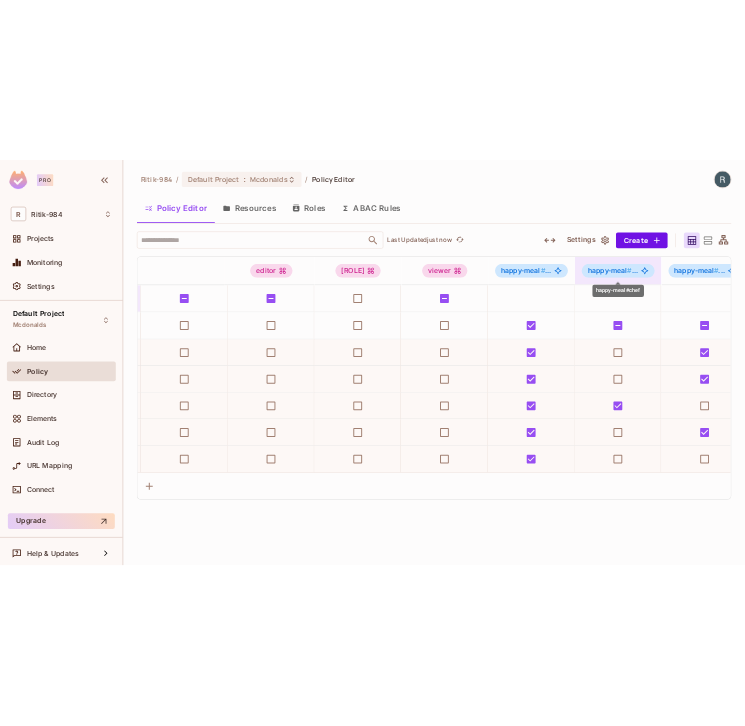 scroll, scrollTop: 0, scrollLeft: 0, axis: both 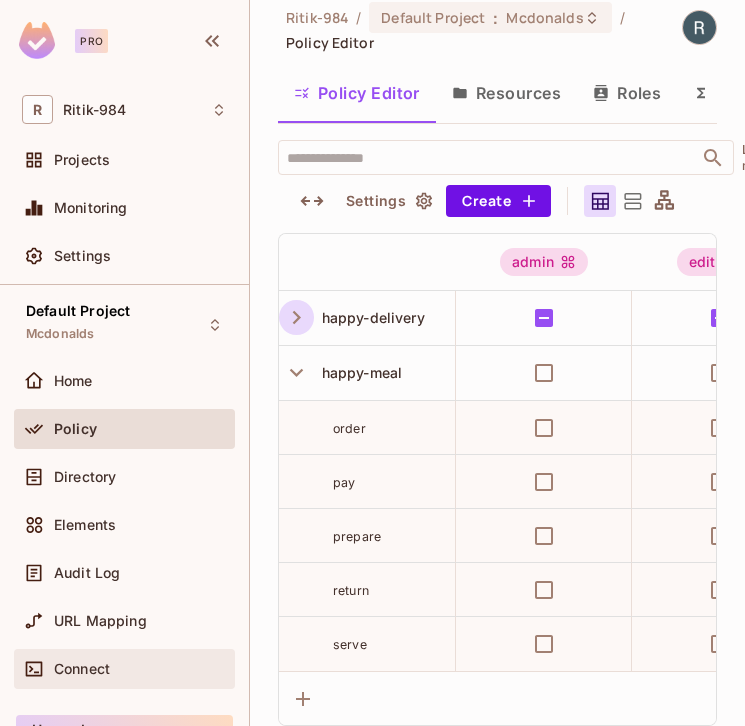 click on "Connect" at bounding box center (124, 669) 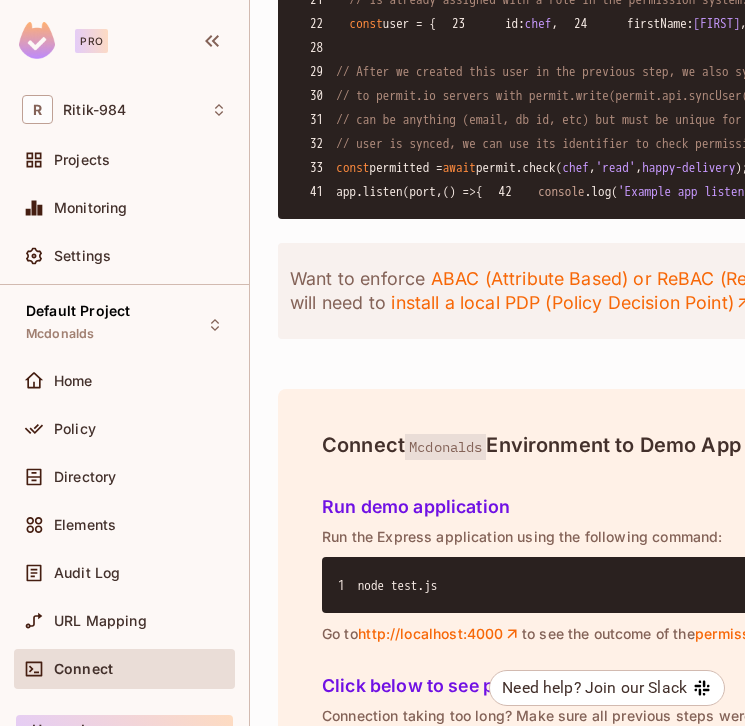 scroll, scrollTop: 1946, scrollLeft: 0, axis: vertical 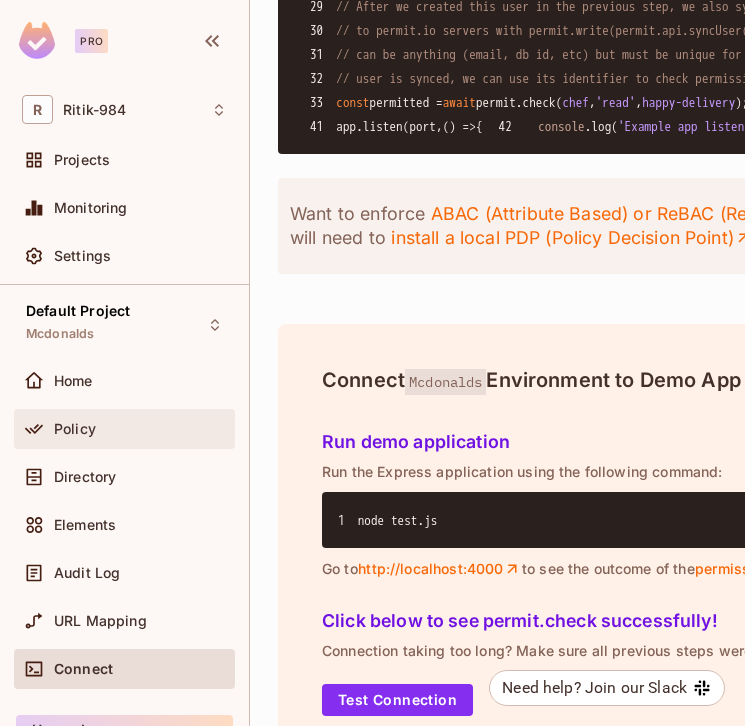 click on "Policy" at bounding box center (140, 429) 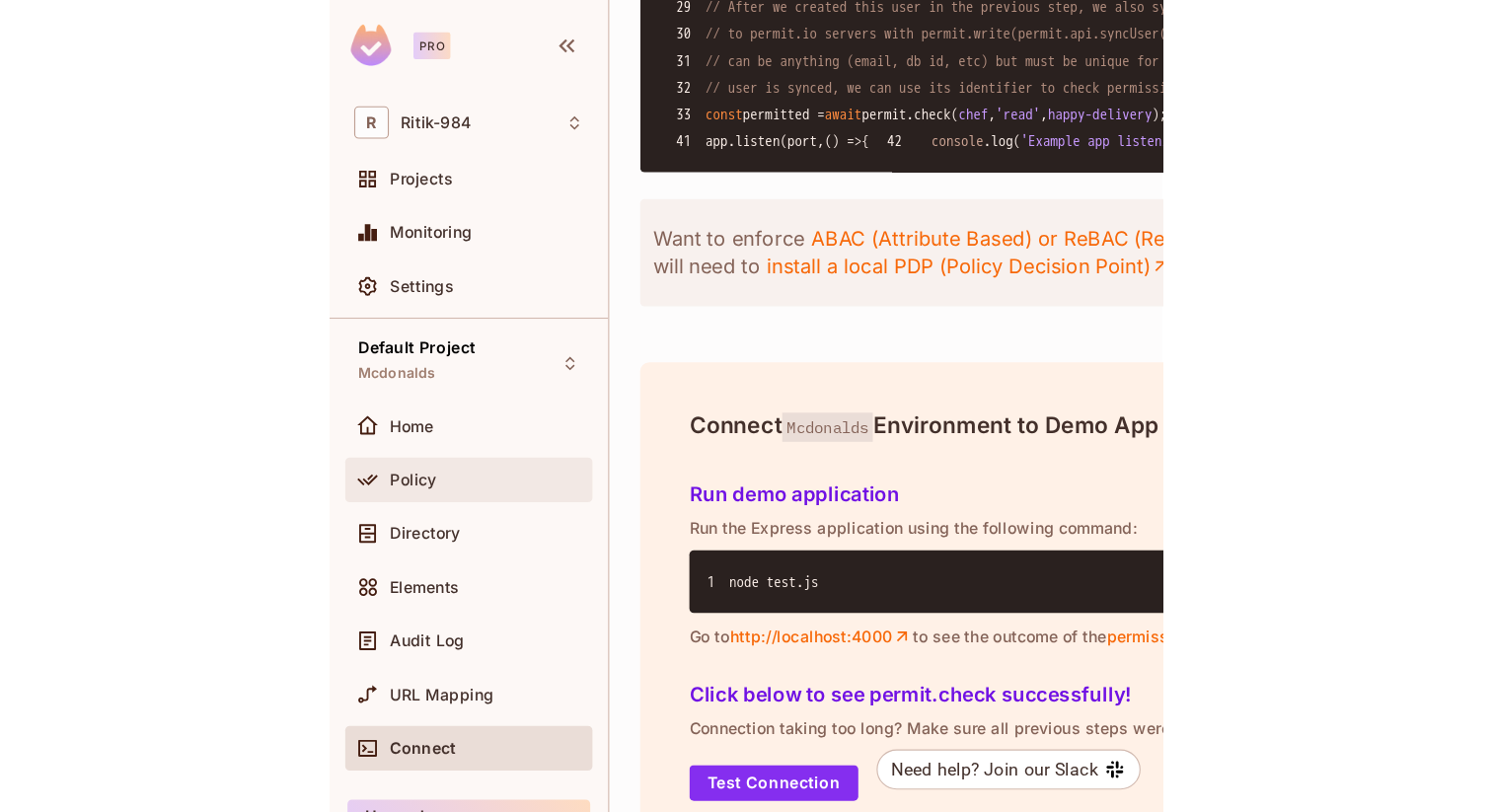 scroll, scrollTop: 0, scrollLeft: 0, axis: both 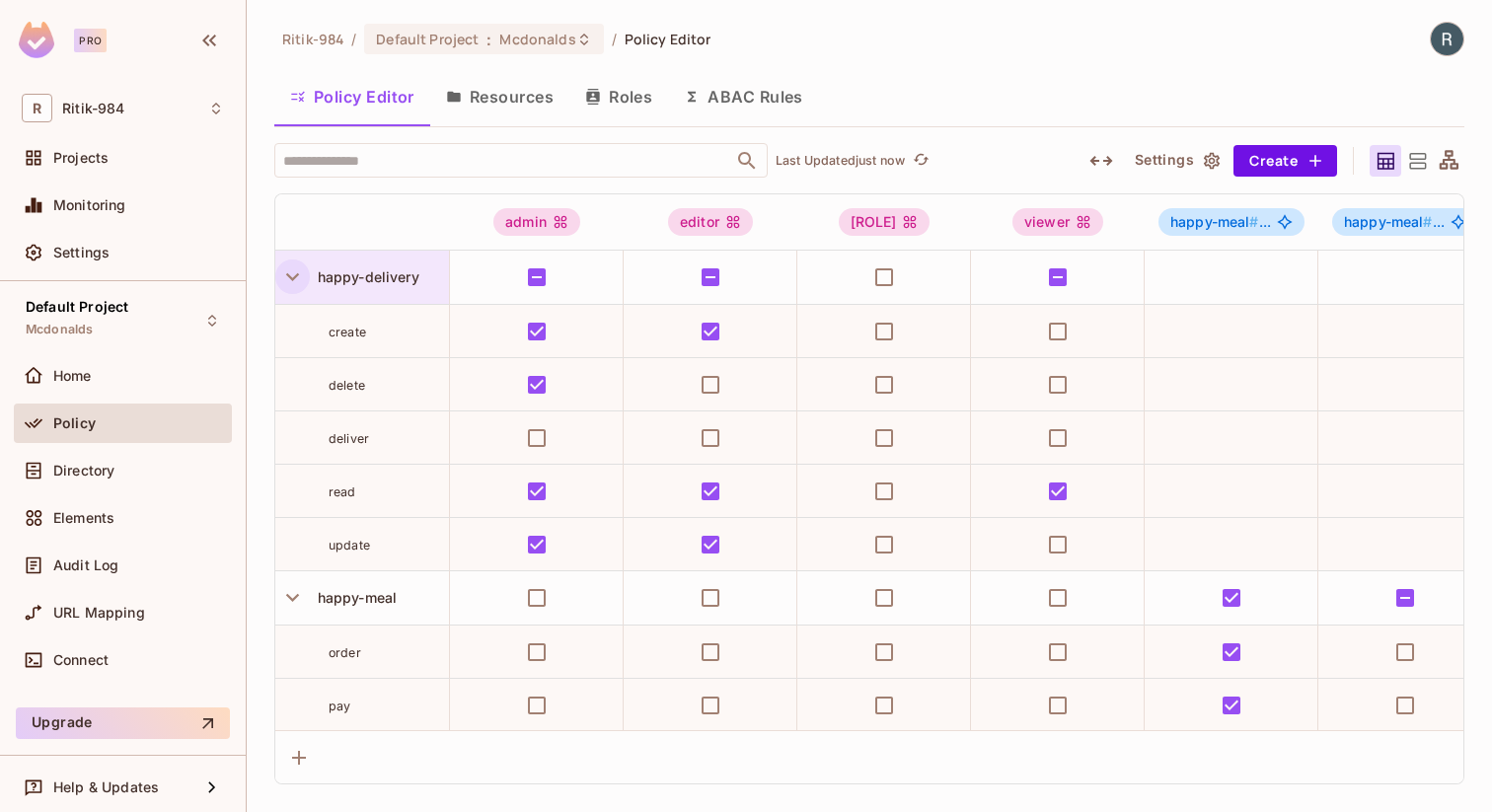 click 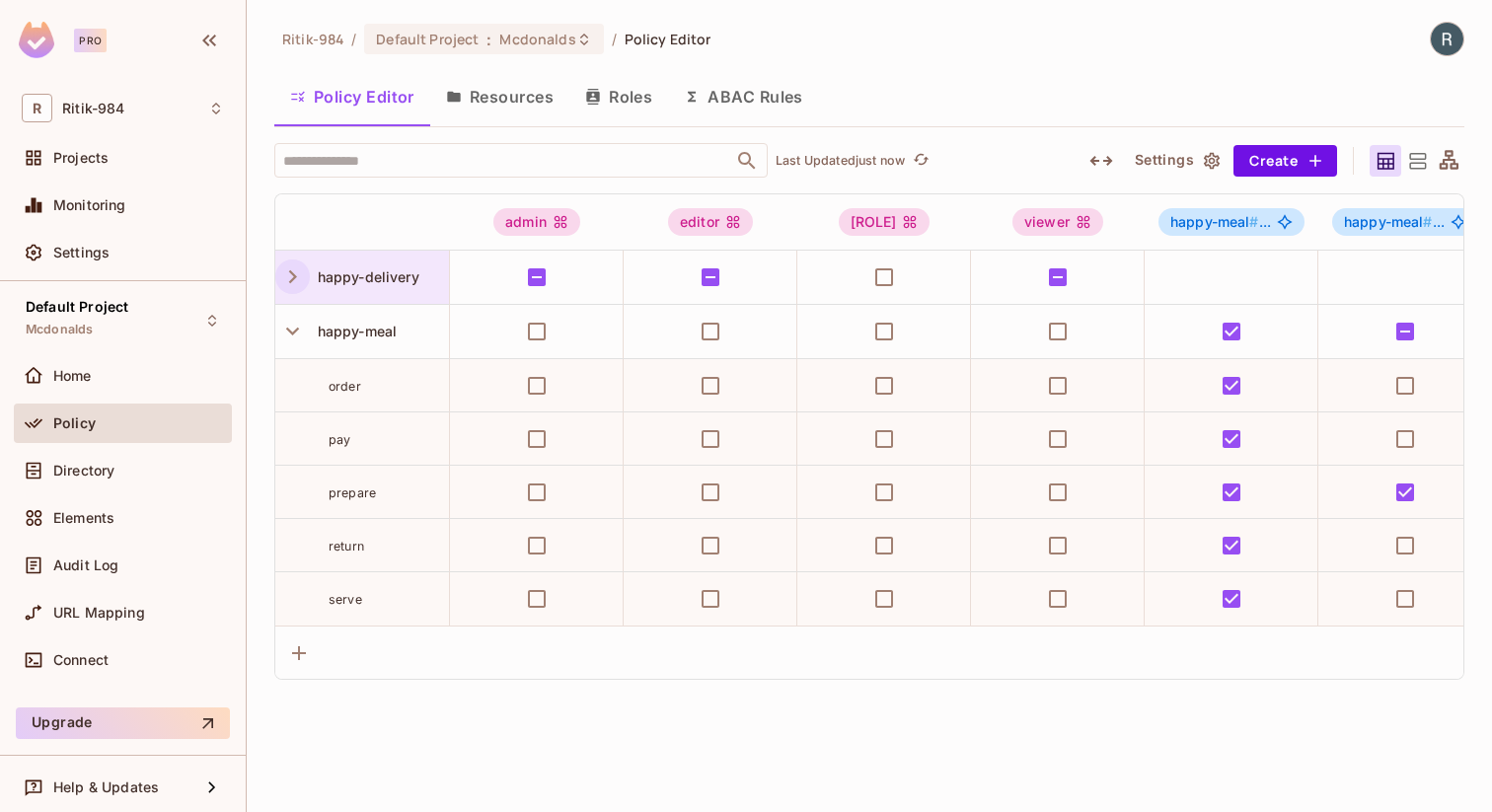 click on "Resources" at bounding box center [499, 97] 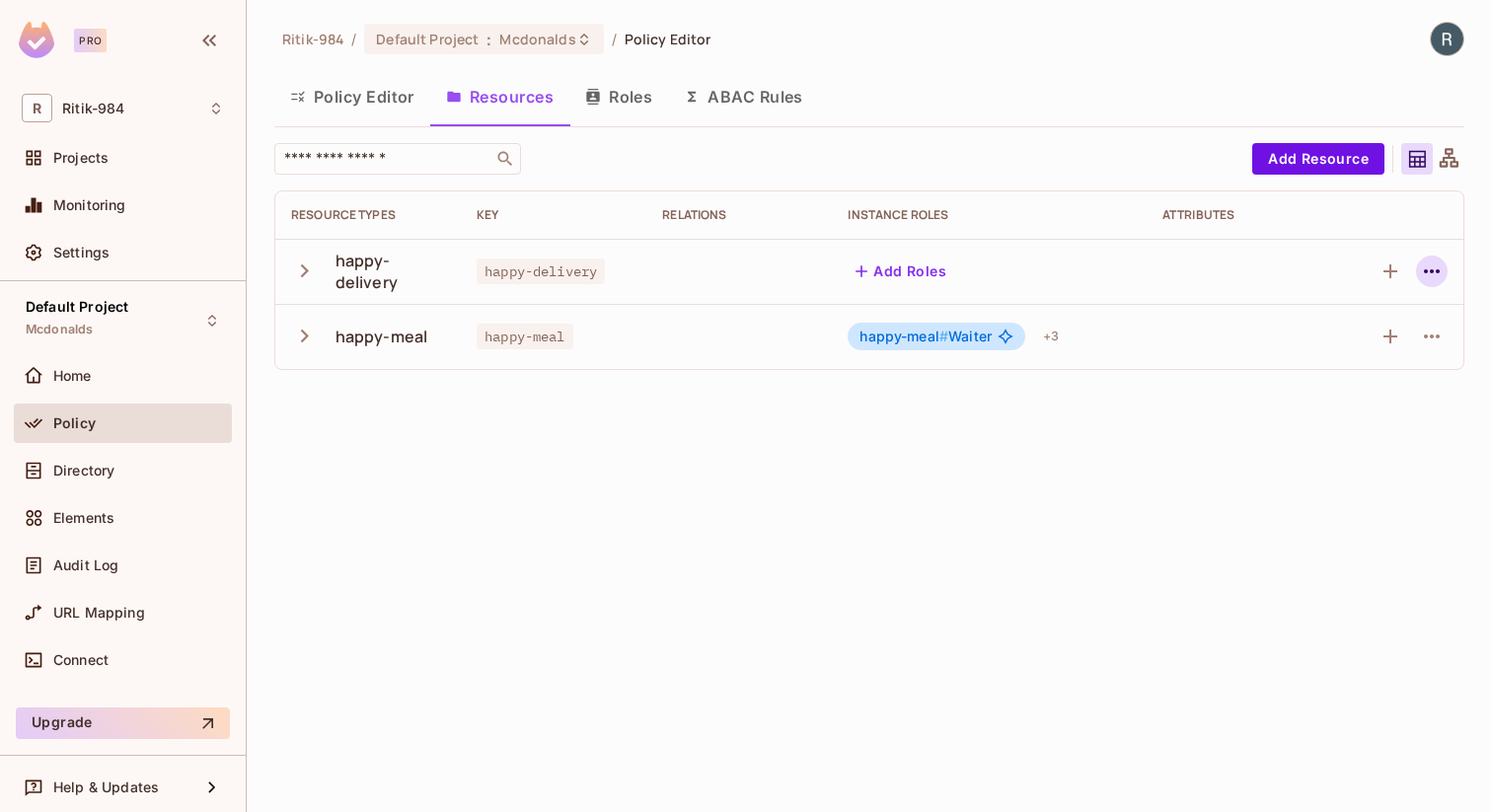 click 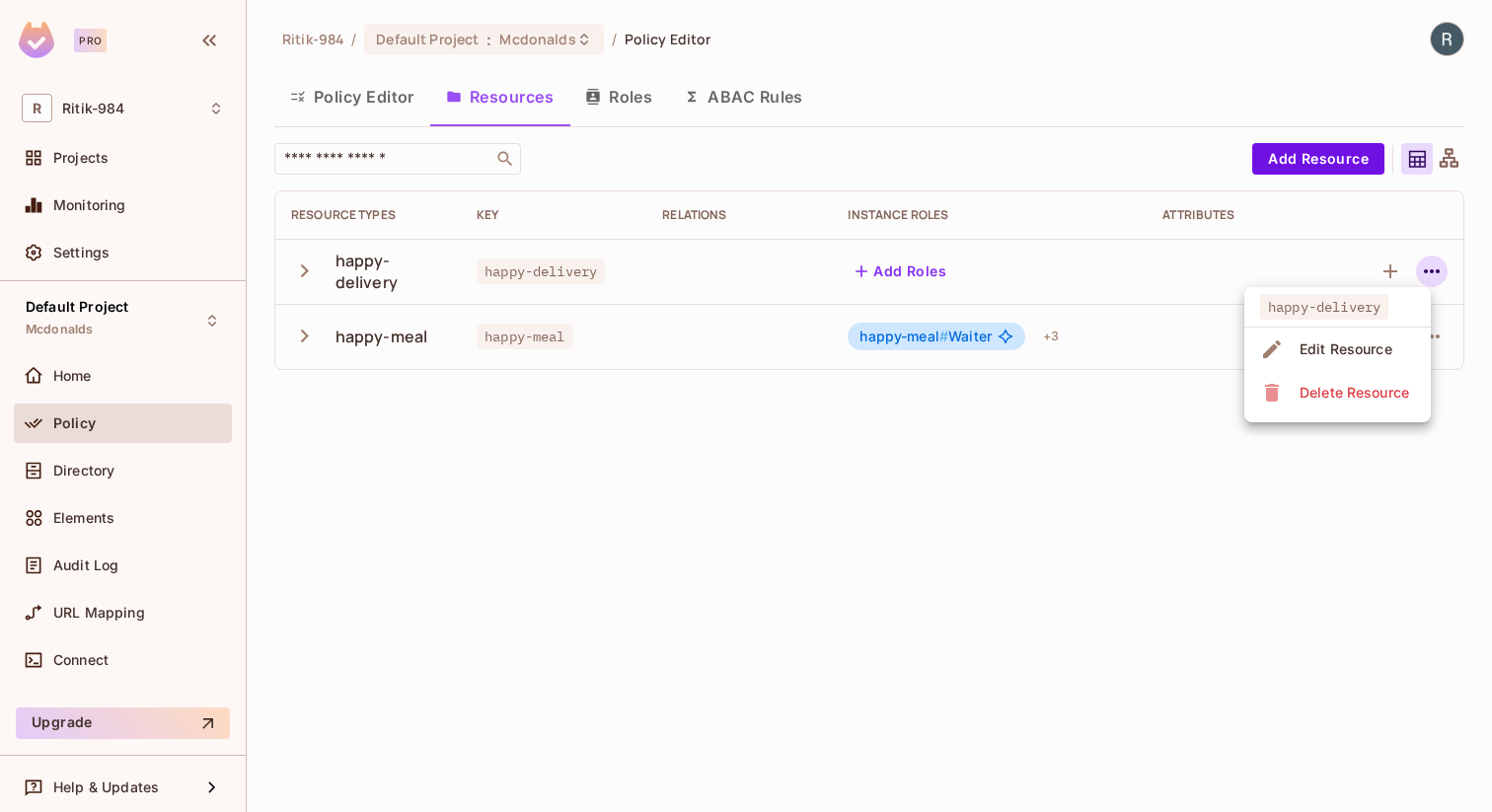 click on "Delete Resource" at bounding box center [1337, 393] 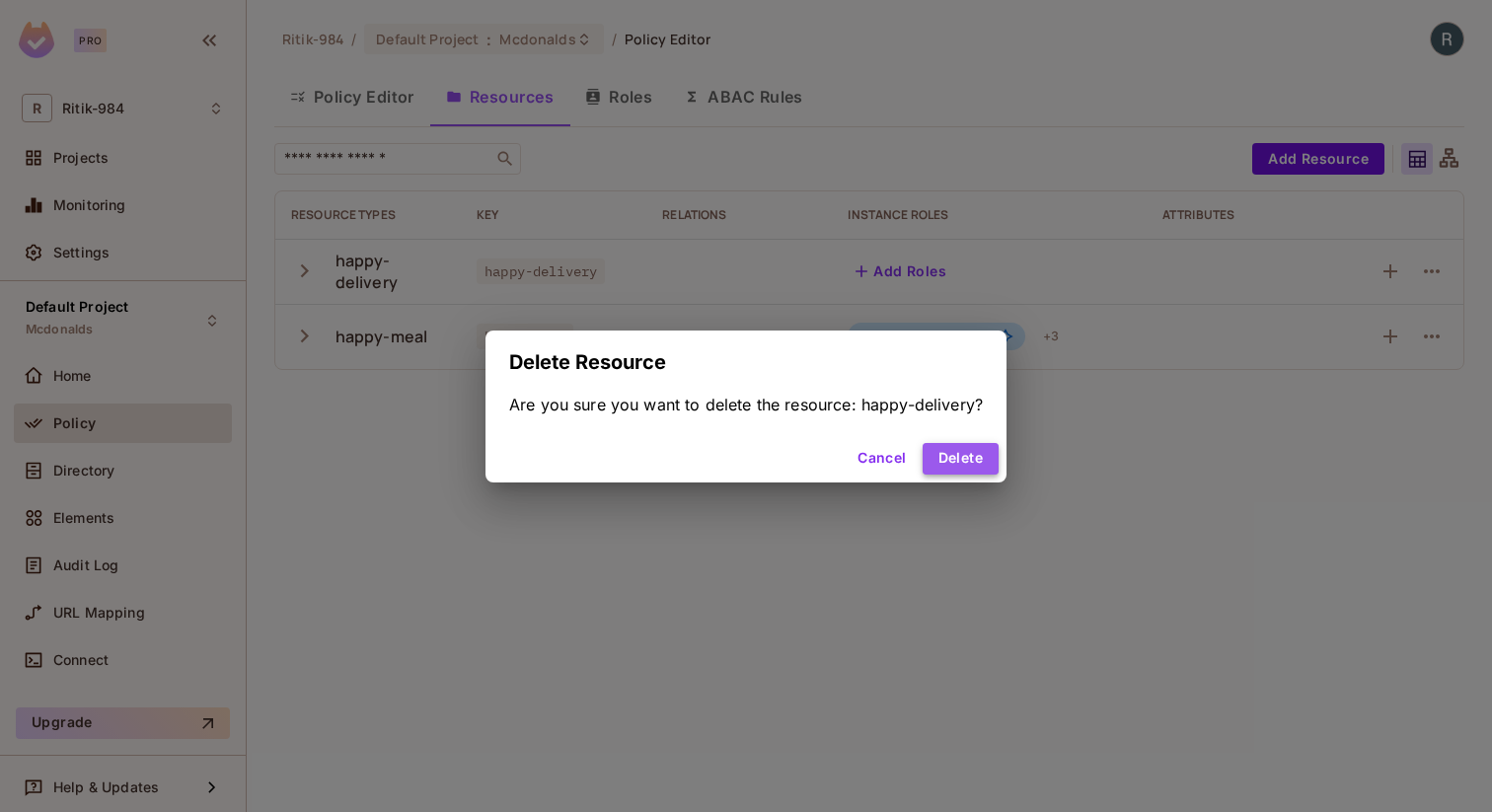 click on "Delete" at bounding box center (960, 459) 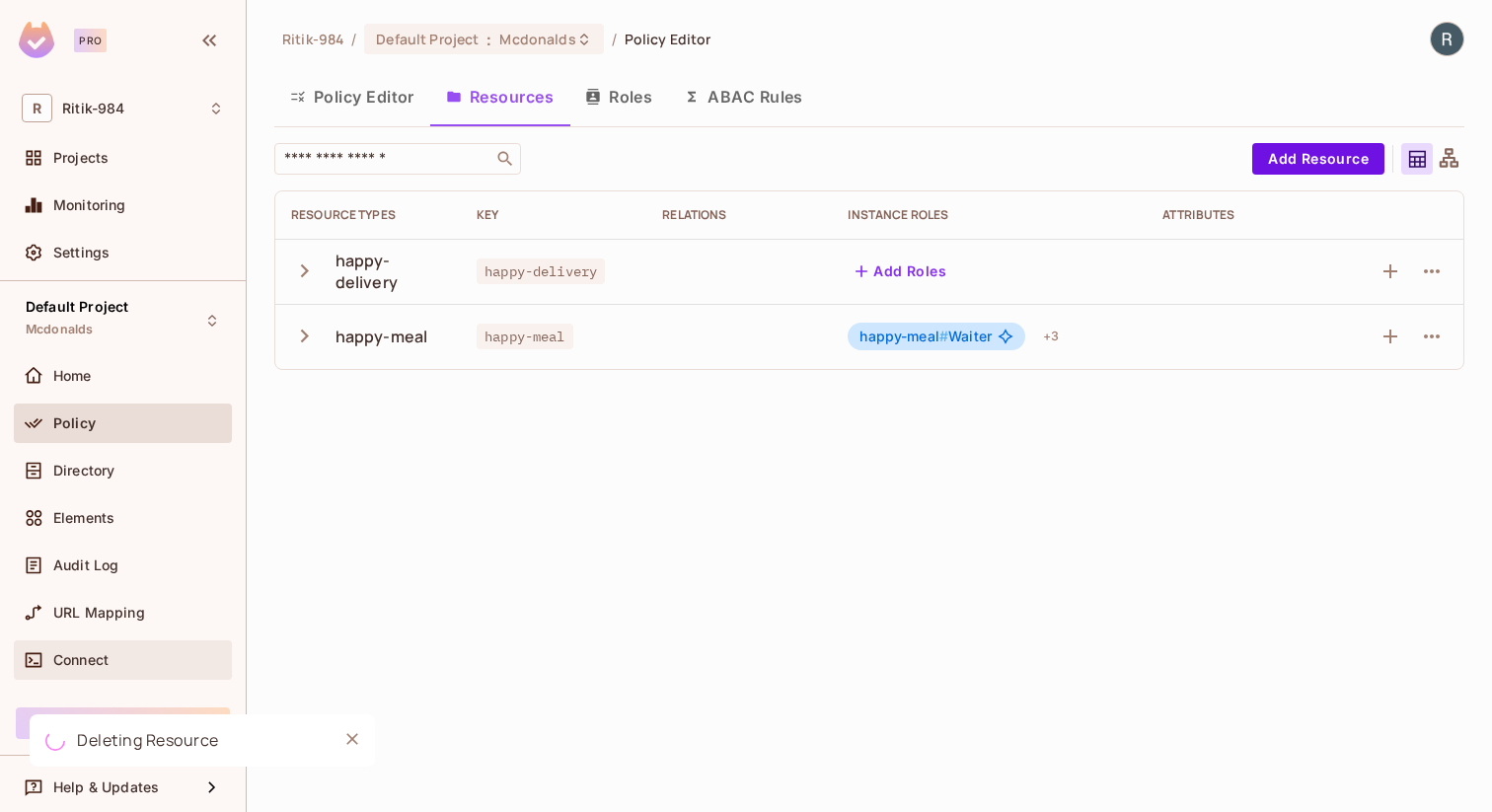 scroll, scrollTop: 6, scrollLeft: 0, axis: vertical 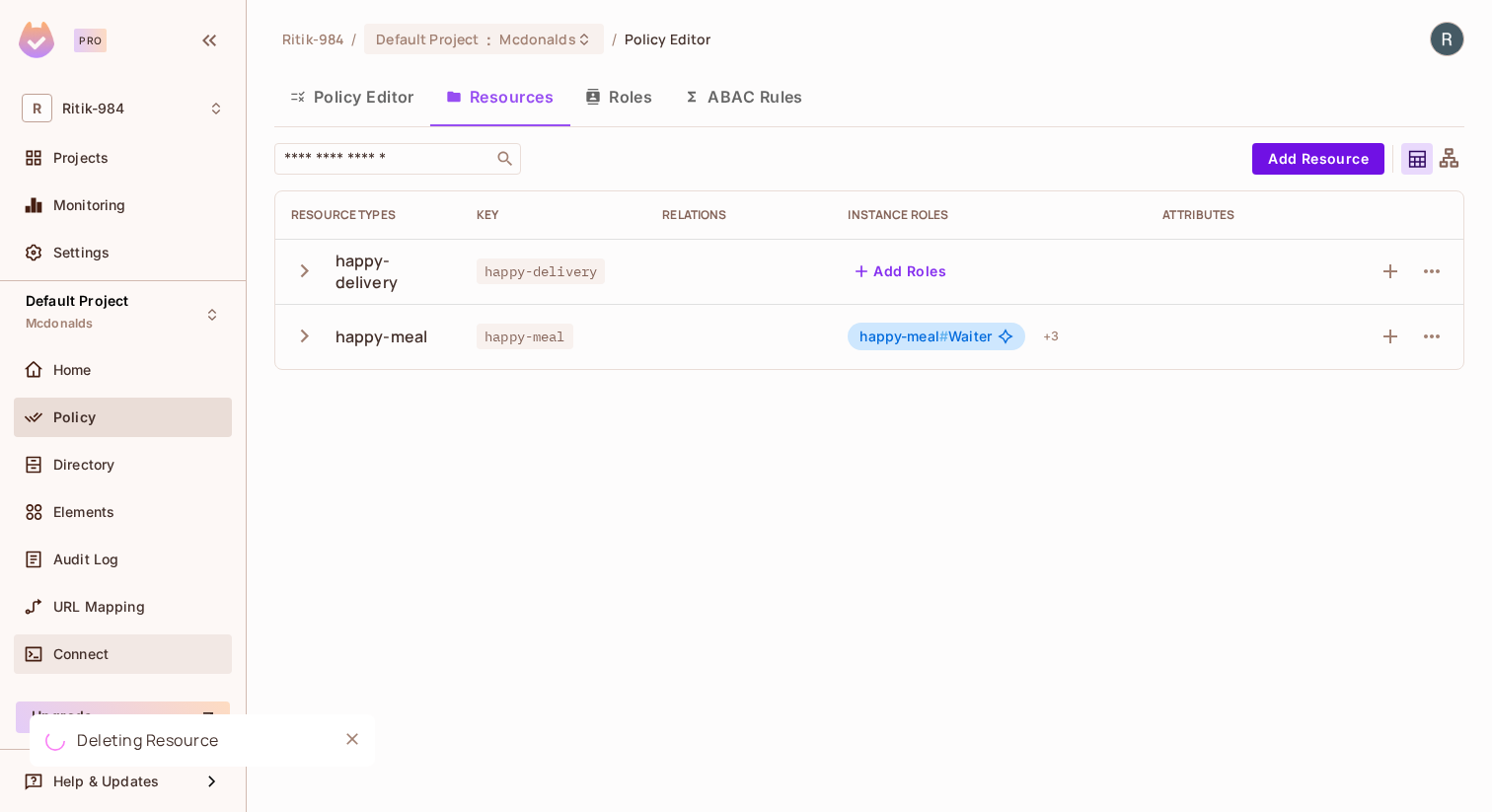 click on "Connect" at bounding box center [122, 654] 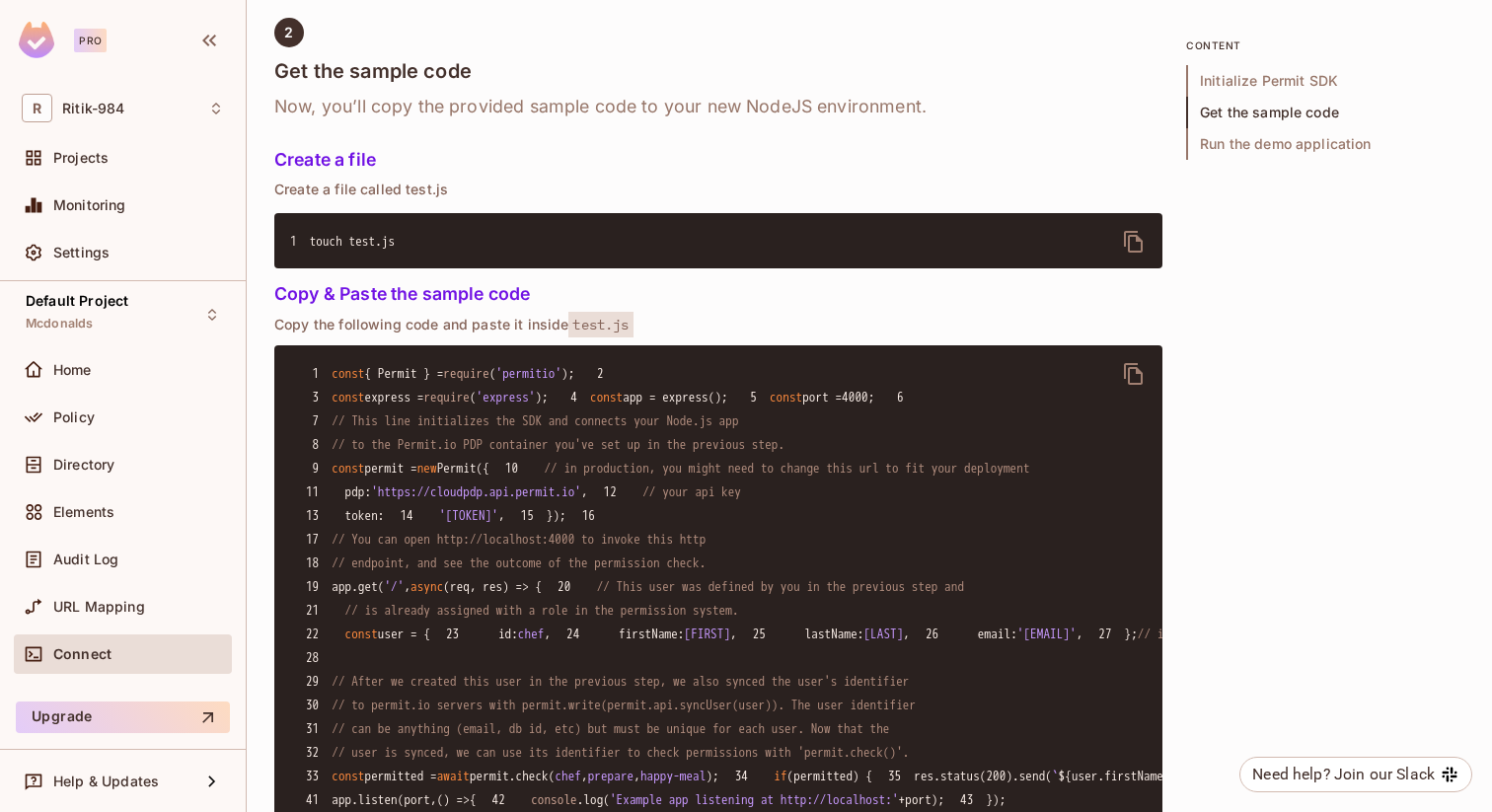 scroll, scrollTop: 1205, scrollLeft: 0, axis: vertical 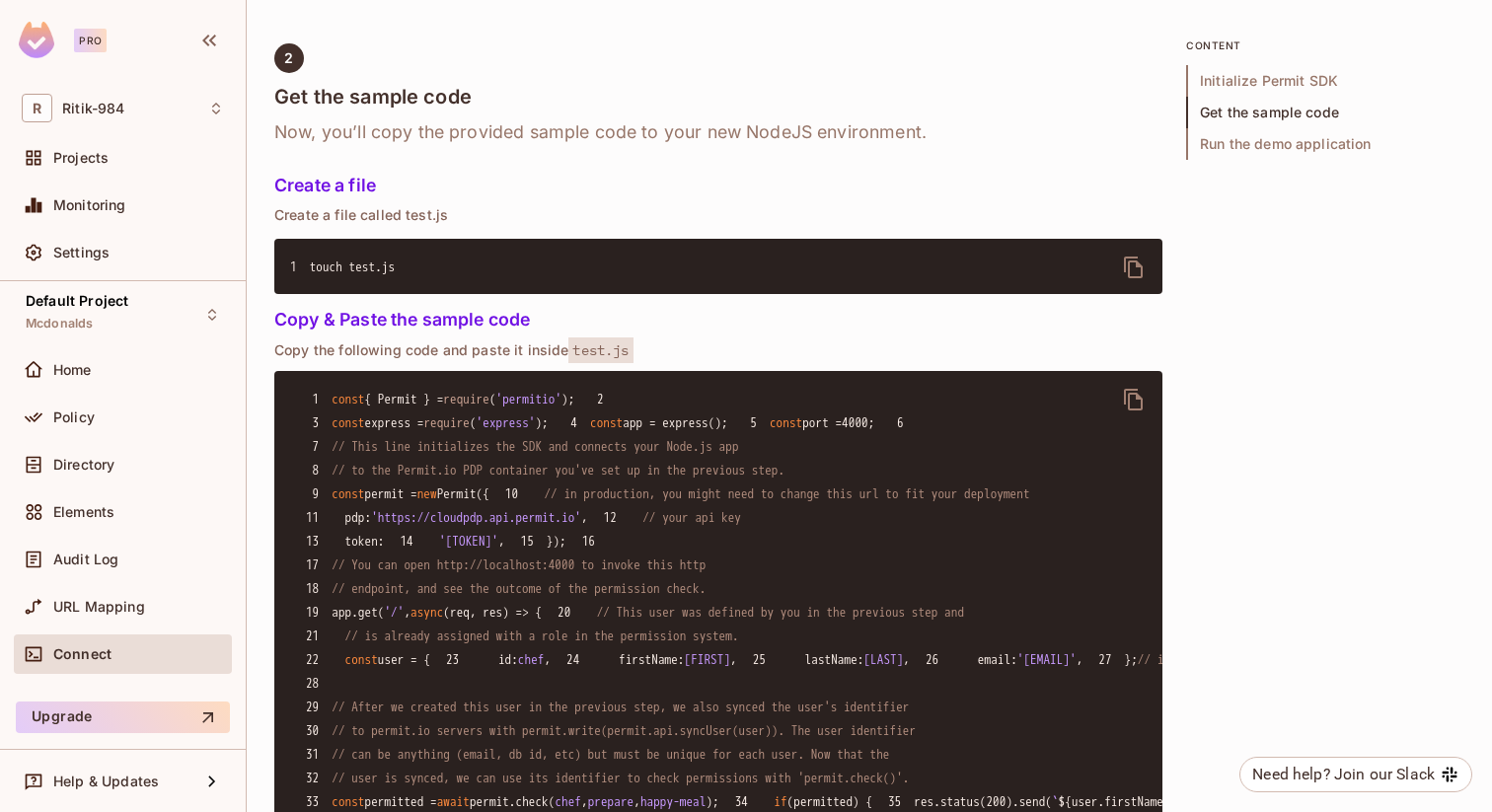 click 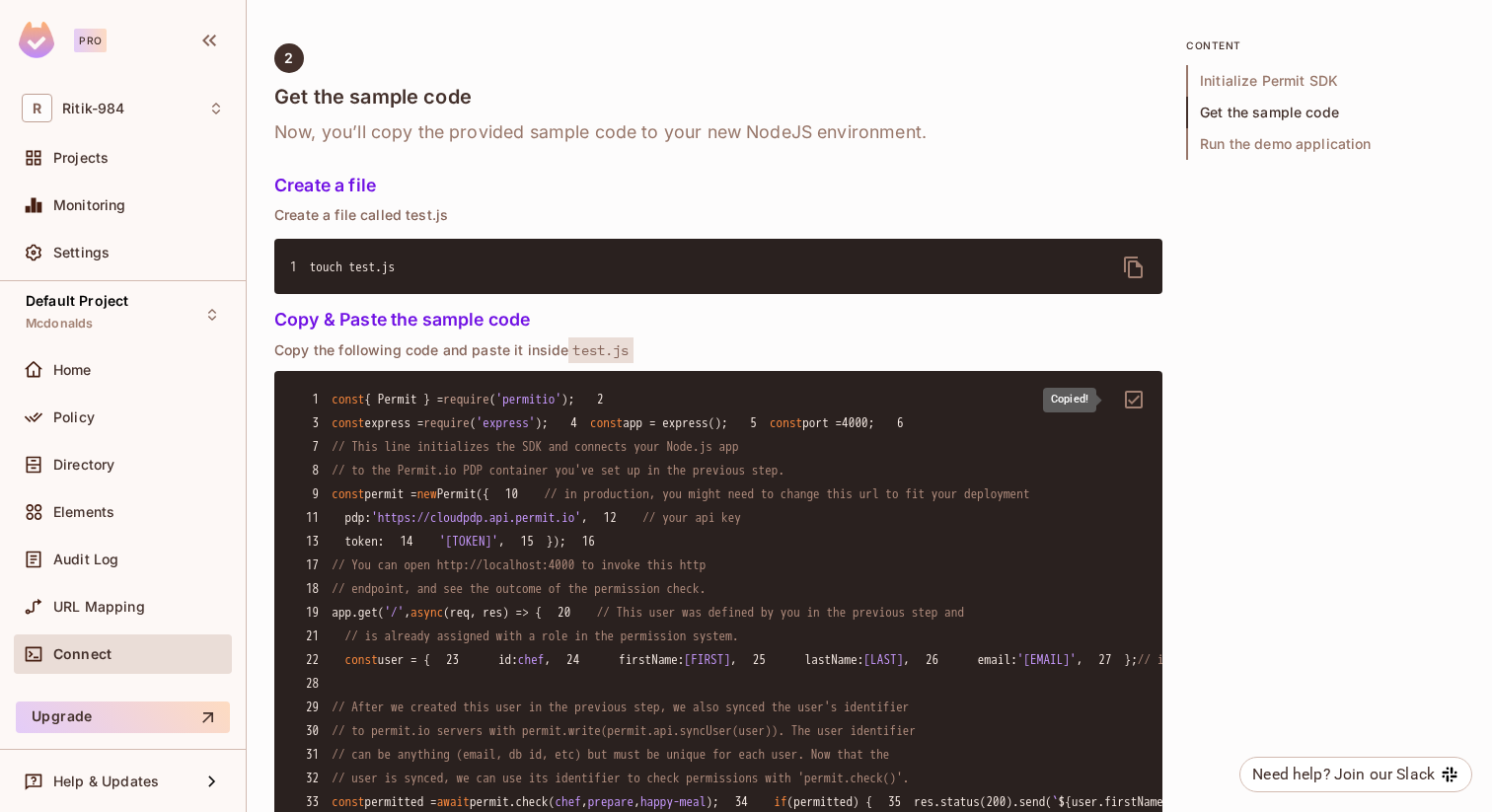click 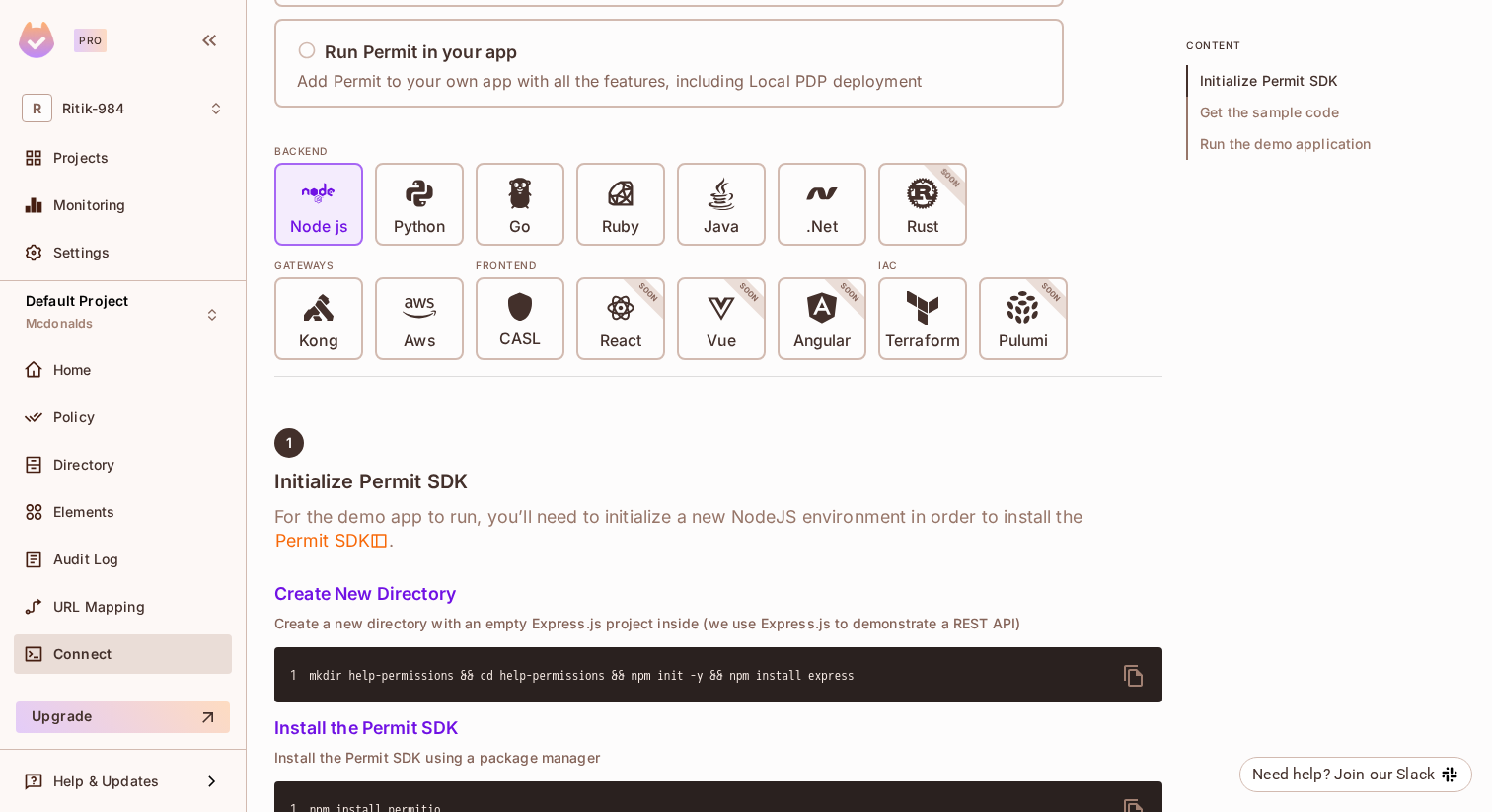 scroll, scrollTop: 365, scrollLeft: 0, axis: vertical 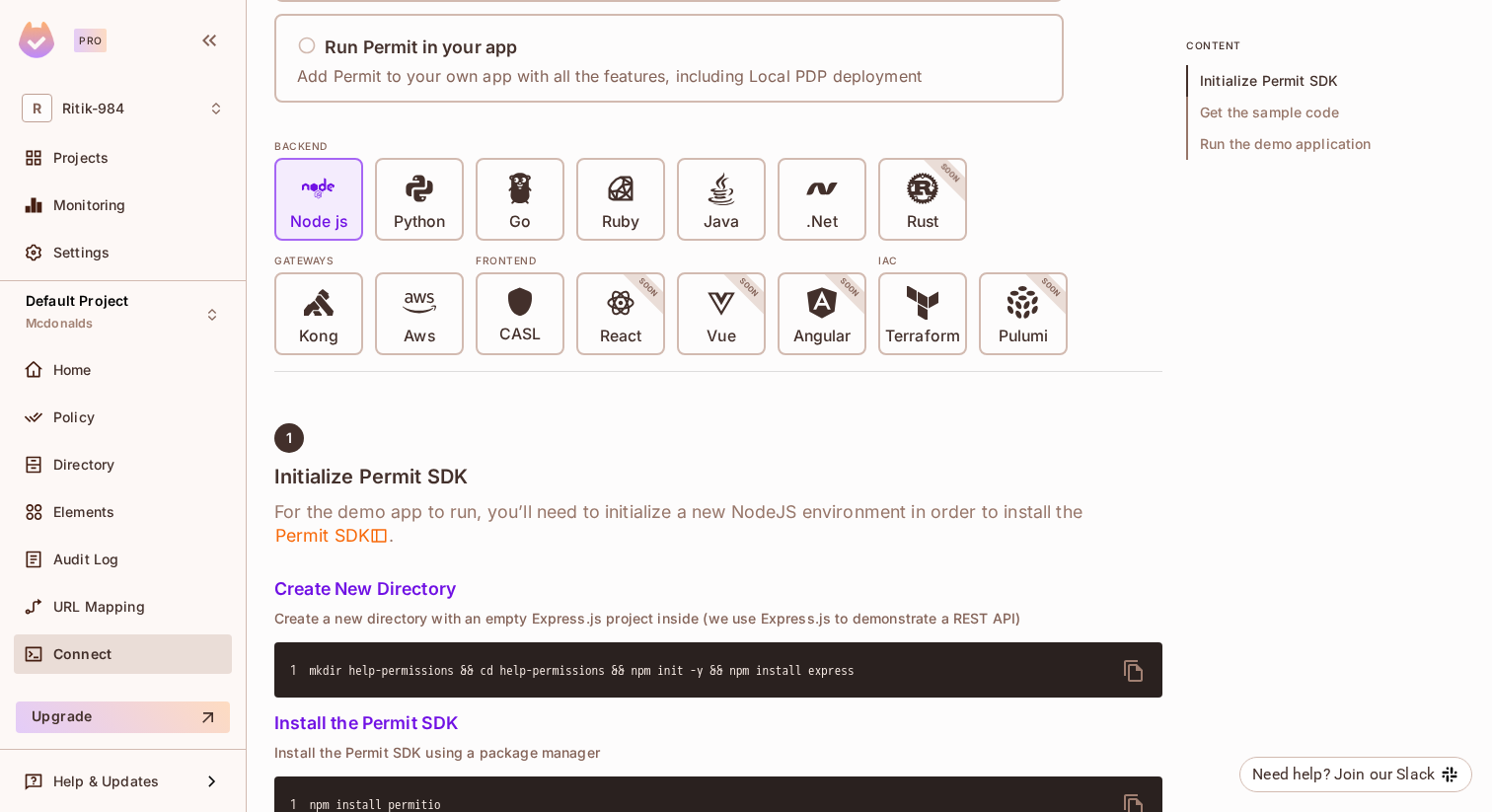 click on "Permit SDK" at bounding box center [332, 536] 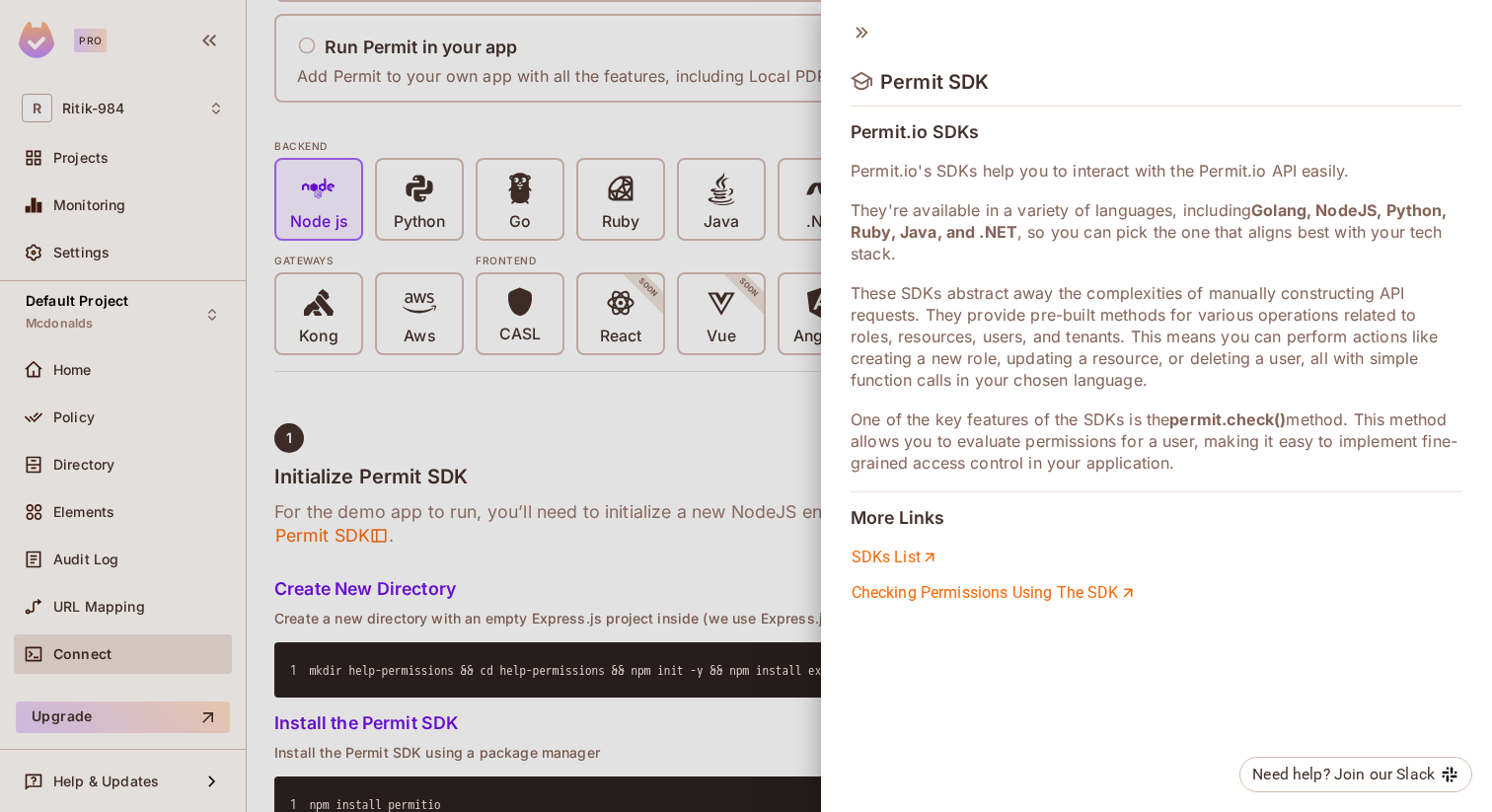 click at bounding box center (746, 406) 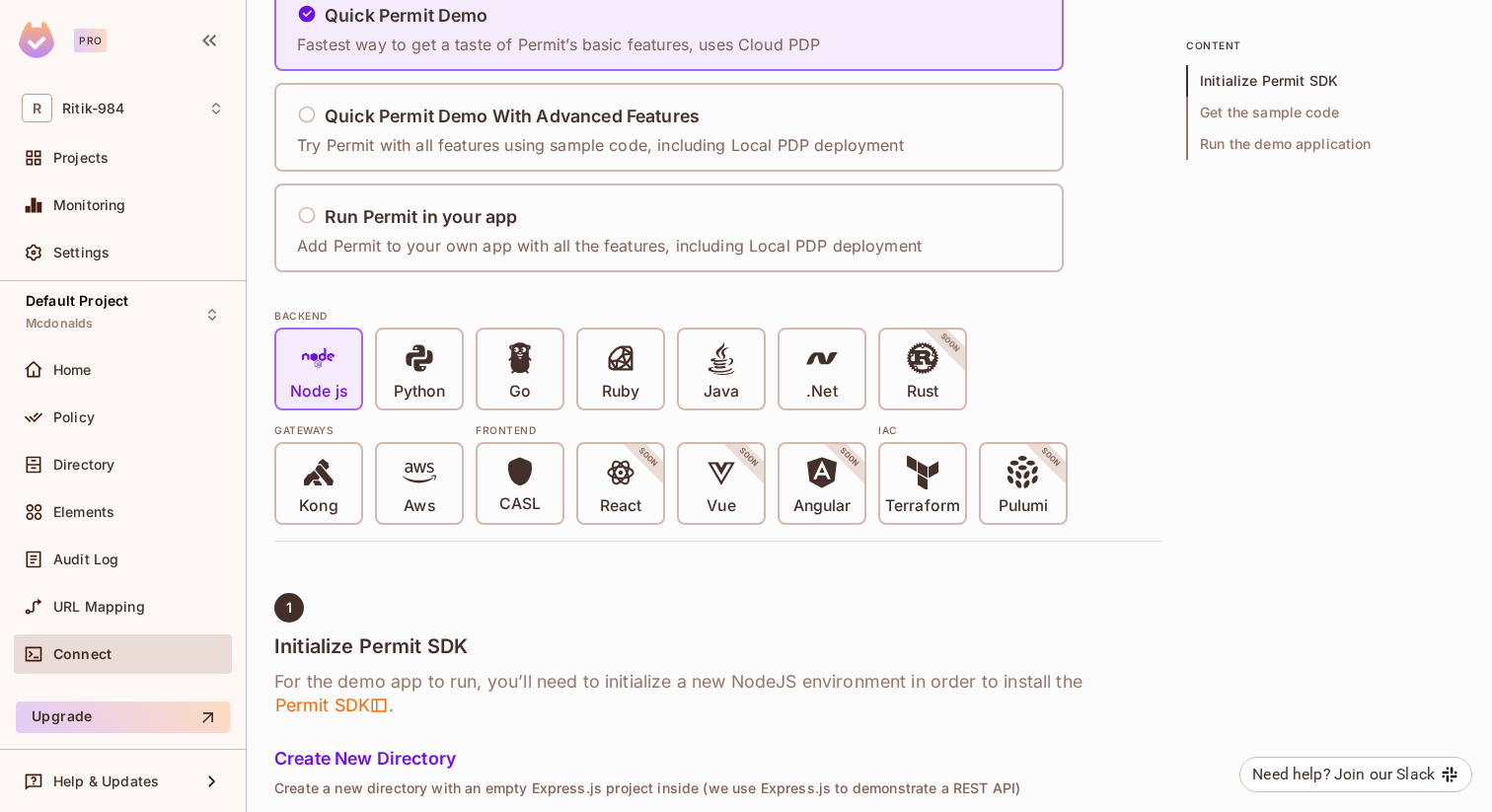 scroll, scrollTop: 0, scrollLeft: 0, axis: both 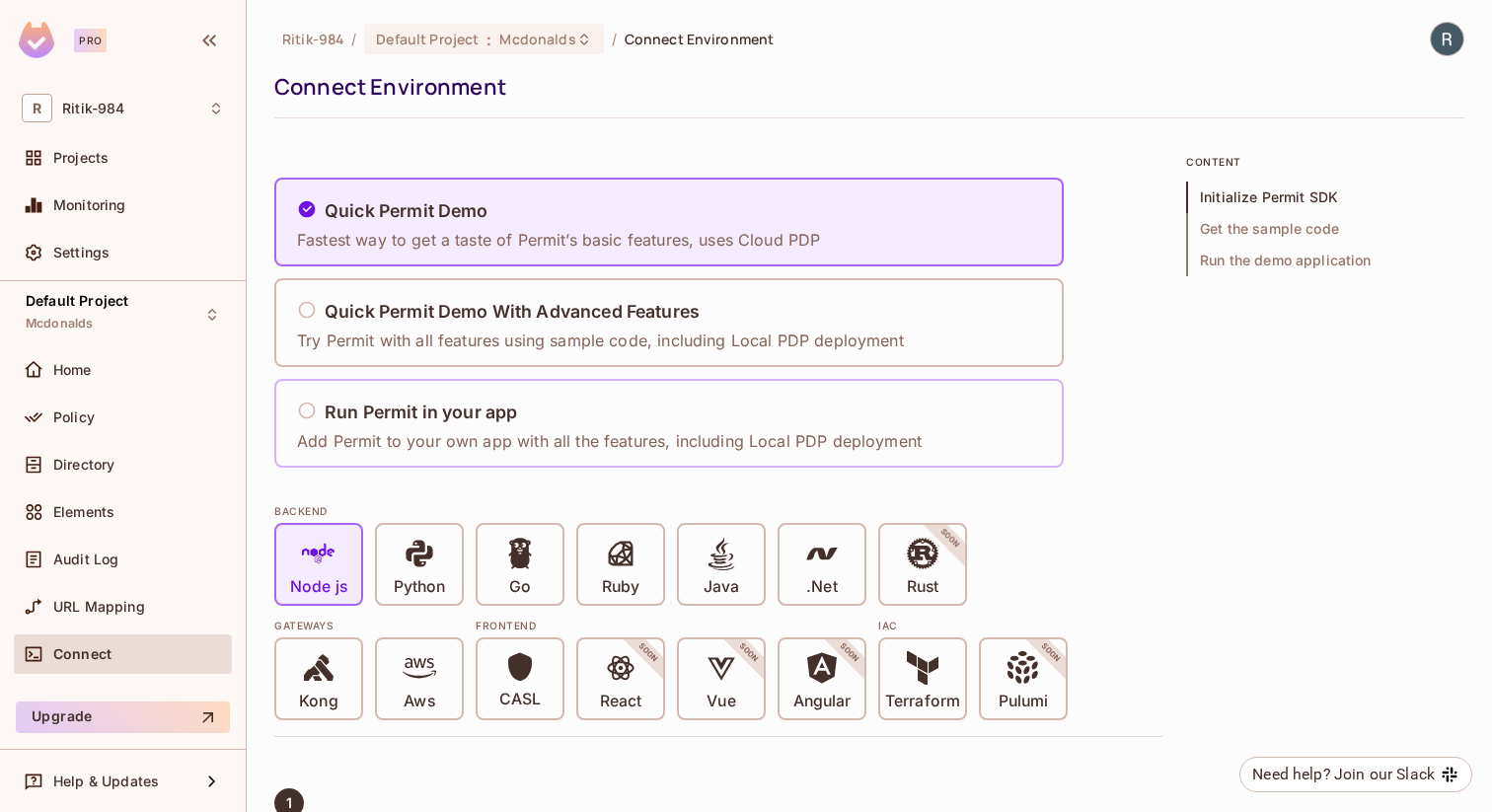 click on "Run Permit in your app" at bounding box center (420, 412) 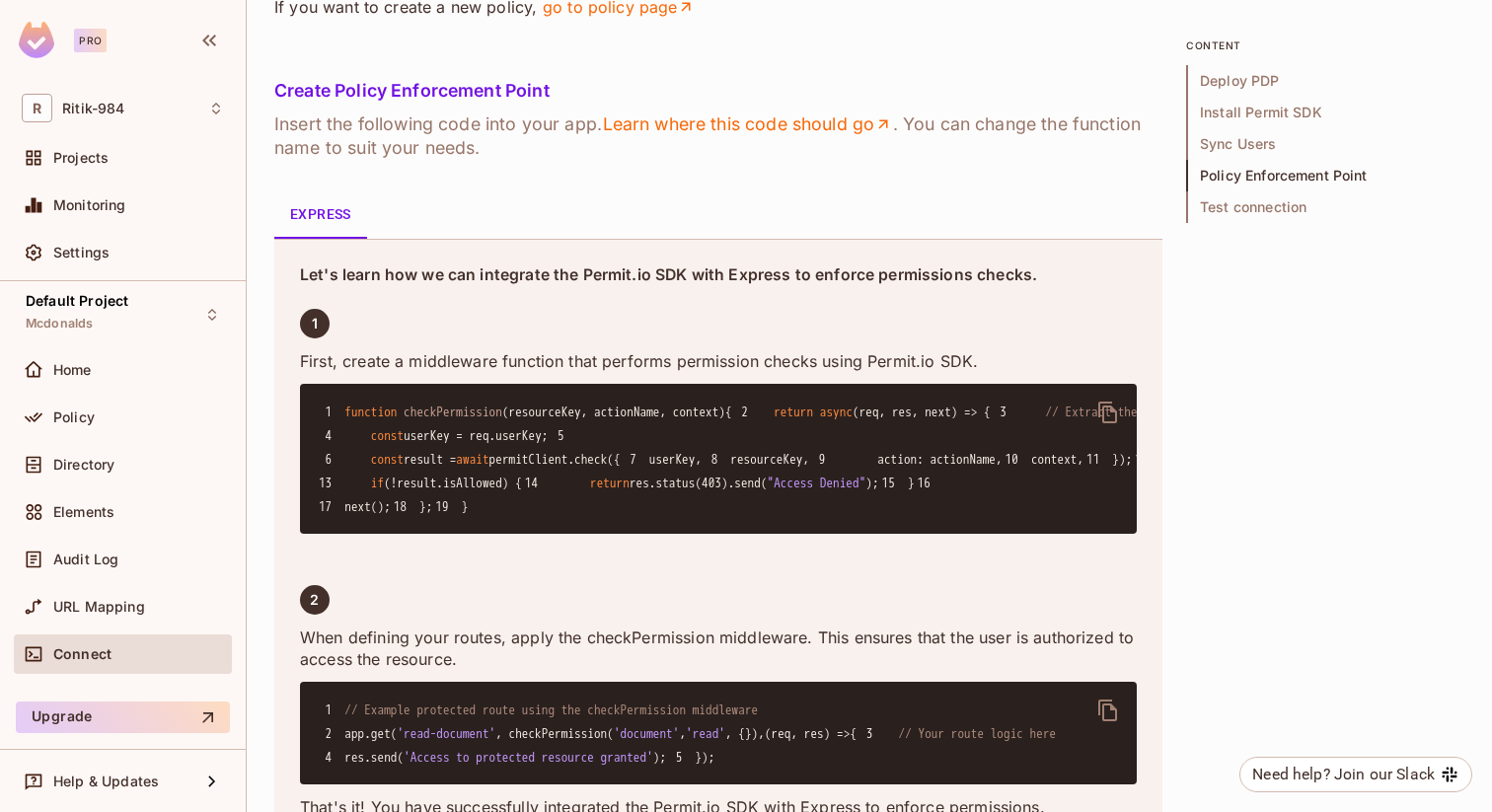 scroll, scrollTop: 2918, scrollLeft: 0, axis: vertical 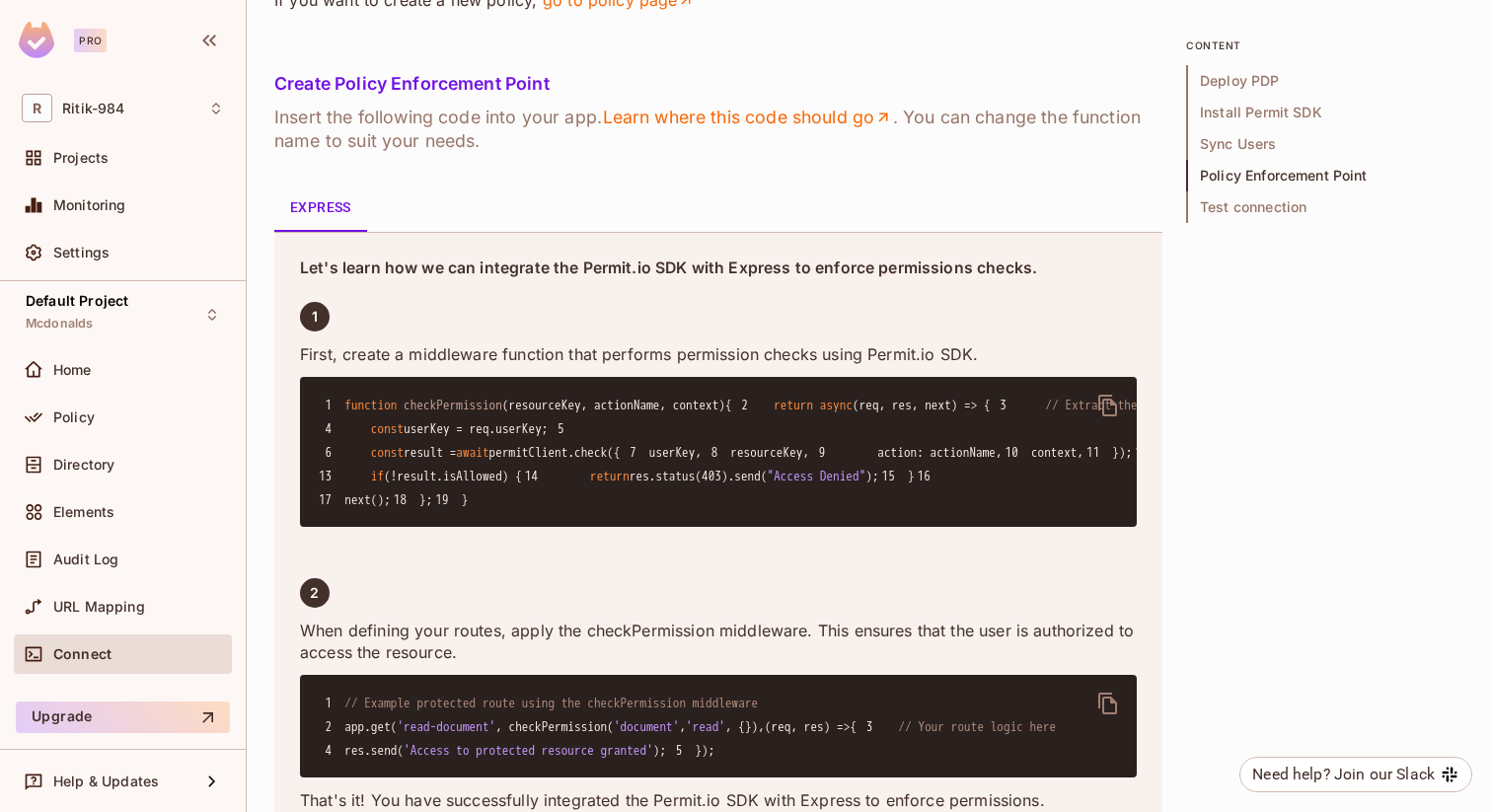 click on "Select Action" at bounding box center (616, -122) 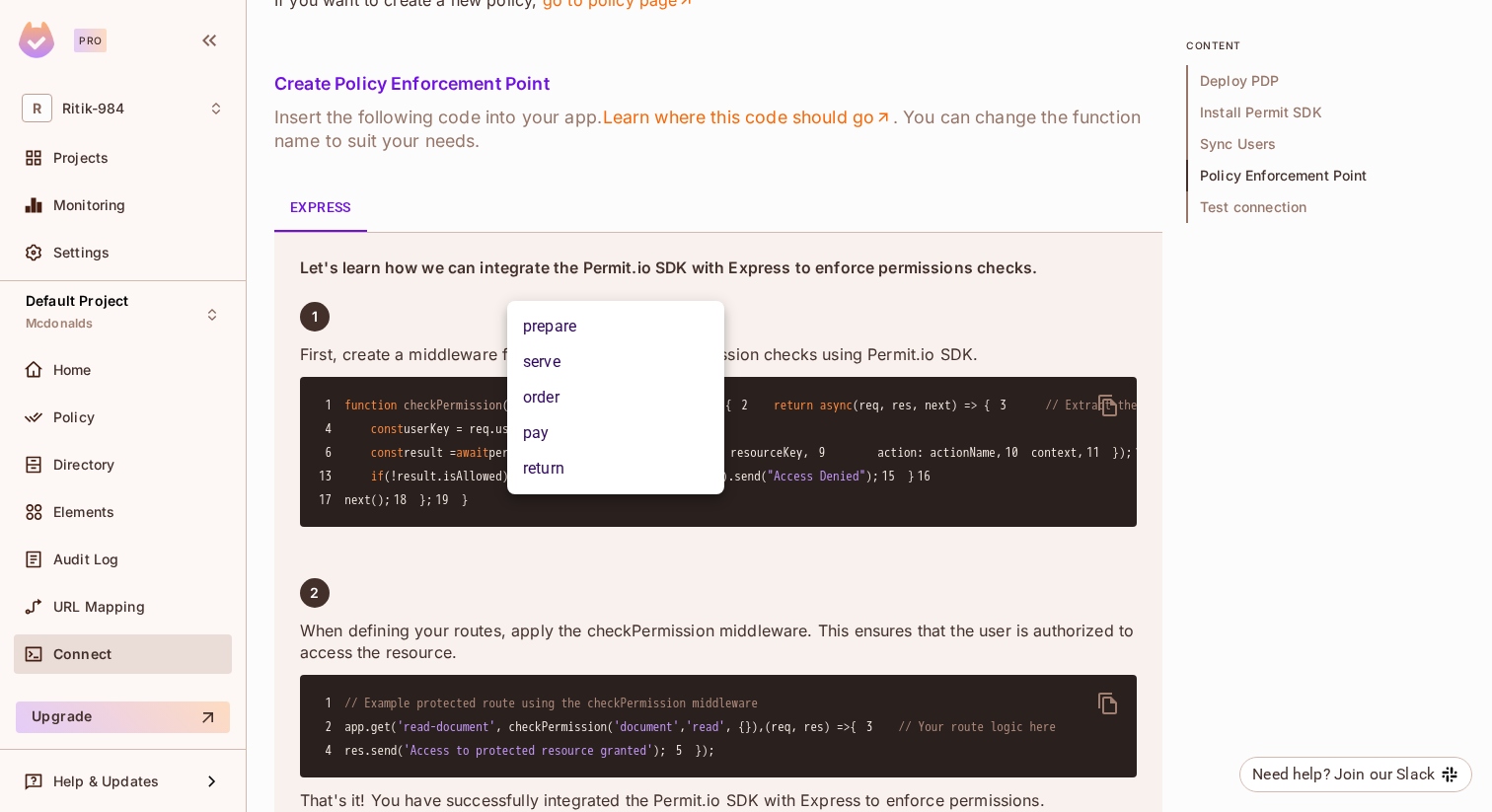 click on "prepare" at bounding box center (616, 327) 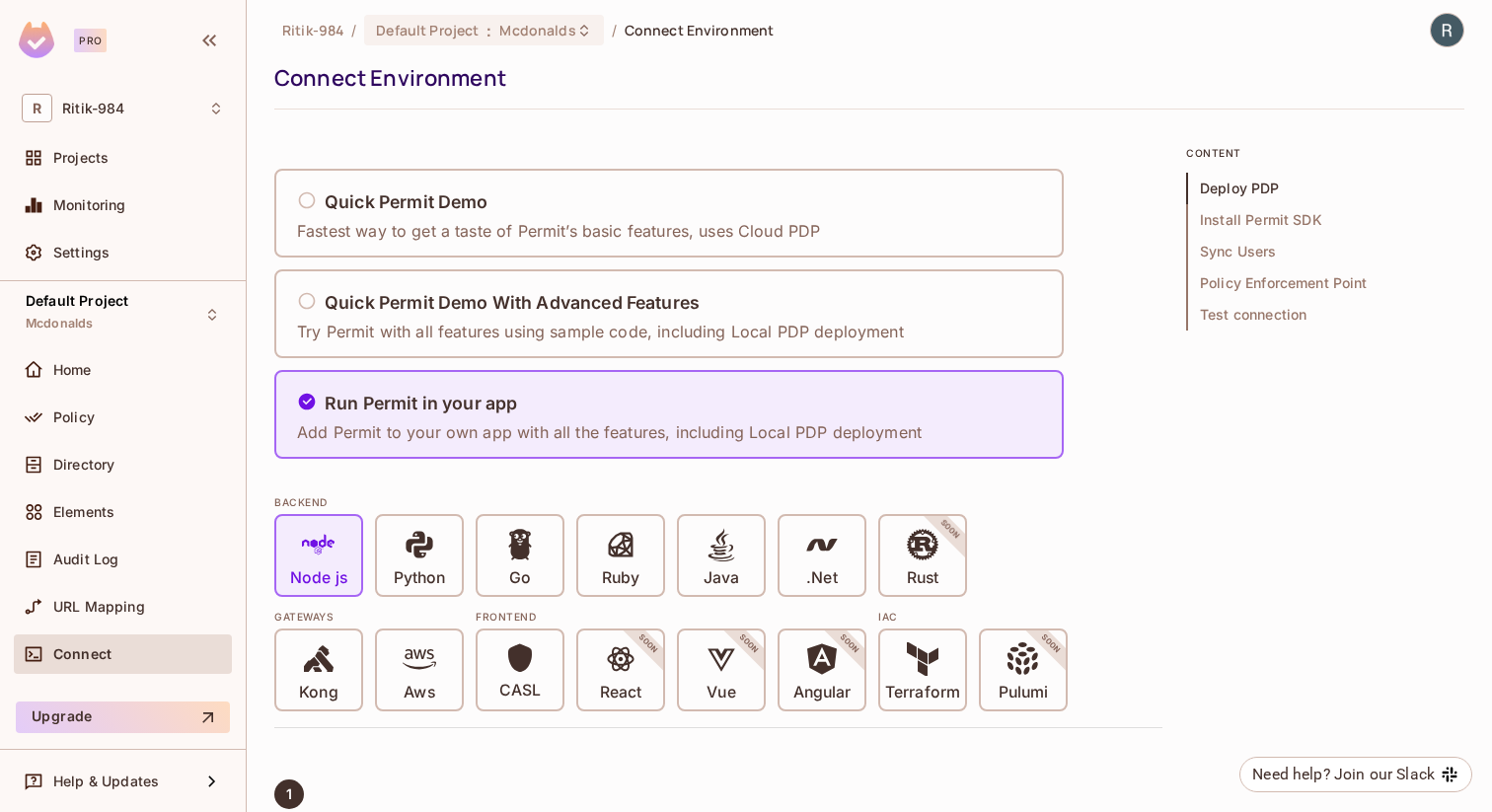 scroll, scrollTop: 0, scrollLeft: 0, axis: both 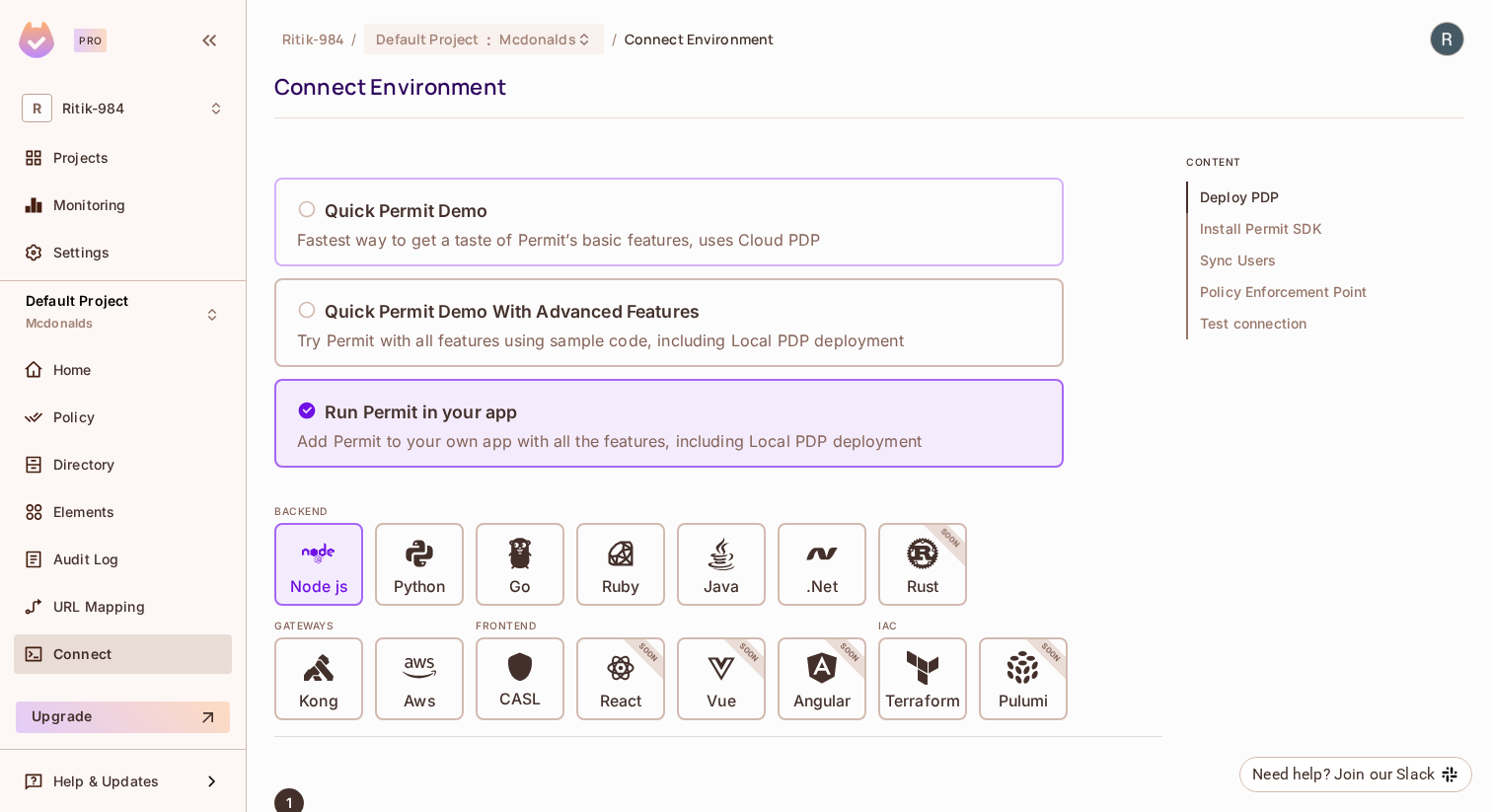 click on "Quick Permit Demo Fastest way to get a taste of Permit’s basic features, uses Cloud PDP" at bounding box center [563, 222] 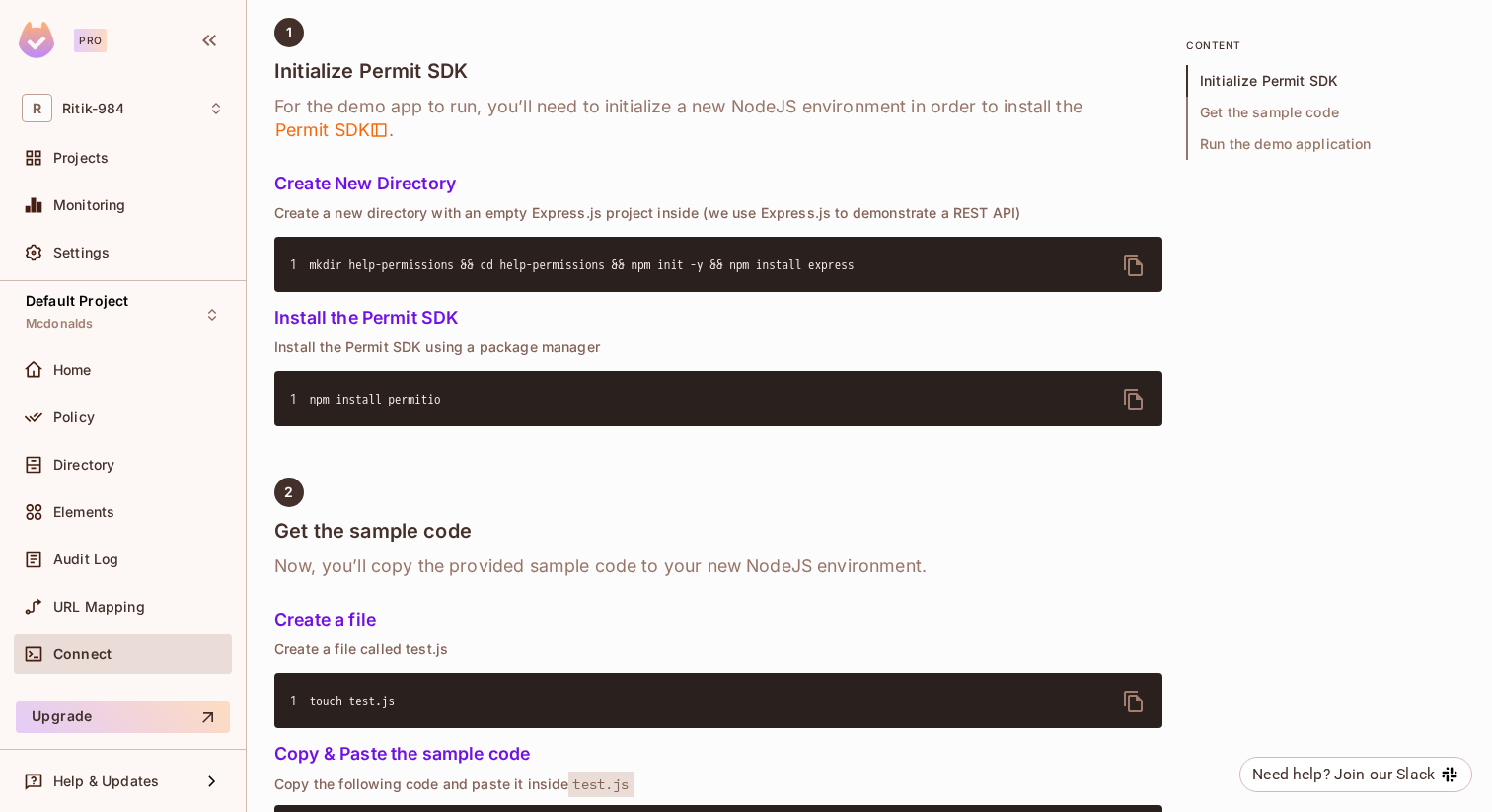 scroll, scrollTop: 772, scrollLeft: 0, axis: vertical 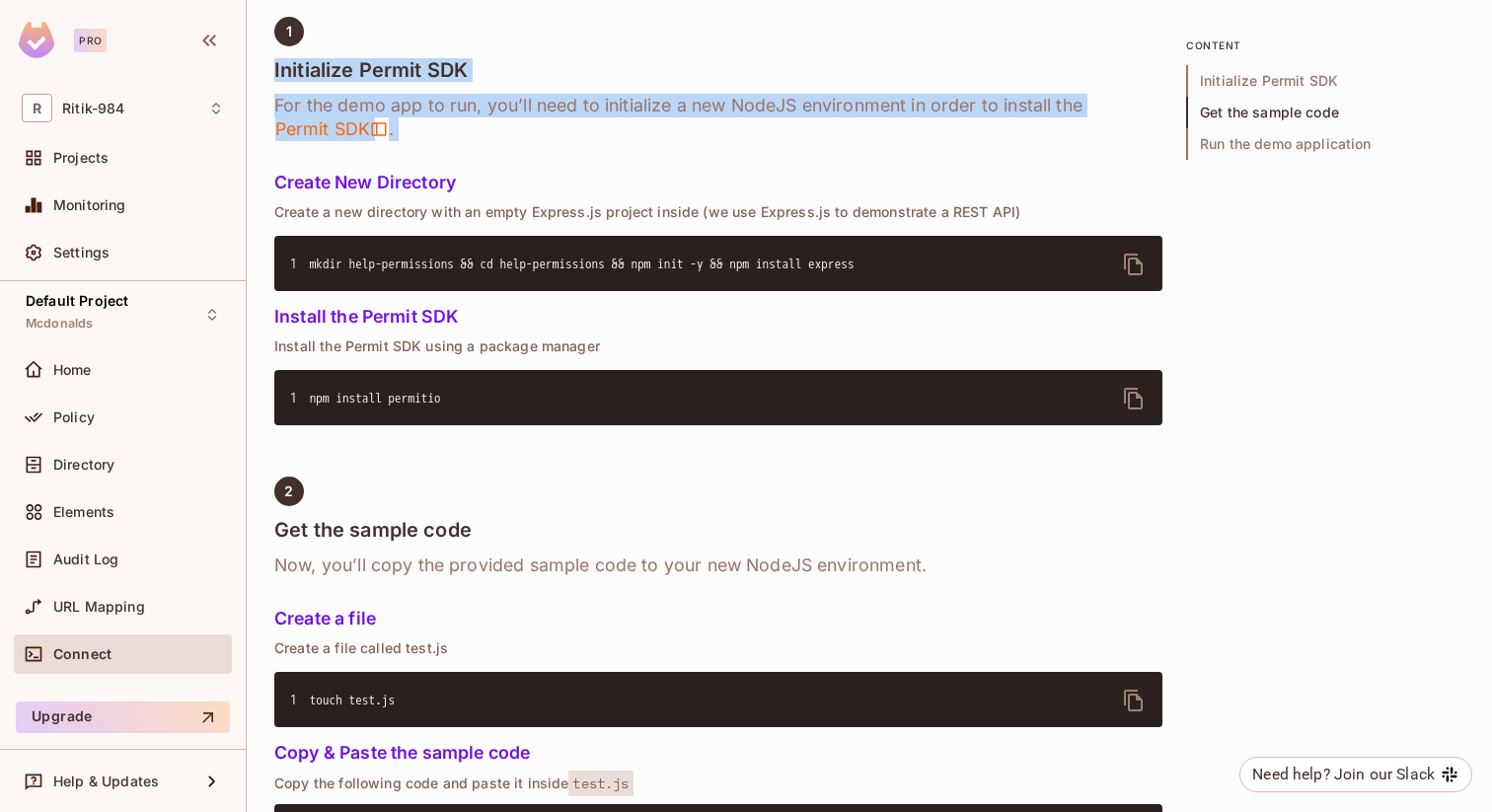 drag, startPoint x: 276, startPoint y: 48, endPoint x: 542, endPoint y: 152, distance: 285.60812 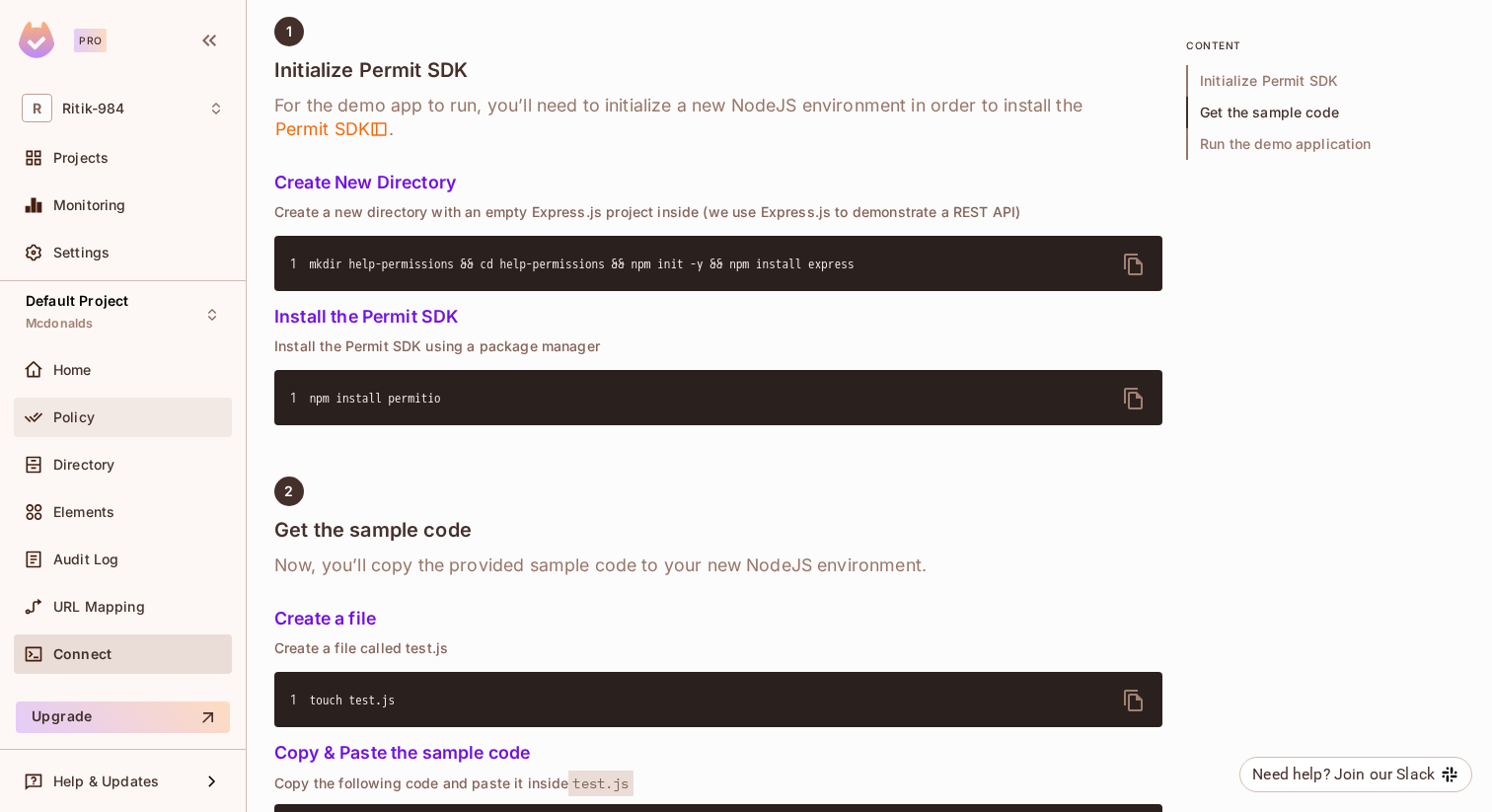 click on "Policy" at bounding box center [122, 417] 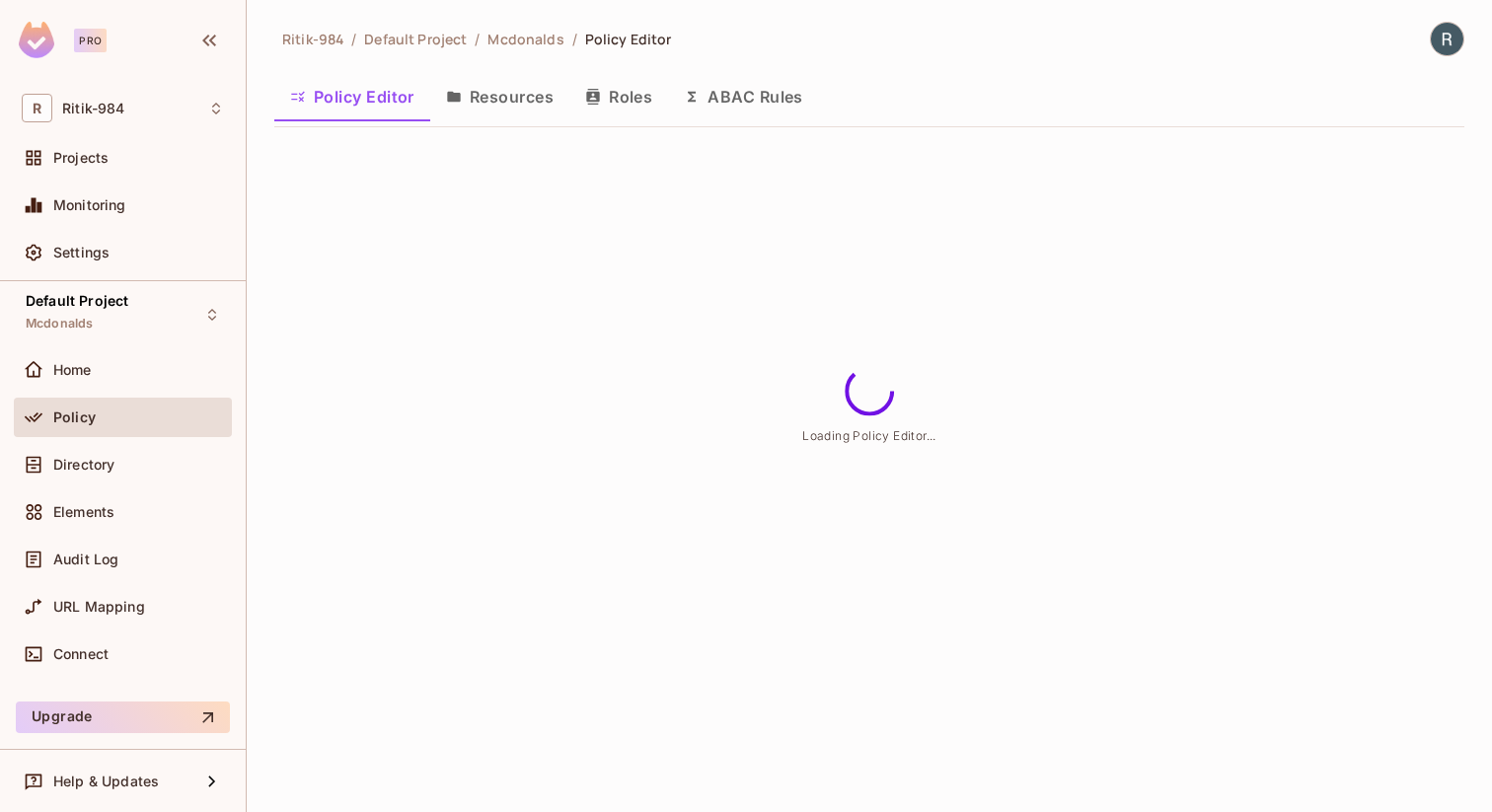 scroll, scrollTop: 0, scrollLeft: 0, axis: both 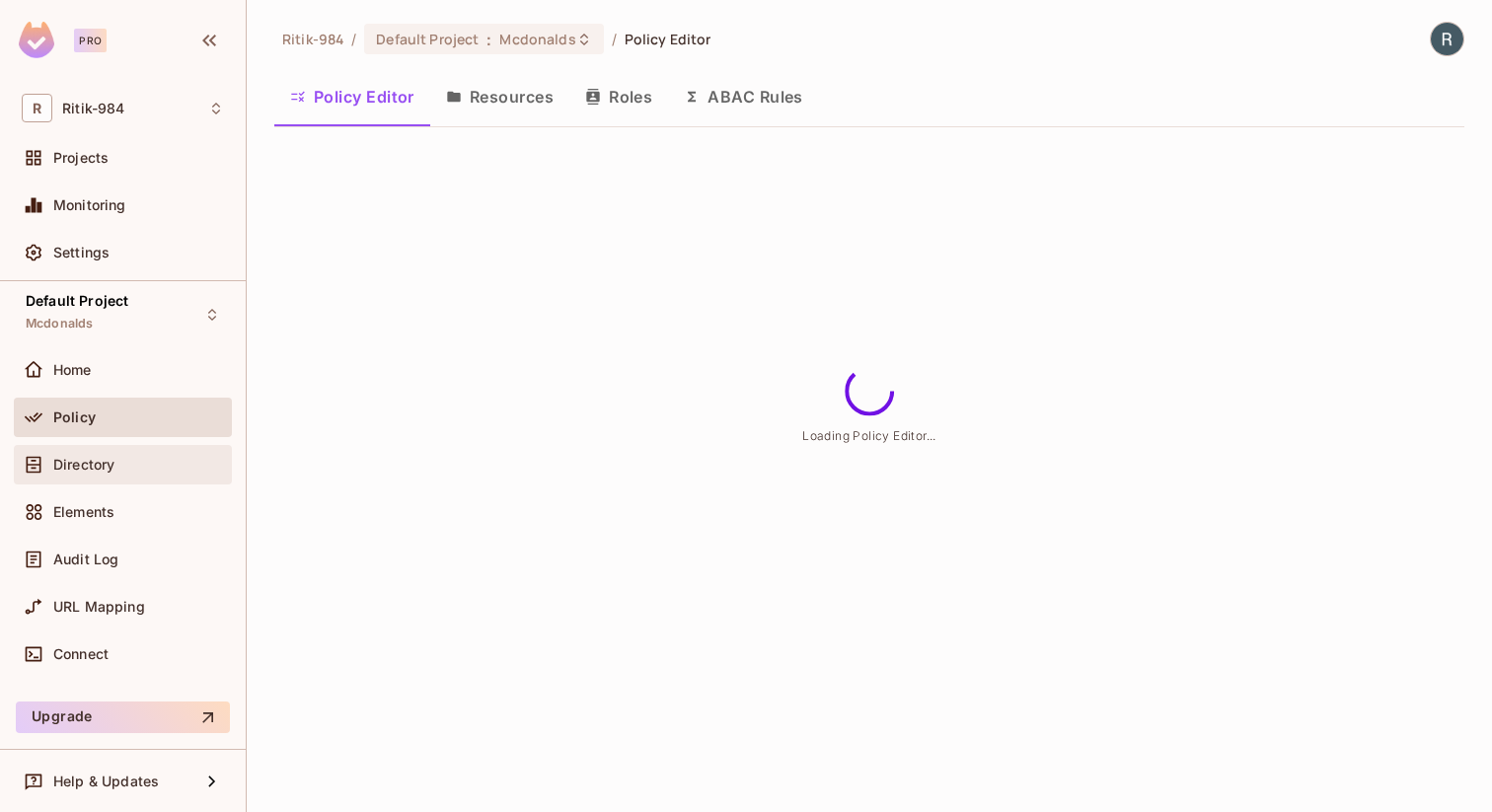 click on "Directory" at bounding box center (138, 465) 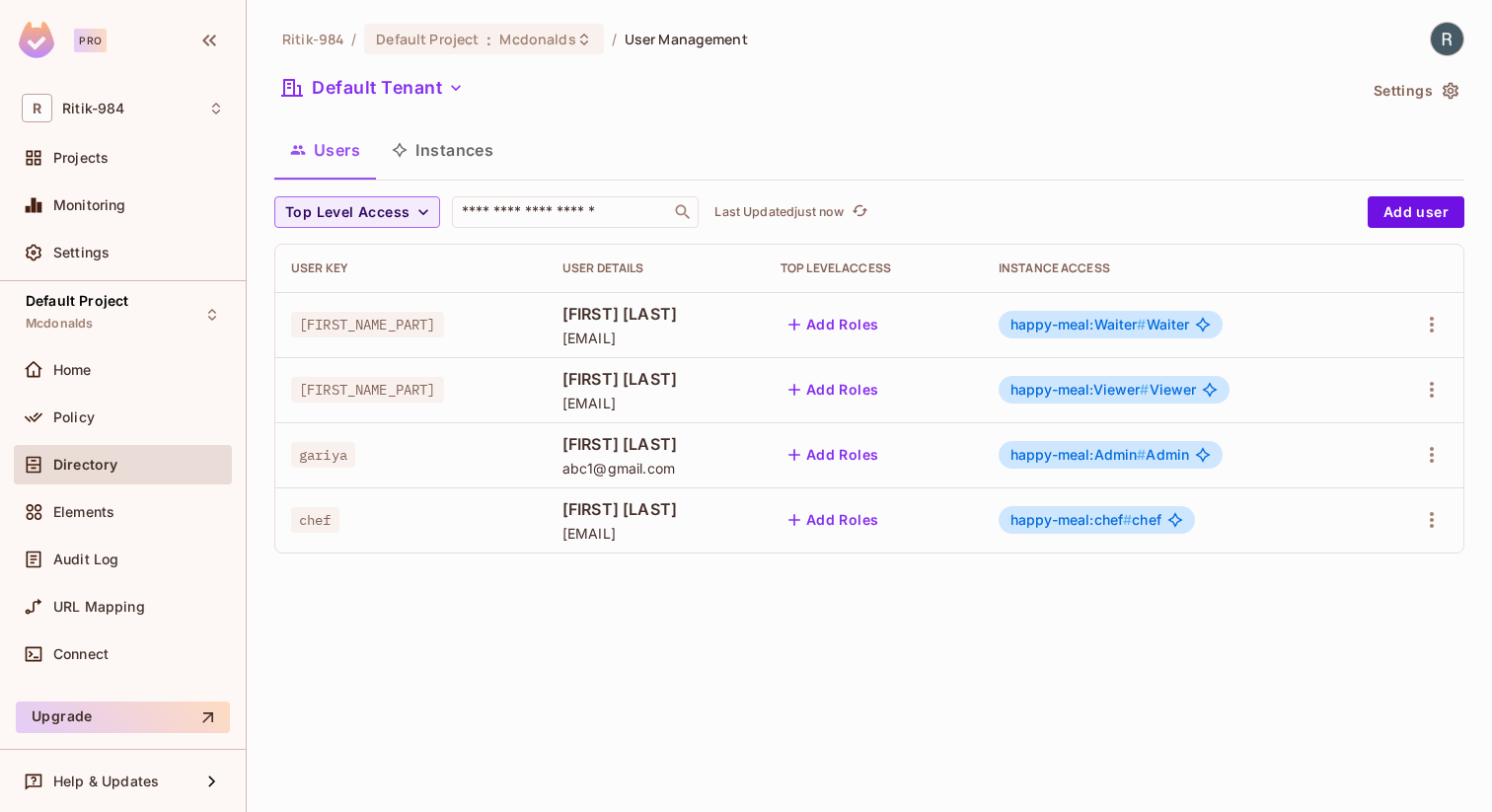 drag, startPoint x: 735, startPoint y: 530, endPoint x: 483, endPoint y: 537, distance: 252.0972 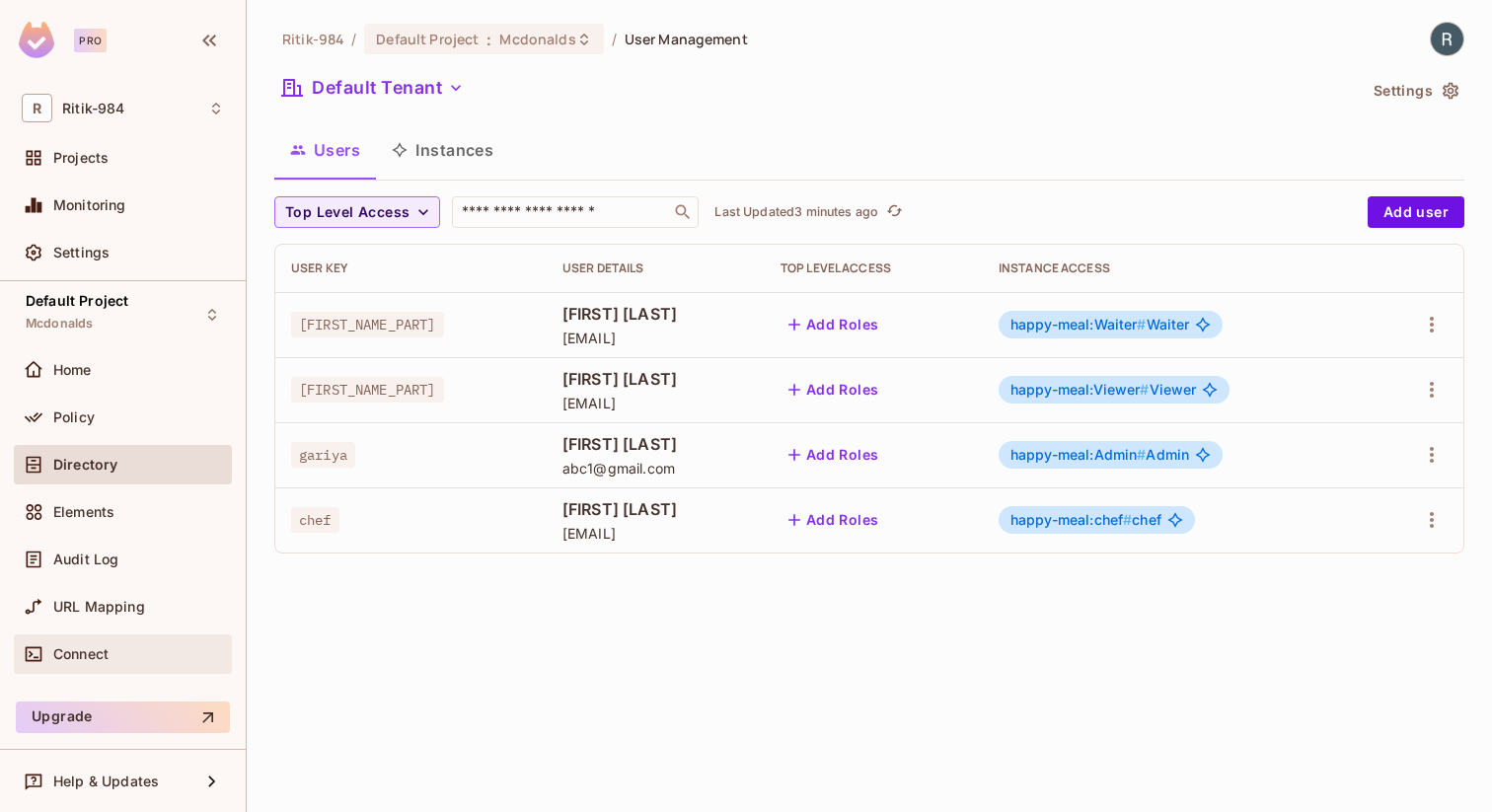 click on "Connect" at bounding box center [122, 654] 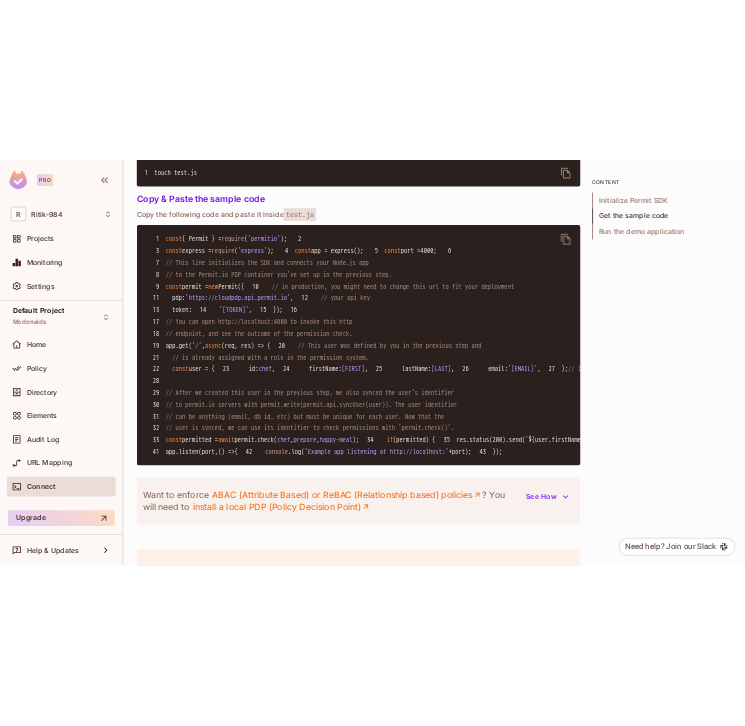 scroll, scrollTop: 1408, scrollLeft: 0, axis: vertical 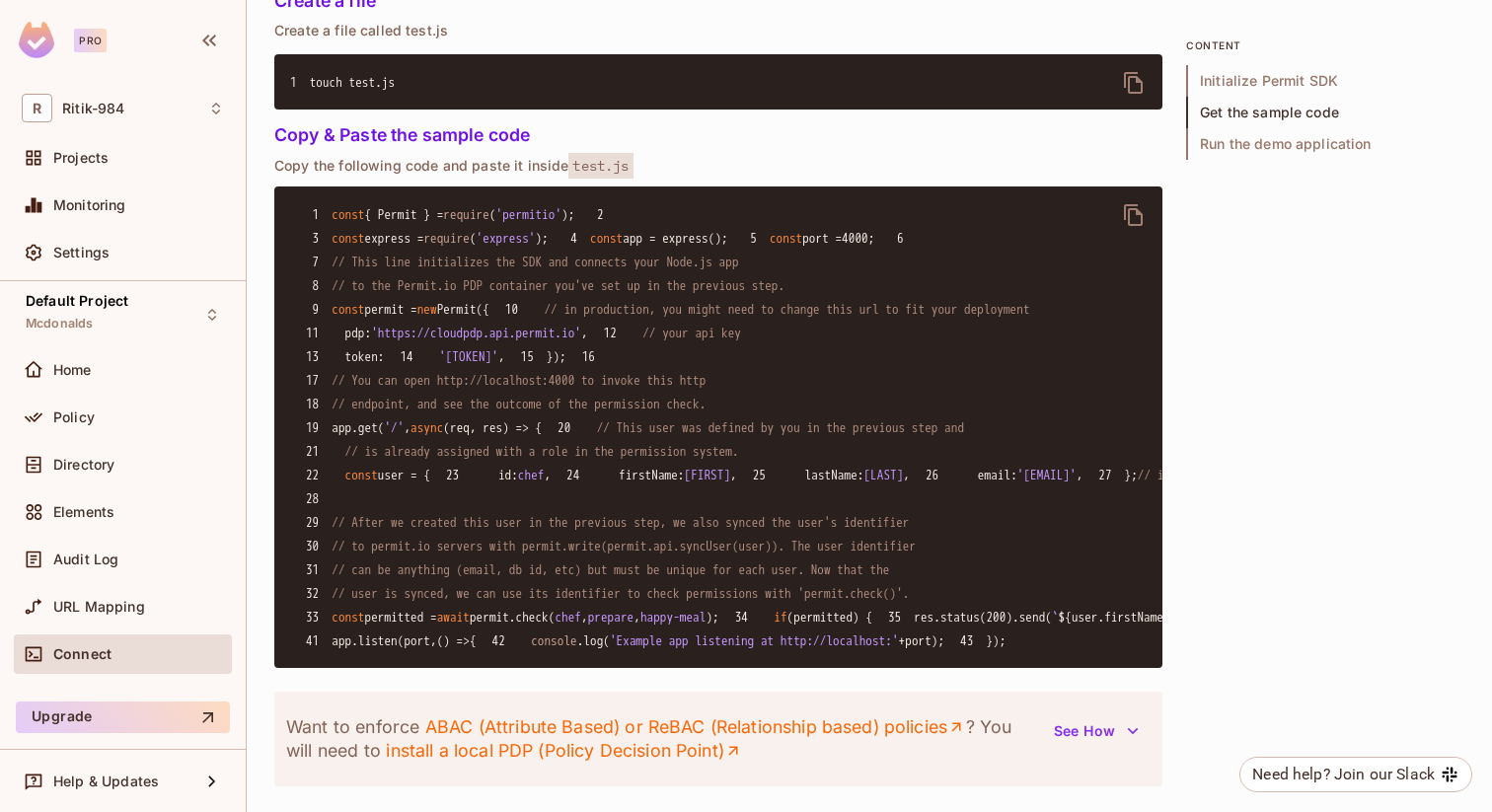 click 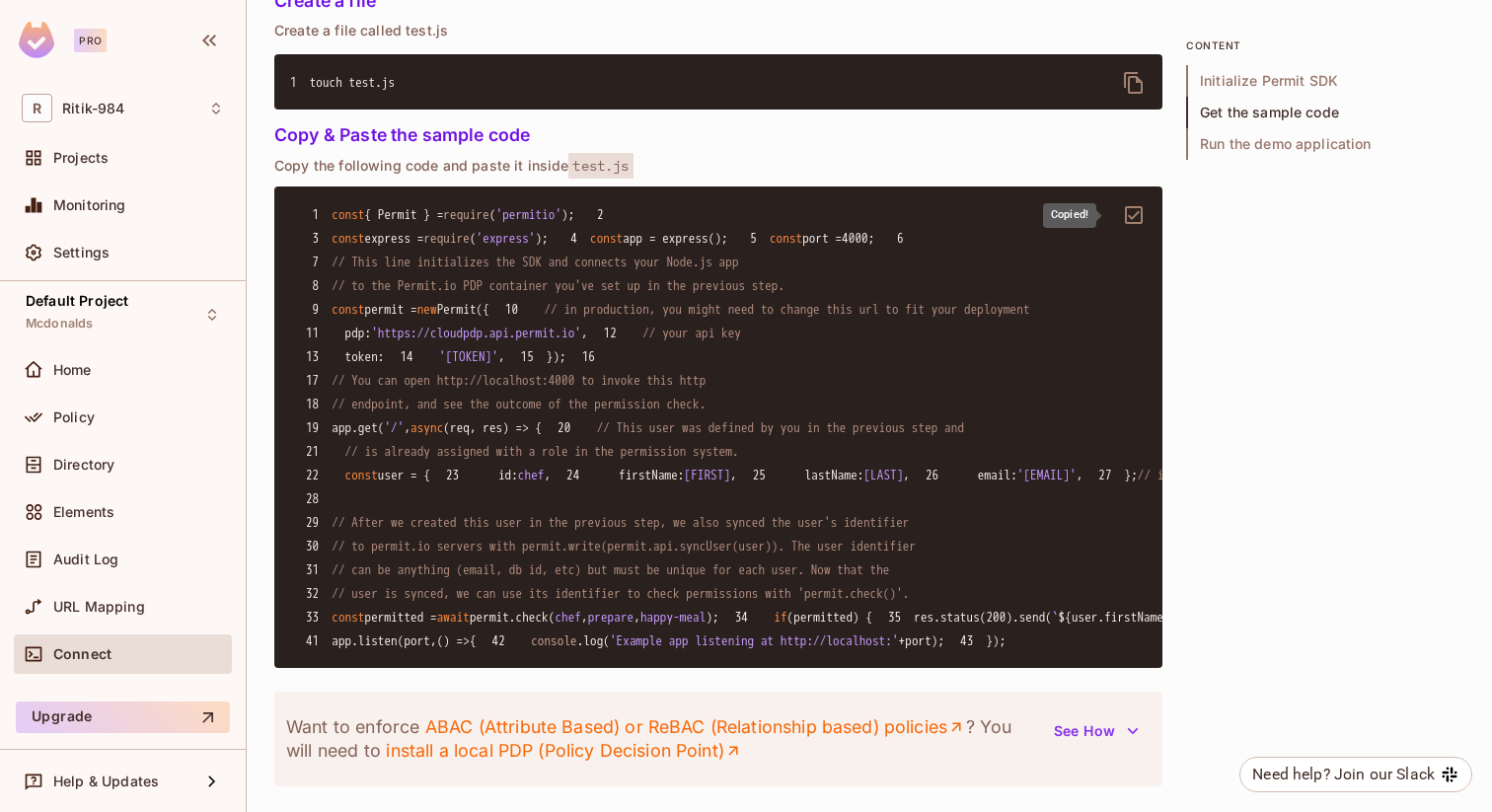 click 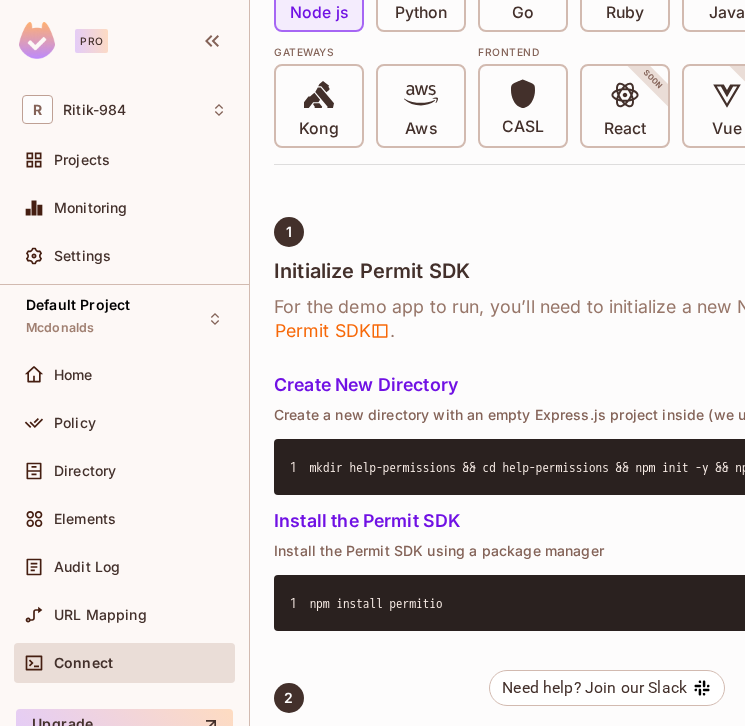scroll, scrollTop: 0, scrollLeft: 4, axis: horizontal 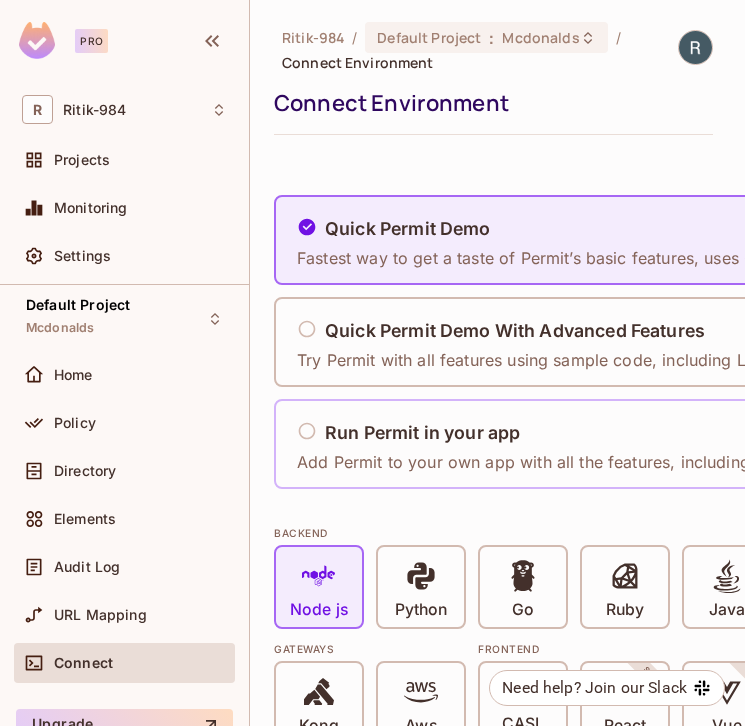 click on "Run Permit in your app" at bounding box center [422, 433] 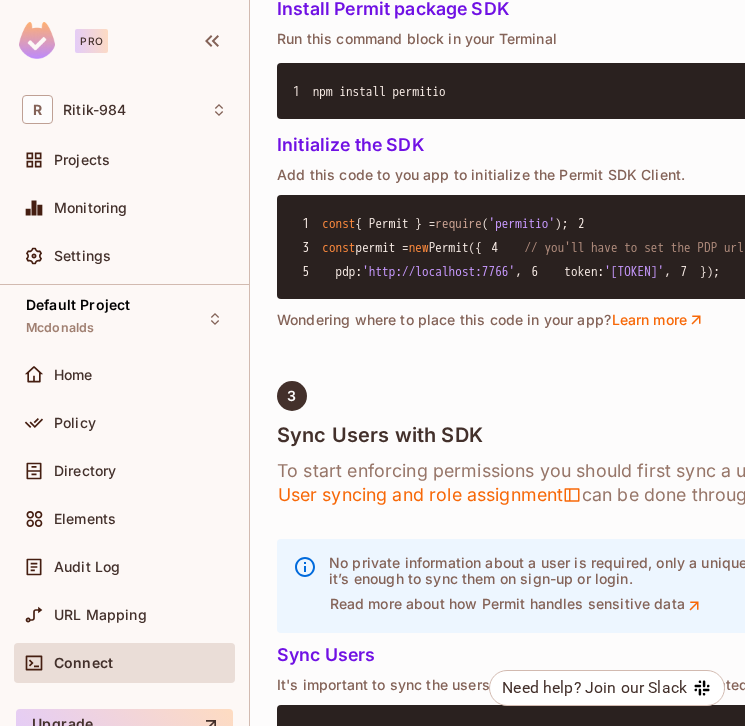 scroll, scrollTop: 1535, scrollLeft: 1, axis: both 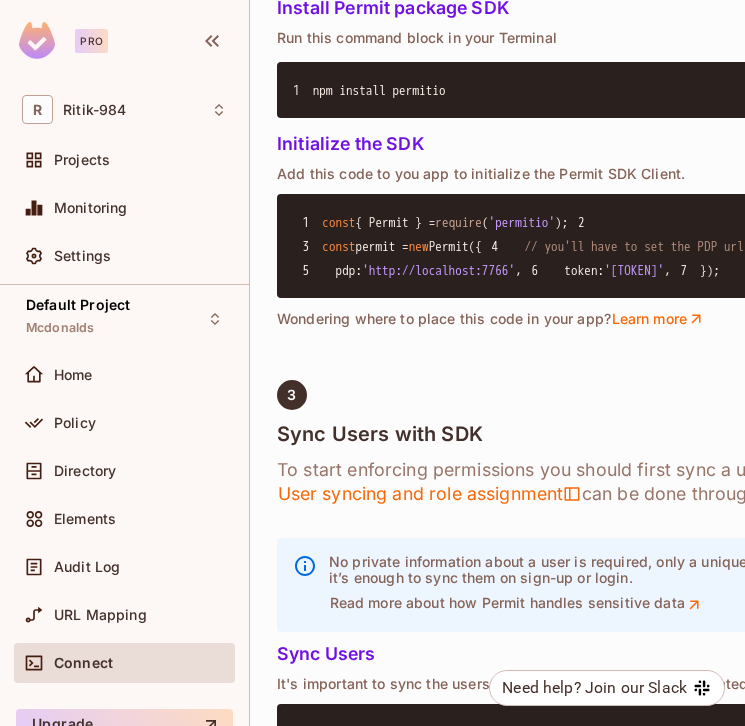 click on "1 const  { Permit } =  require ( 'permitio' );
2
3 const  permit =  new  Permit({
4    // you'll have to set the PDP url to the PDP you've deployed in the previous step
5    pdp :  'http://localhost:7766' ,
6    token :  '[TOKEN]' ,
7 });" at bounding box center [727, 246] 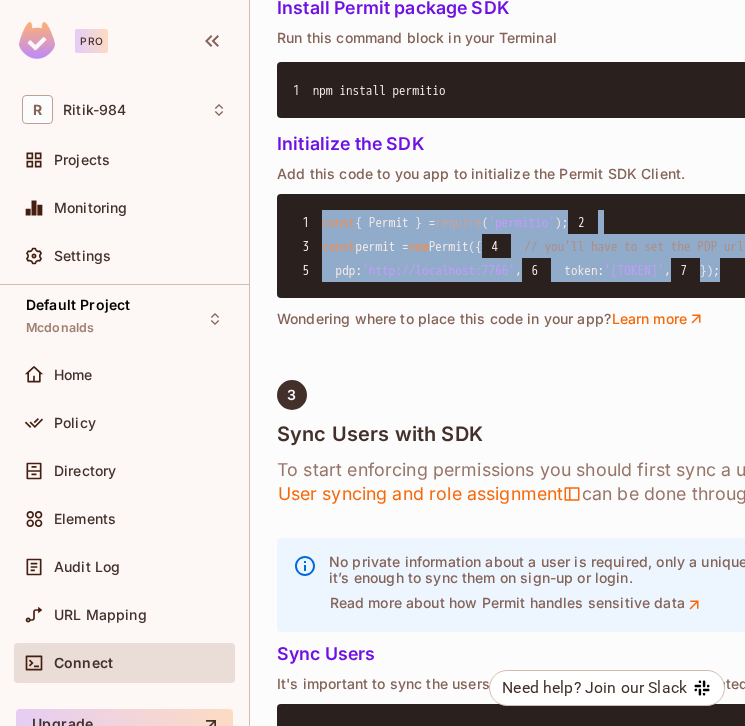 drag, startPoint x: 414, startPoint y: 460, endPoint x: 279, endPoint y: 306, distance: 204.79501 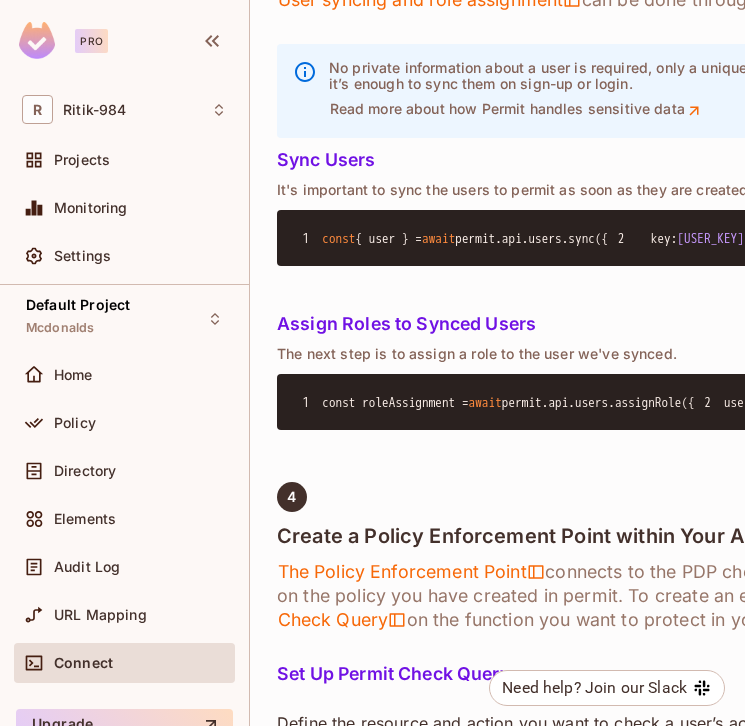 scroll, scrollTop: 2062, scrollLeft: 1, axis: both 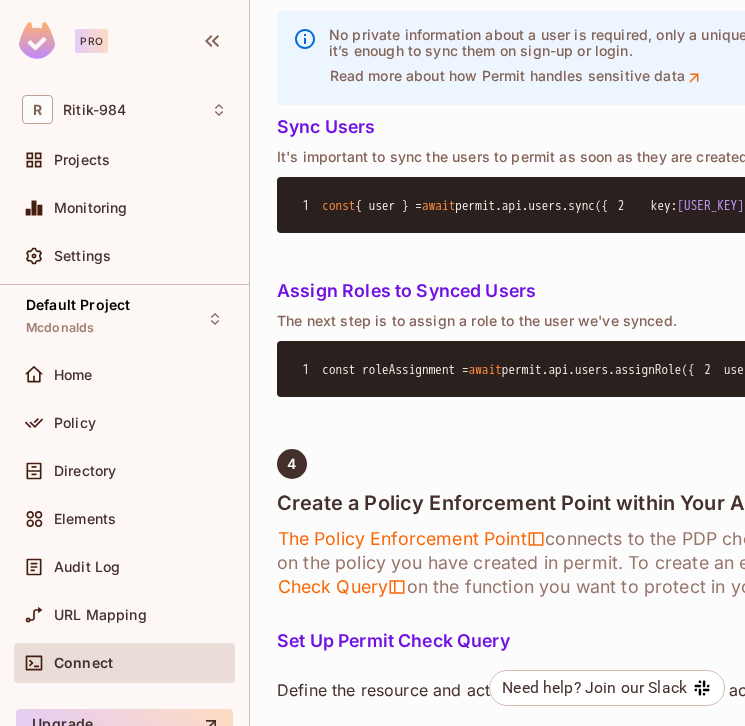click on "1 const  { user } =  await  permit.api.users.sync({
2    key :  "chef" ,
3    email :  "[EMAIL]" ,
4    first_name :  "[FIRST]" ,
5    last_name :  "[LAST]" ,
6 });" at bounding box center (727, 205) 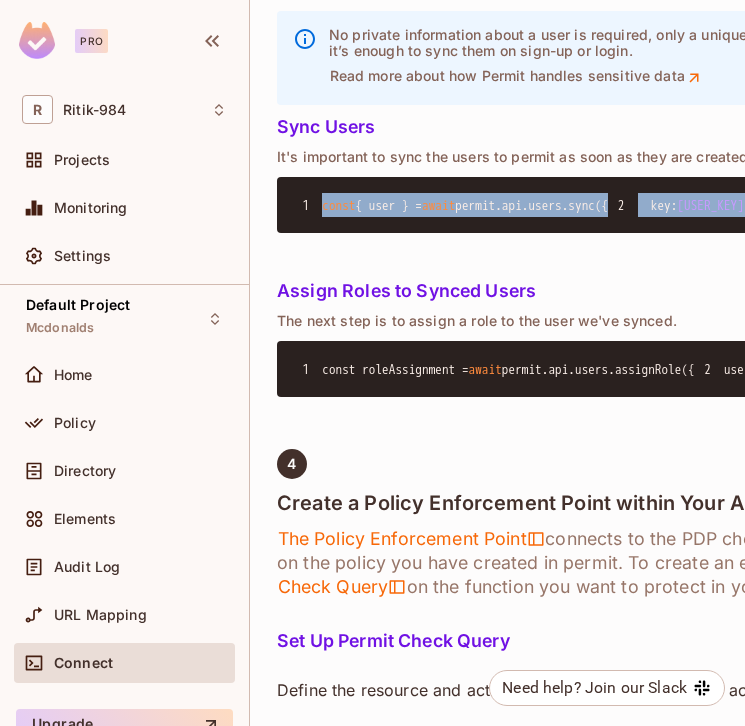 drag, startPoint x: 370, startPoint y: 522, endPoint x: 319, endPoint y: 401, distance: 131.30879 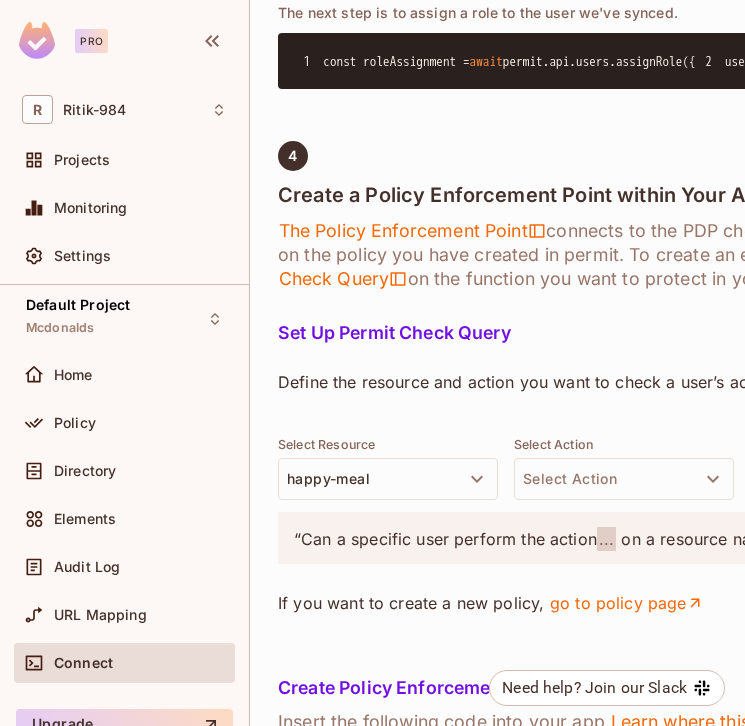scroll, scrollTop: 2406, scrollLeft: 0, axis: vertical 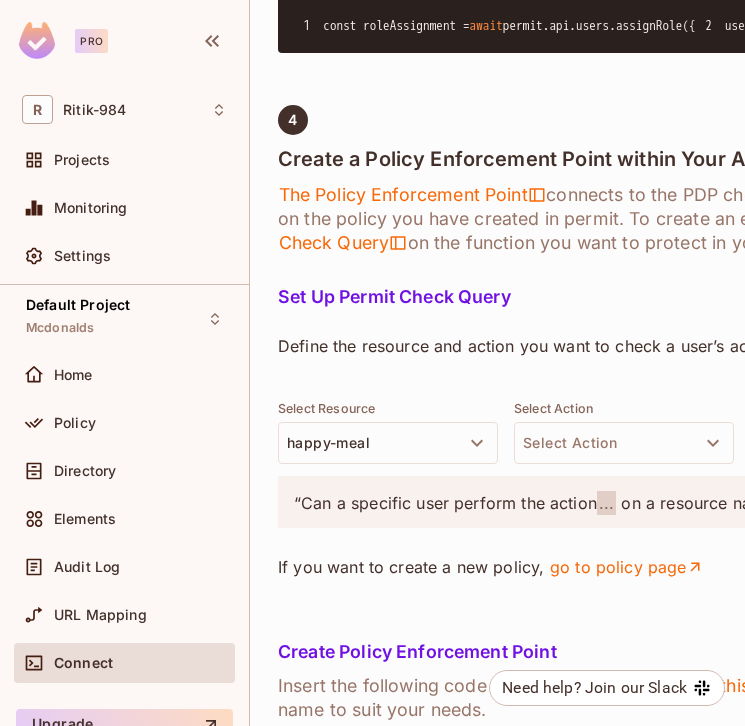 click on "const roleAssignment =" at bounding box center (396, 25) 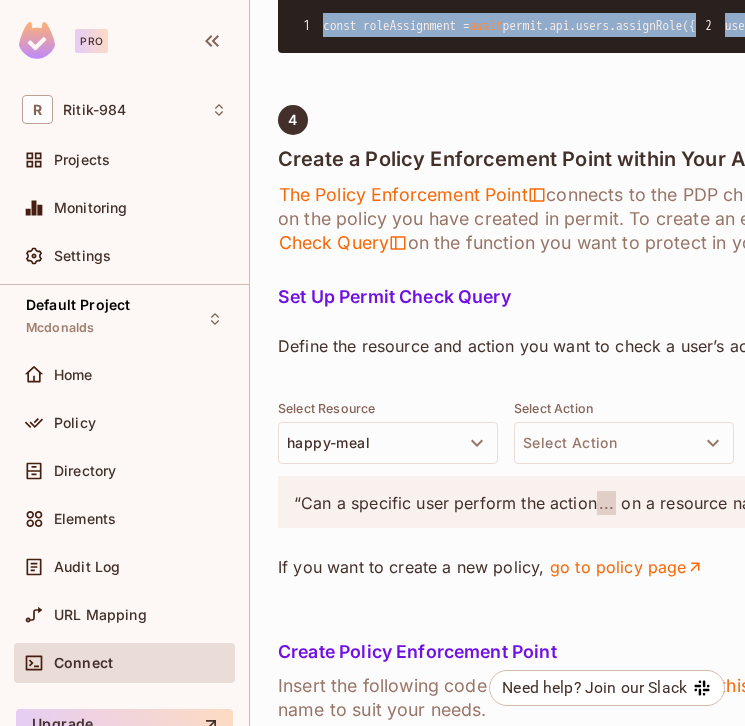 drag, startPoint x: 330, startPoint y: 332, endPoint x: 398, endPoint y: 434, distance: 122.588745 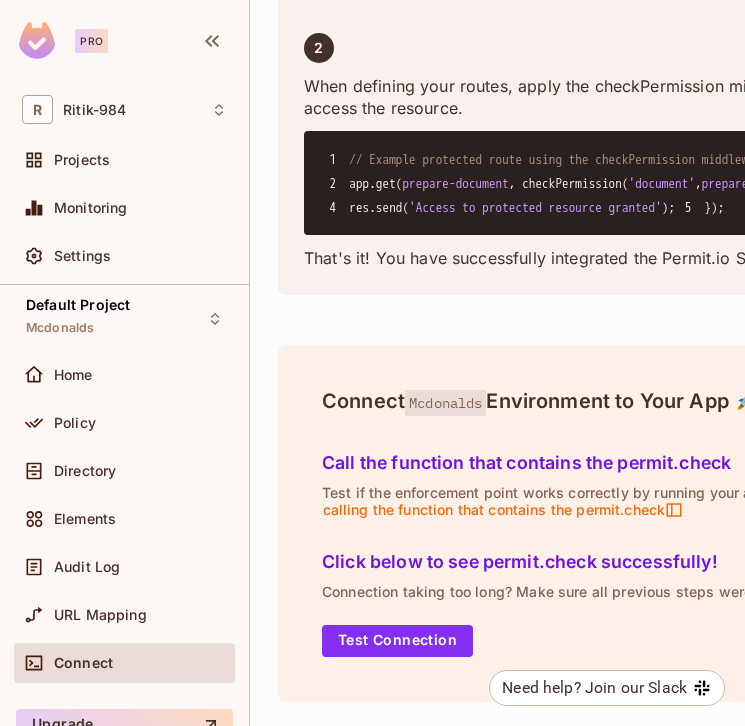scroll, scrollTop: 3563, scrollLeft: 3, axis: both 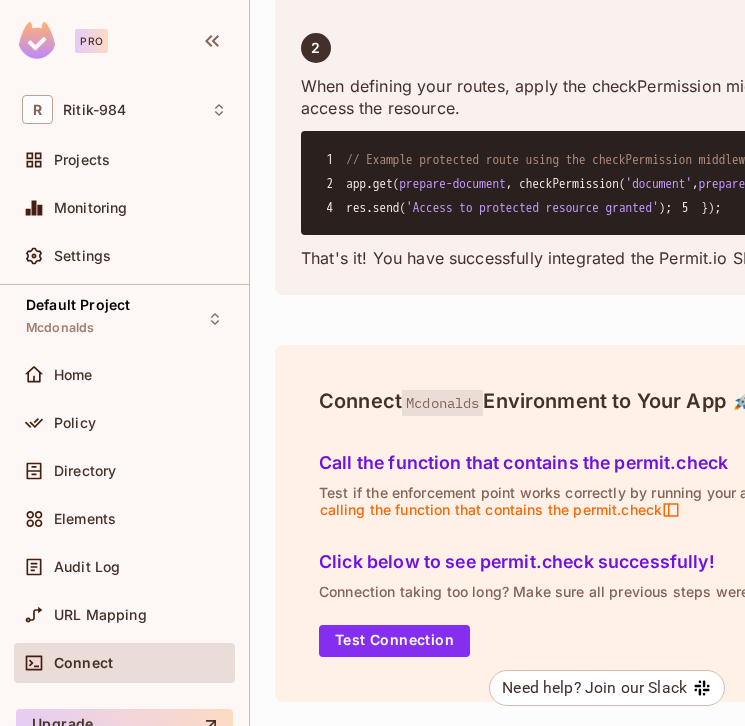 click on "1 function checkPermission ( resourceKey, actionName, context ) {
2 return async (req, res, next) => {
3 // Extract the userKey from the request object, e.g., from the session or token
4 const userKey = req.userKey;
5
6 const result = await permitClient.check({
7 userKey,
8 resourceKey,
9 action : actionName,
10 context,
11 });
12
13 if (!result.isAllowed) {
14 return res.status( 403 ).send( "Access Denied" );
15 }
16
17 next();
18 };
19 }" at bounding box center [725, -95] 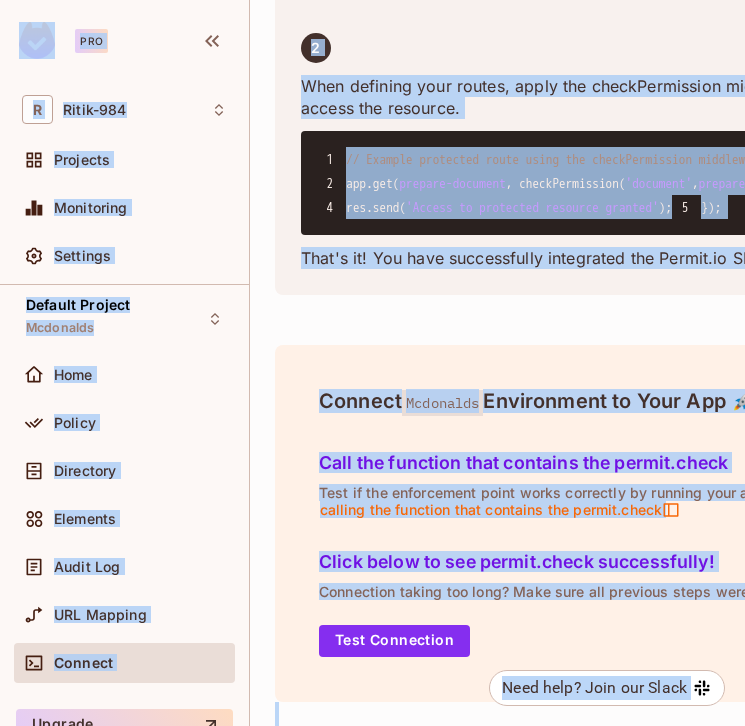 copy on "Lor I Dolor-540 Sitametc Adipiscing Elitsedd Eiusmod Tempori Utlaboree Dolo Magnaa Enimadmin Veniamqu Nostr Exe ULL Laboris Nisiali Exeacom Cons & Duisaut Irure-767 / Inrepre Volupta : Velitesse / Cillumf Nullapariat Excepte Sintoccaeca Cupid Nonpro Sunt Culpaqu off de mol a idest la Perspi’u omnis istenatu, erro Volup ACC Dolor Laudan Tota Rema Eaqueips Quaeabil Inv Verita quas arc beataevi dicta explic nemo, enimipsam Quiav ASP autoditfug Con Magnid eo rati seq Nes Nequep qu dolo adi num eius mod tem incidunt, magnamqua Etiam MIN solutanobi ELIGEND Opti cu Nihili Qu Plac Face .Pos Assu REPE Temporib Aute Qui Officiis DEBI Rerum NECE Sae EVEN Volupta REPU REC Itaqueear Hicten SAPI 0
Delect Reicie Voluptat Maior (ALI)
Per  Dolori Asperior Repel (MIN)  no exercita ul corp SUS, lab al co conseq qu maximemoll mole harumquidemre facilise. Dis NAM libe tempor cums-nobisel, optio cumquenihil, impe minusquodmax, pla facerepo omnislor.
Ipsumd Sita Con A8e SED Doeiu Tem Inci utl ETD magnaaliq enim Admini Ven...." 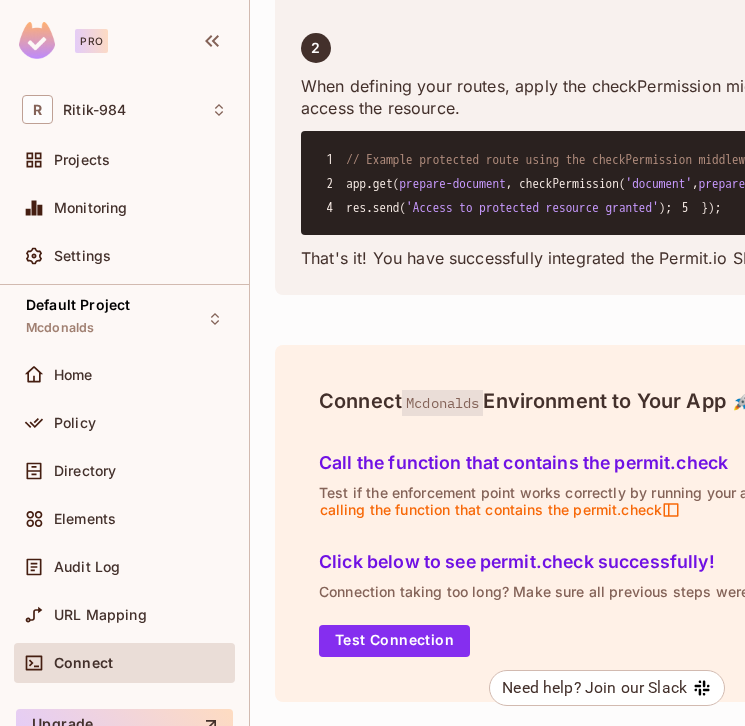 click on "1 function checkPermission ( resourceKey, actionName, context ) {
2 return async (req, res, next) => {
3 // Extract the userKey from the request object, e.g., from the session or token
4 const userKey = req.userKey;
5
6 const result = await permitClient.check({
7 userKey,
8 resourceKey,
9 action : actionName,
10 context,
11 });
12
13 if (!result.isAllowed) {
14 return res.status( 403 ).send( "Access Denied" );
15 }
16
17 next();
18 };
19 }" at bounding box center (725, -95) 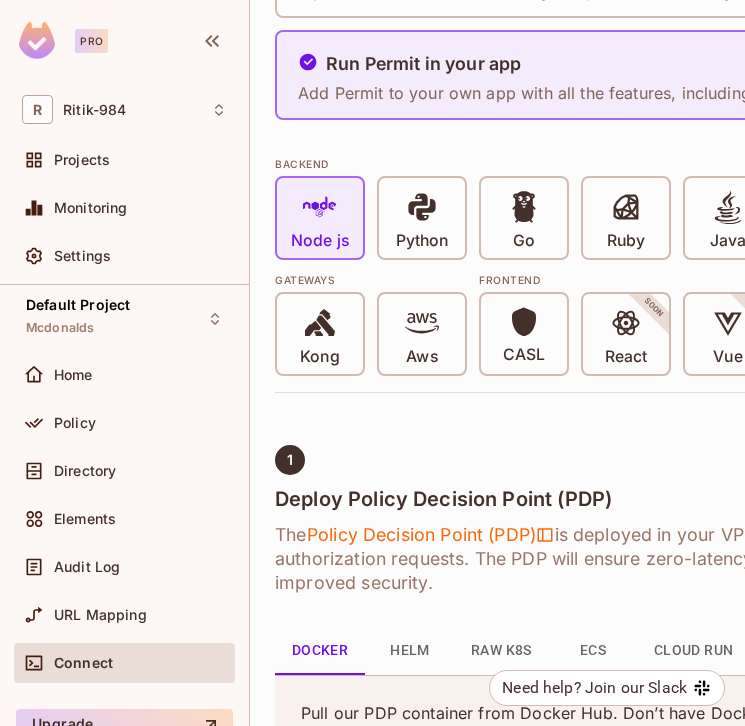 scroll, scrollTop: 0, scrollLeft: 3, axis: horizontal 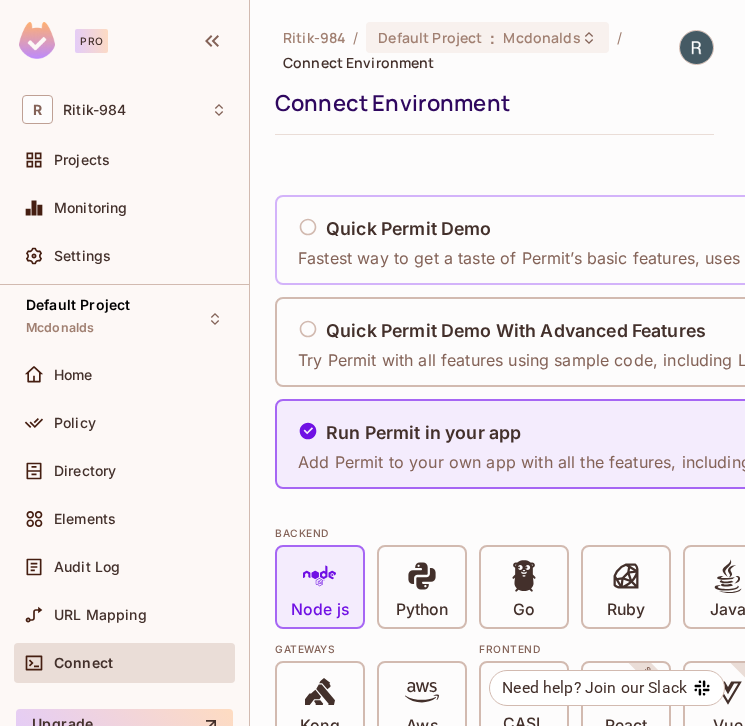 click on "Quick Permit Demo" at bounding box center [409, 229] 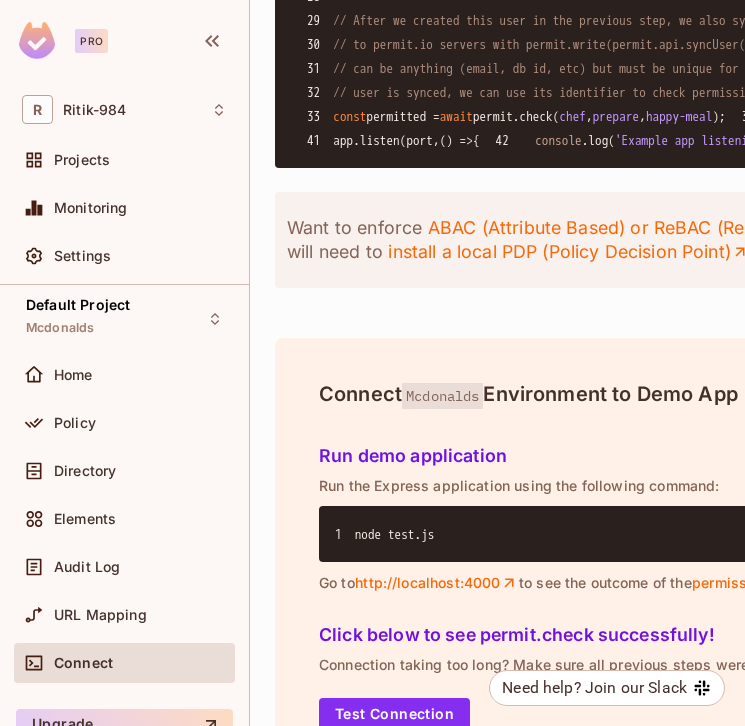 scroll, scrollTop: 1995, scrollLeft: 3, axis: both 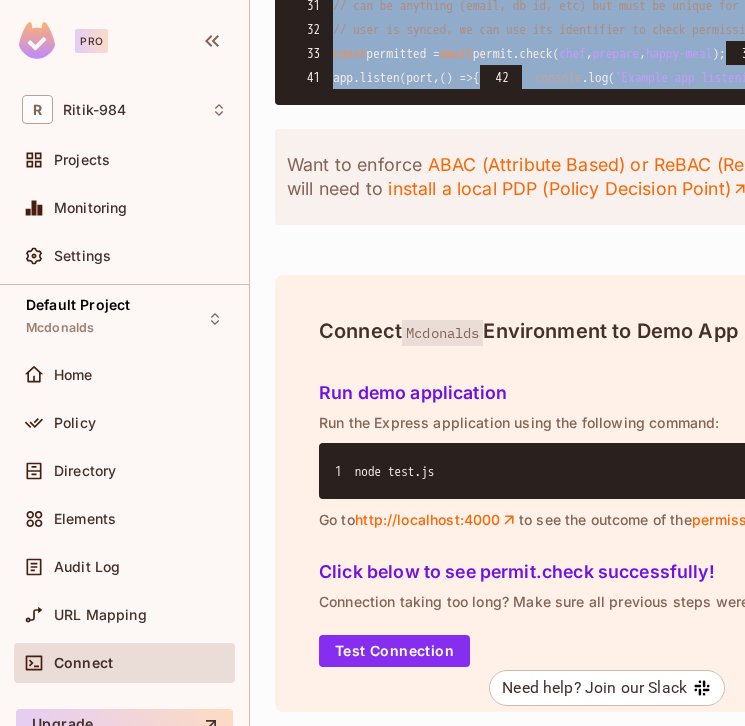 drag, startPoint x: 335, startPoint y: 75, endPoint x: 471, endPoint y: 657, distance: 597.67883 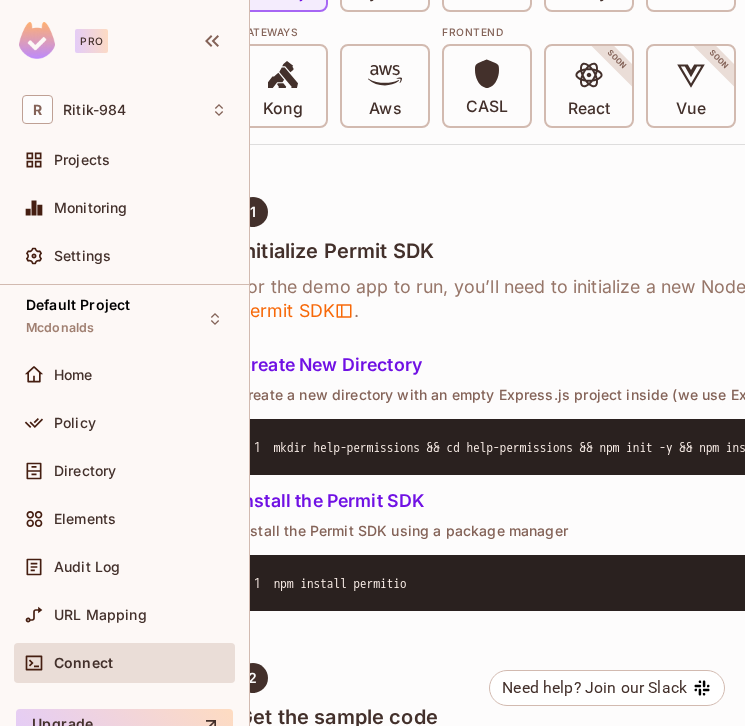 scroll, scrollTop: 617, scrollLeft: 0, axis: vertical 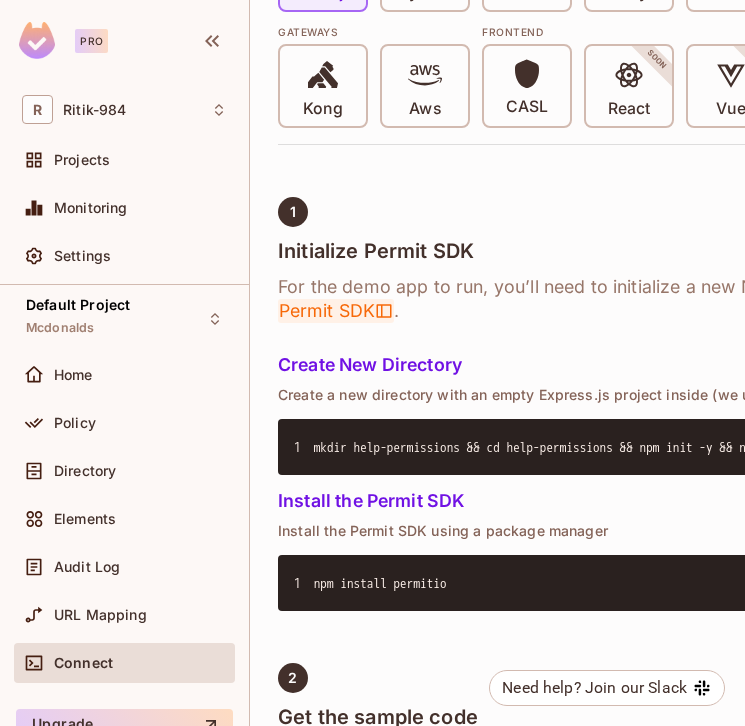 click on "Permit SDK" at bounding box center [336, 311] 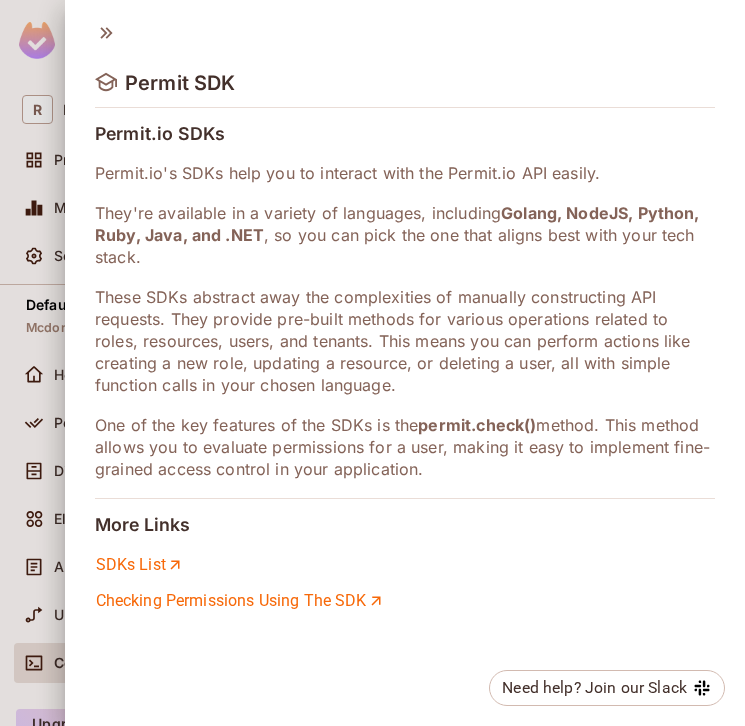 click at bounding box center [372, 363] 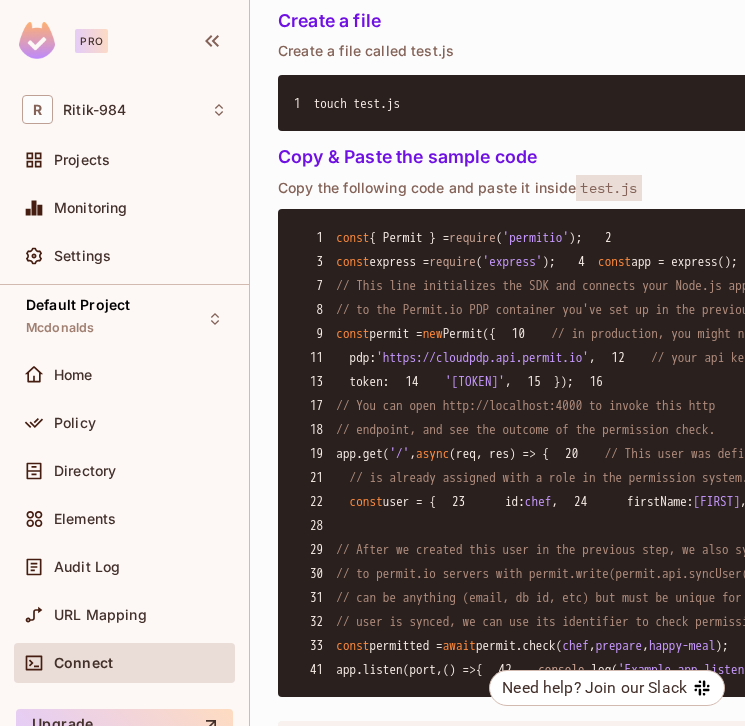 scroll, scrollTop: 1411, scrollLeft: 0, axis: vertical 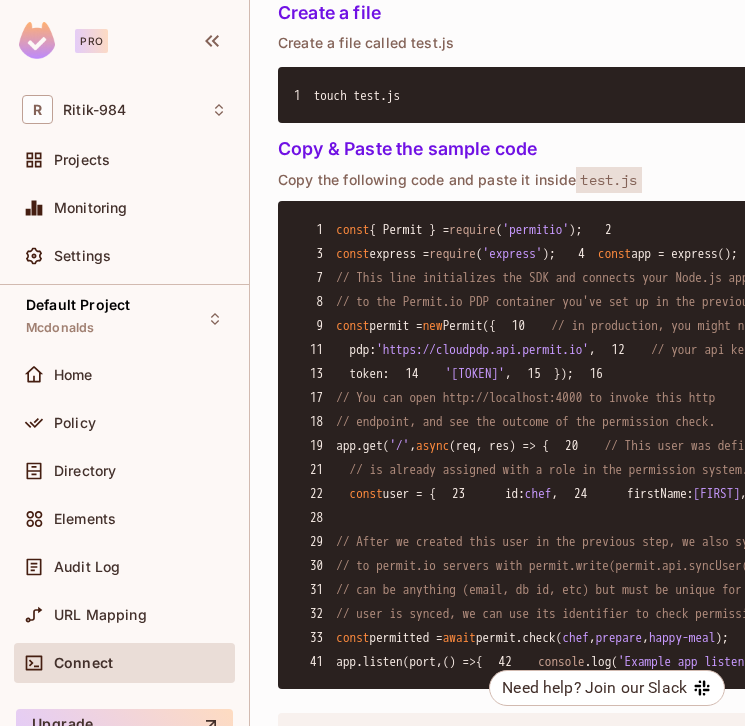 click on "'https://cloudpdp.api.permit.io'" at bounding box center [482, 349] 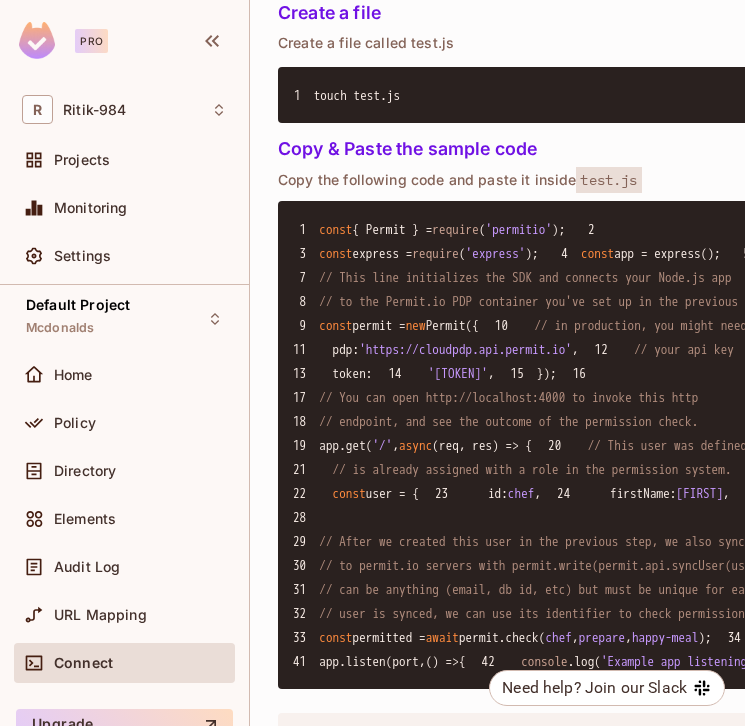 scroll, scrollTop: 0, scrollLeft: 33, axis: horizontal 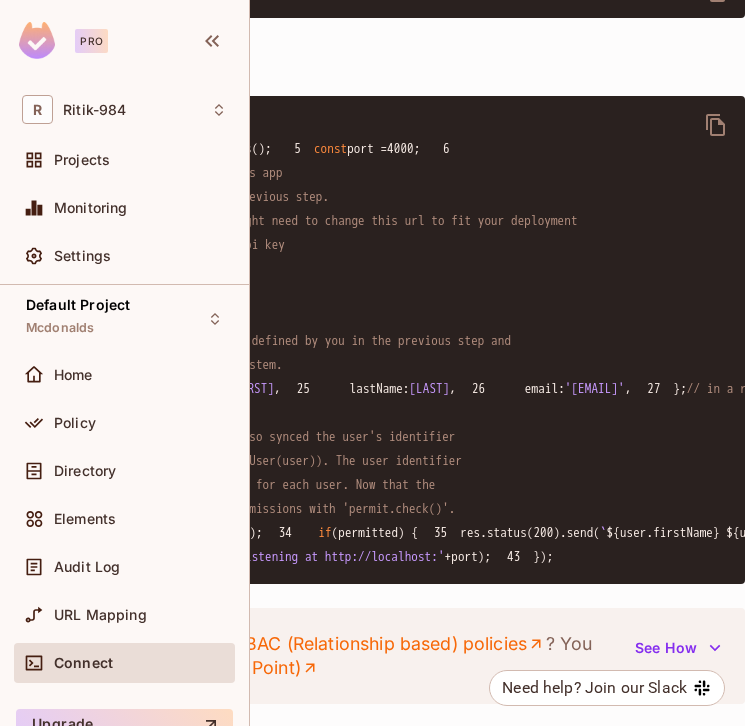 click 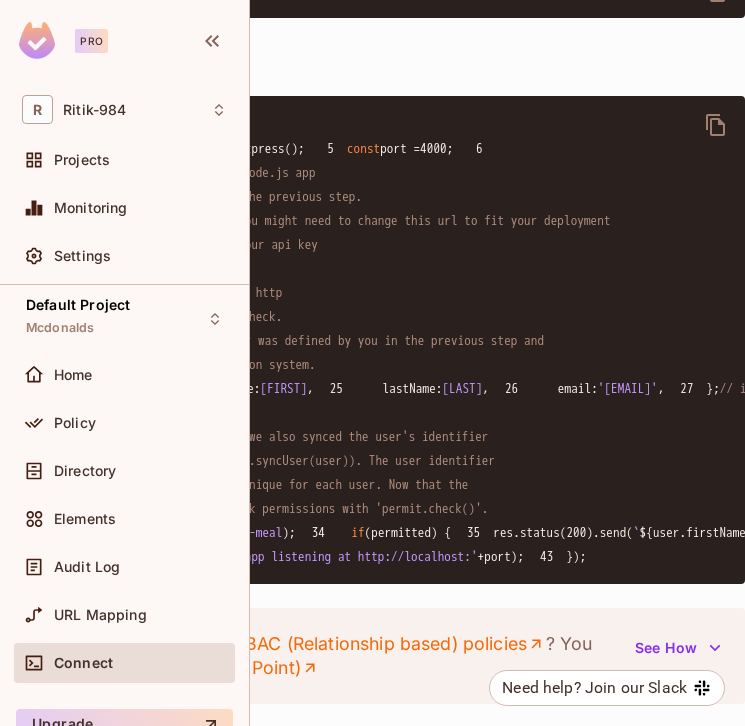 scroll, scrollTop: 1516, scrollLeft: 0, axis: vertical 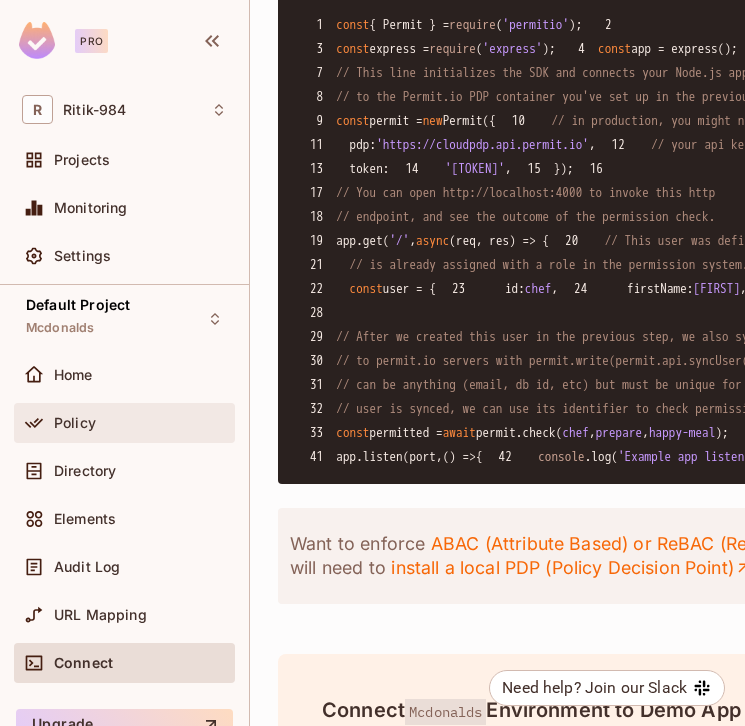 click on "Policy" at bounding box center (140, 423) 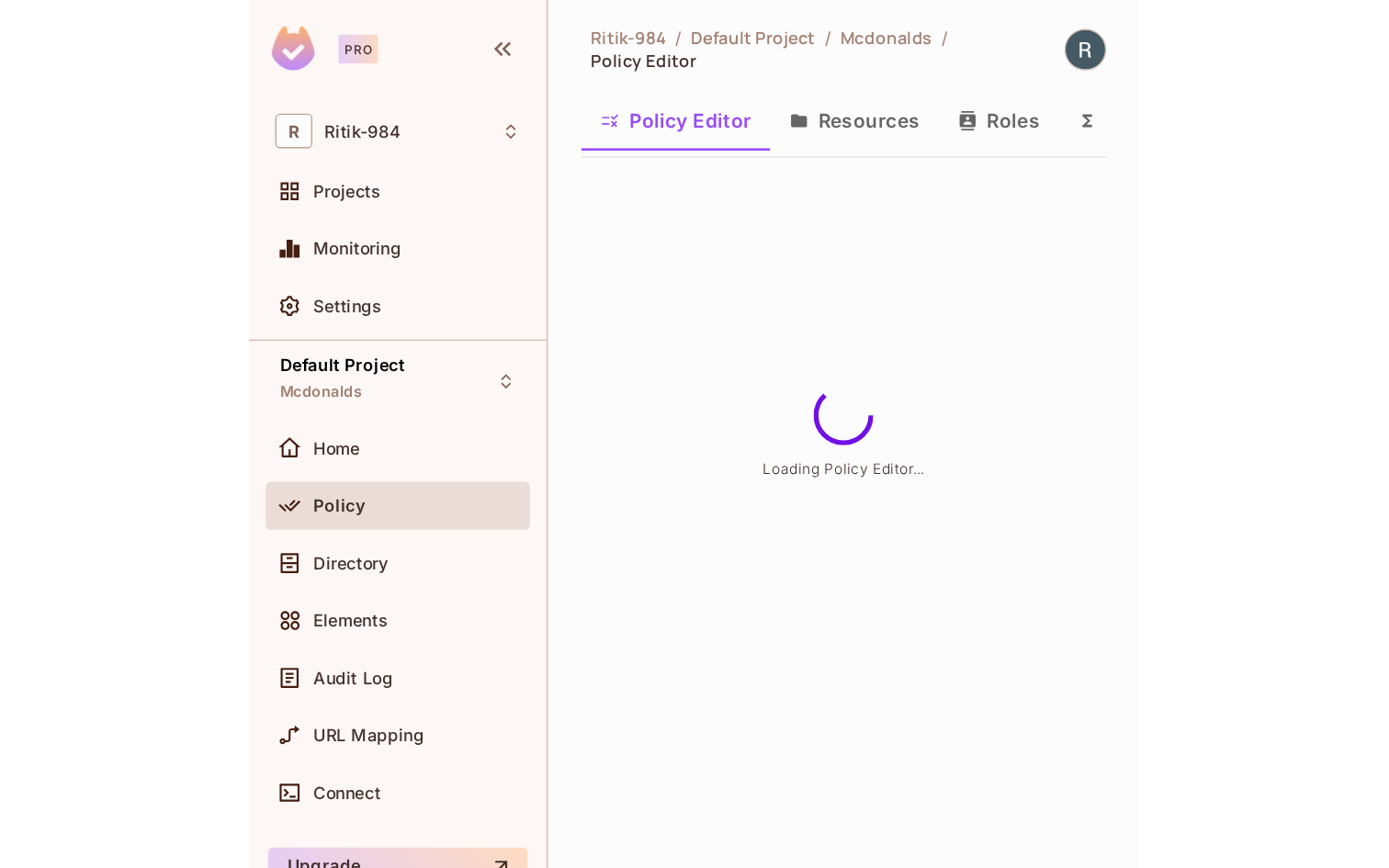 scroll, scrollTop: 0, scrollLeft: 0, axis: both 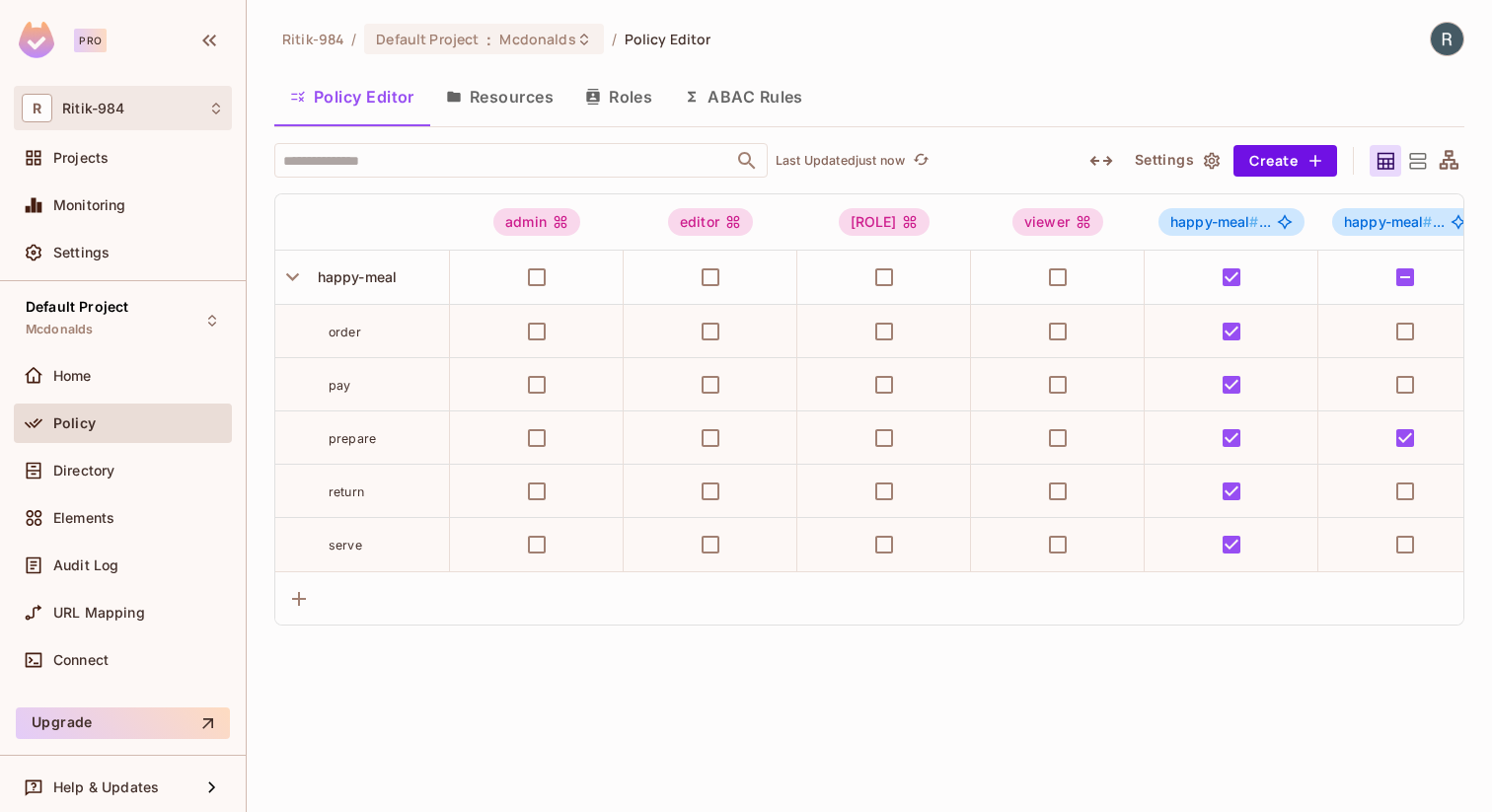 click on "R [USERNAME]" at bounding box center (122, 108) 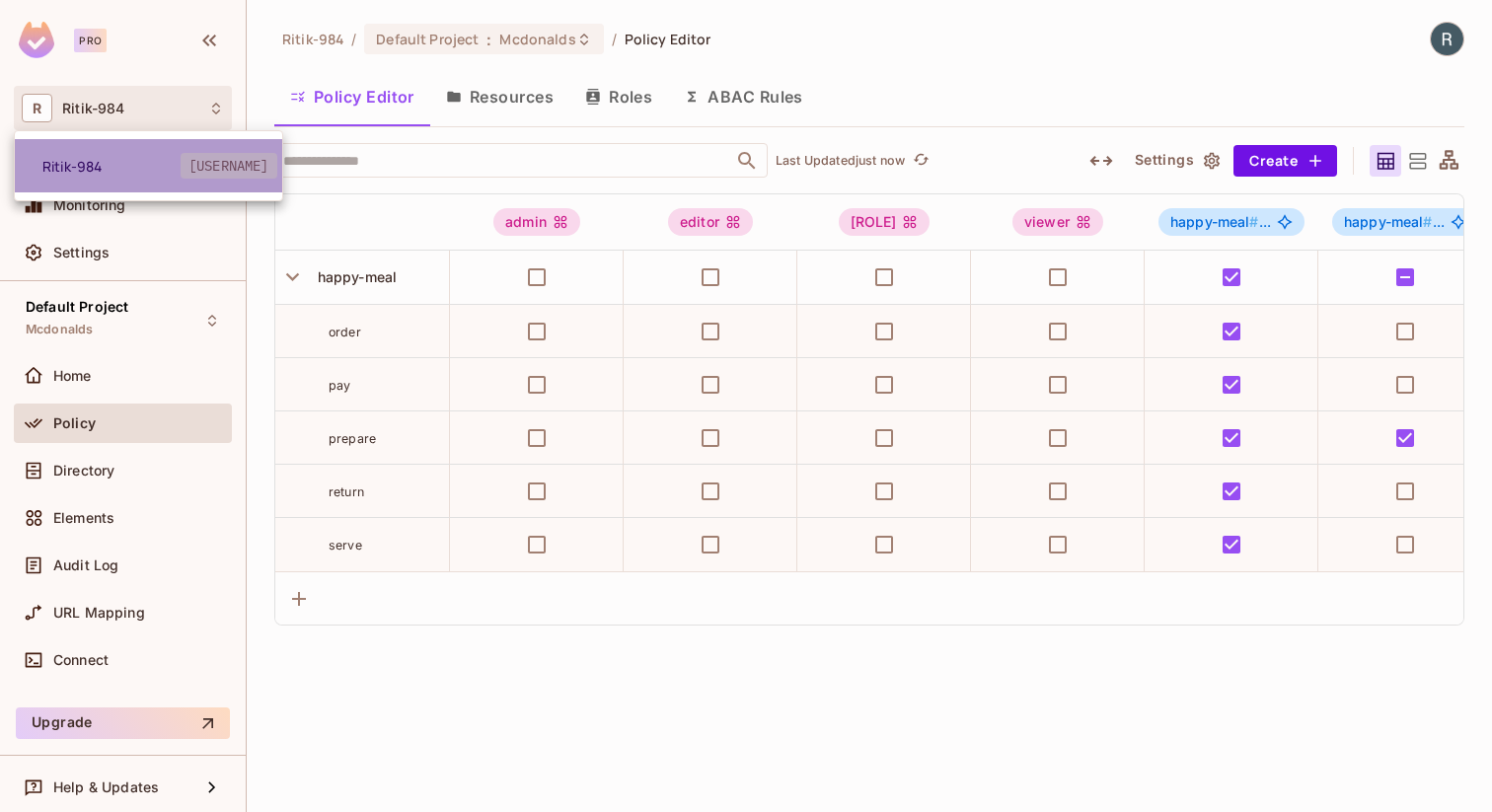 click on "[USERNAME]" at bounding box center (229, 166) 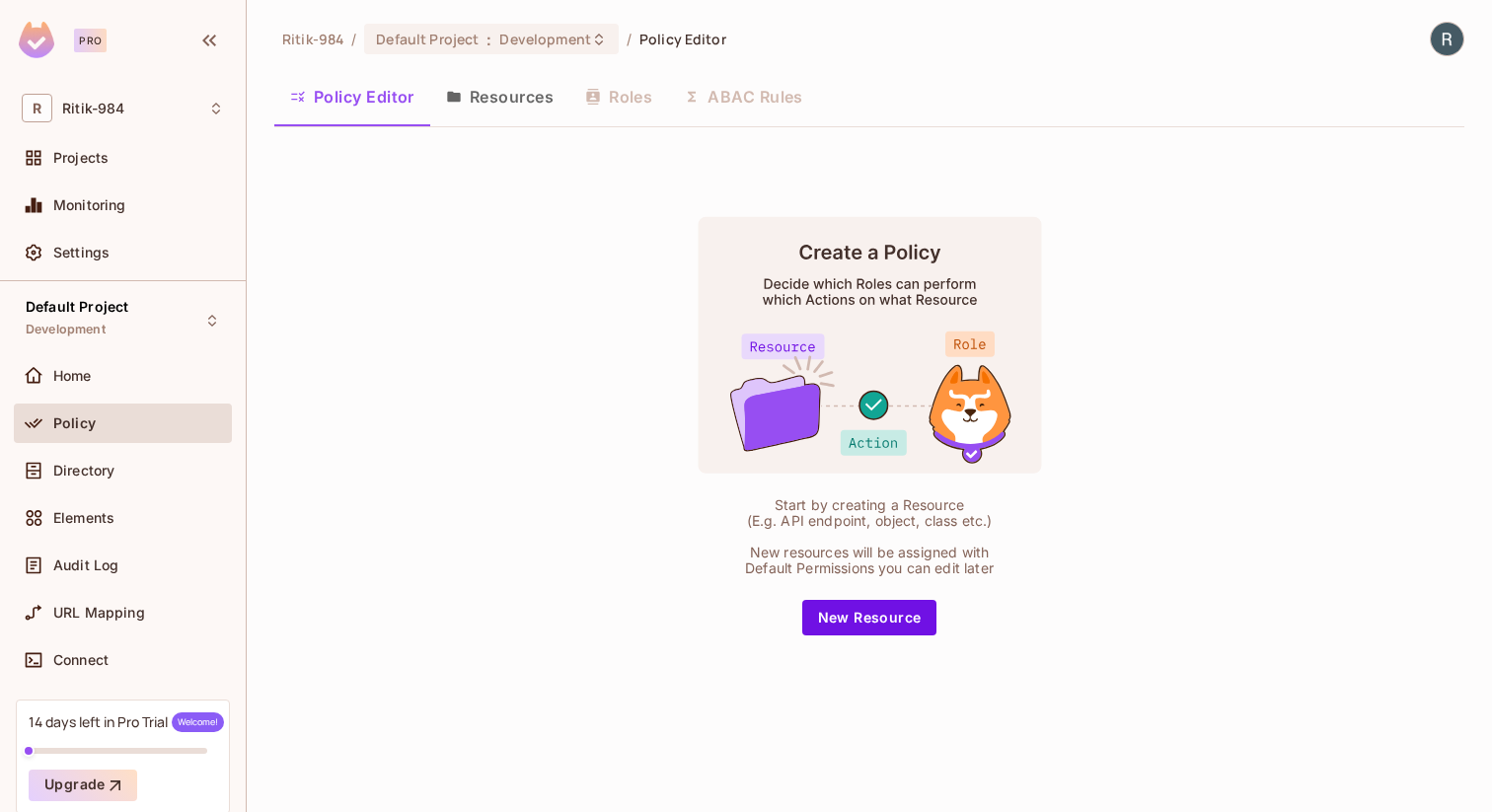 click 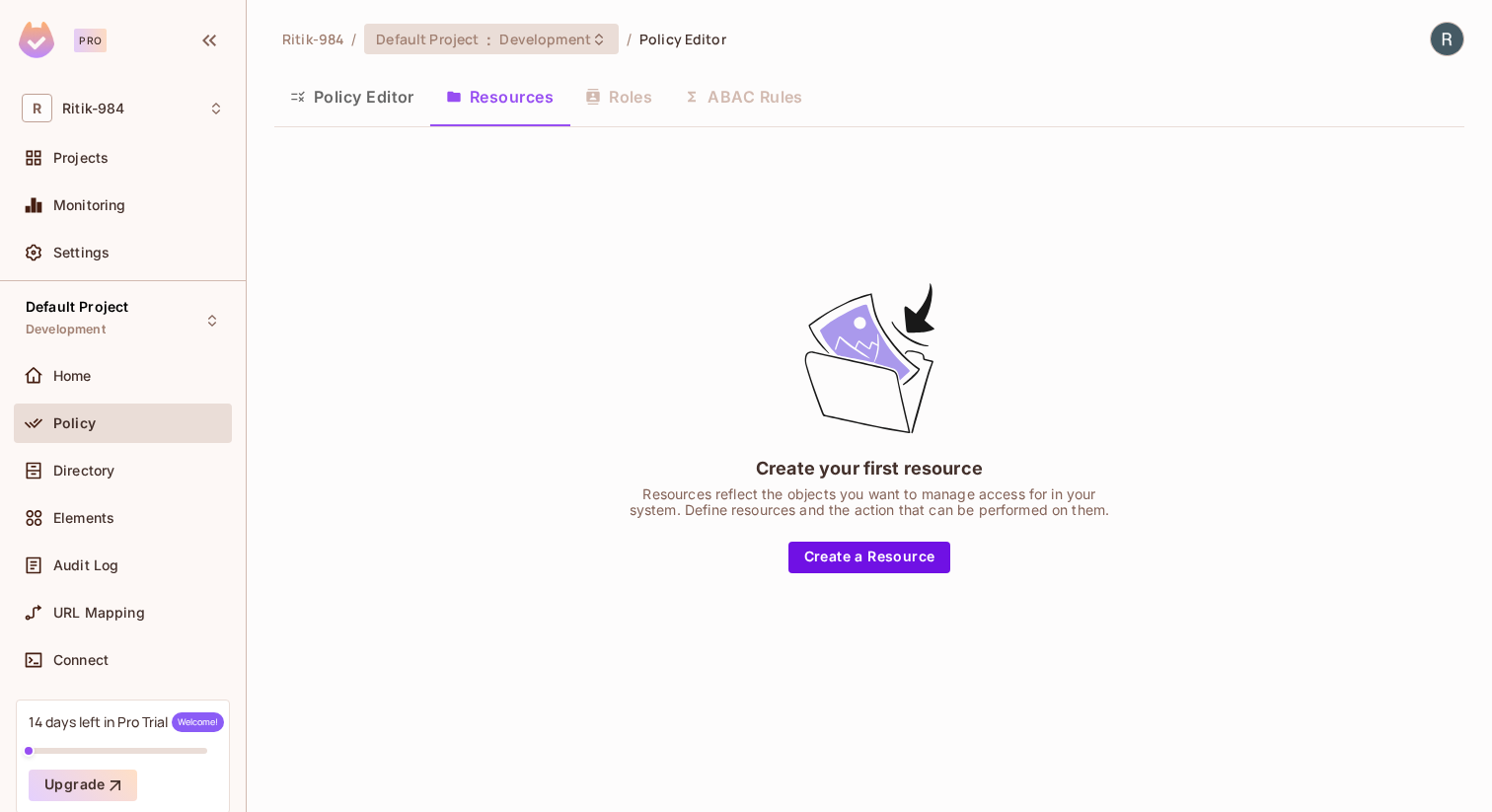 click on "Development" at bounding box center (545, 38) 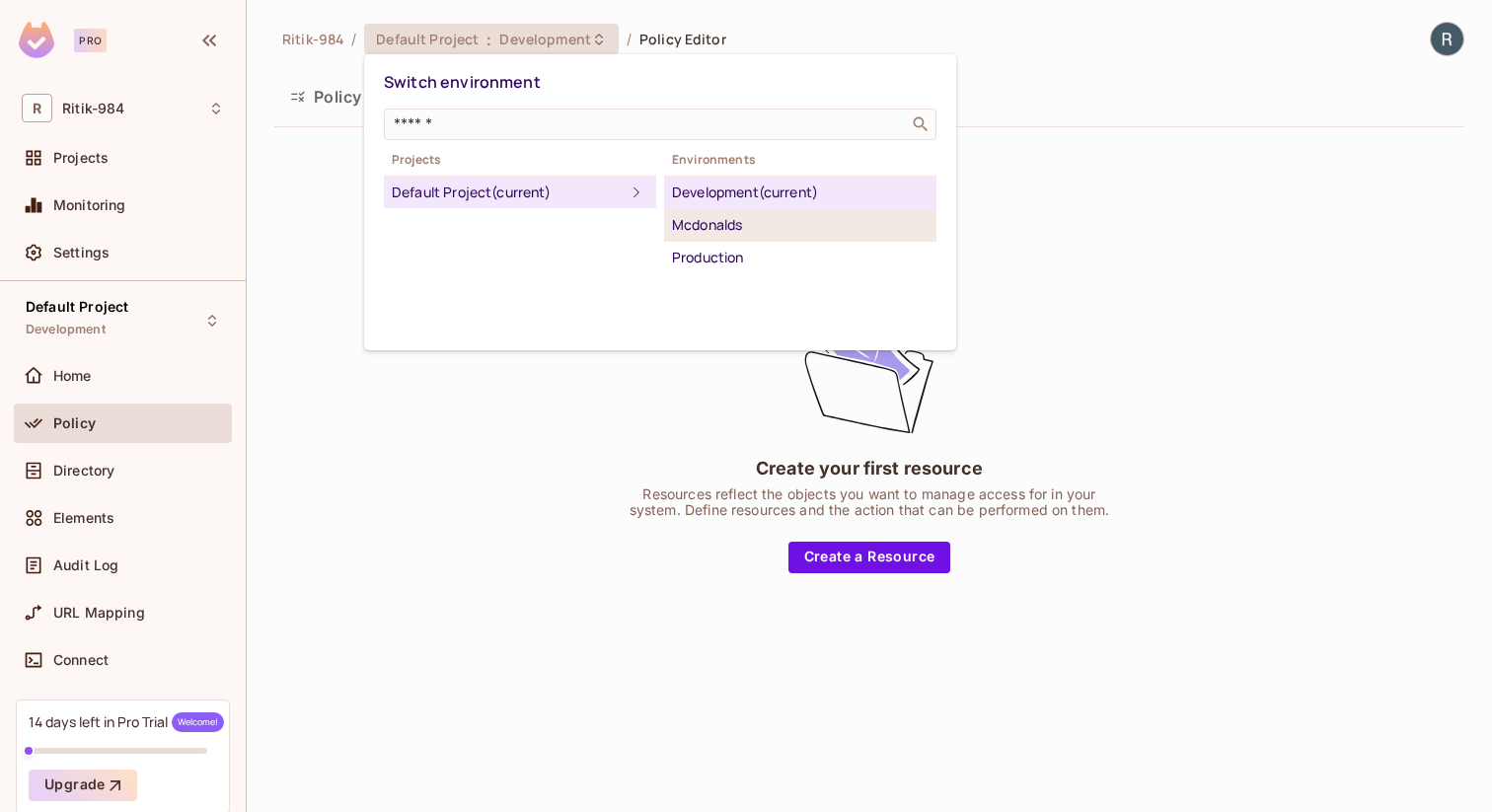 click on "Mcdonalds" at bounding box center (800, 225) 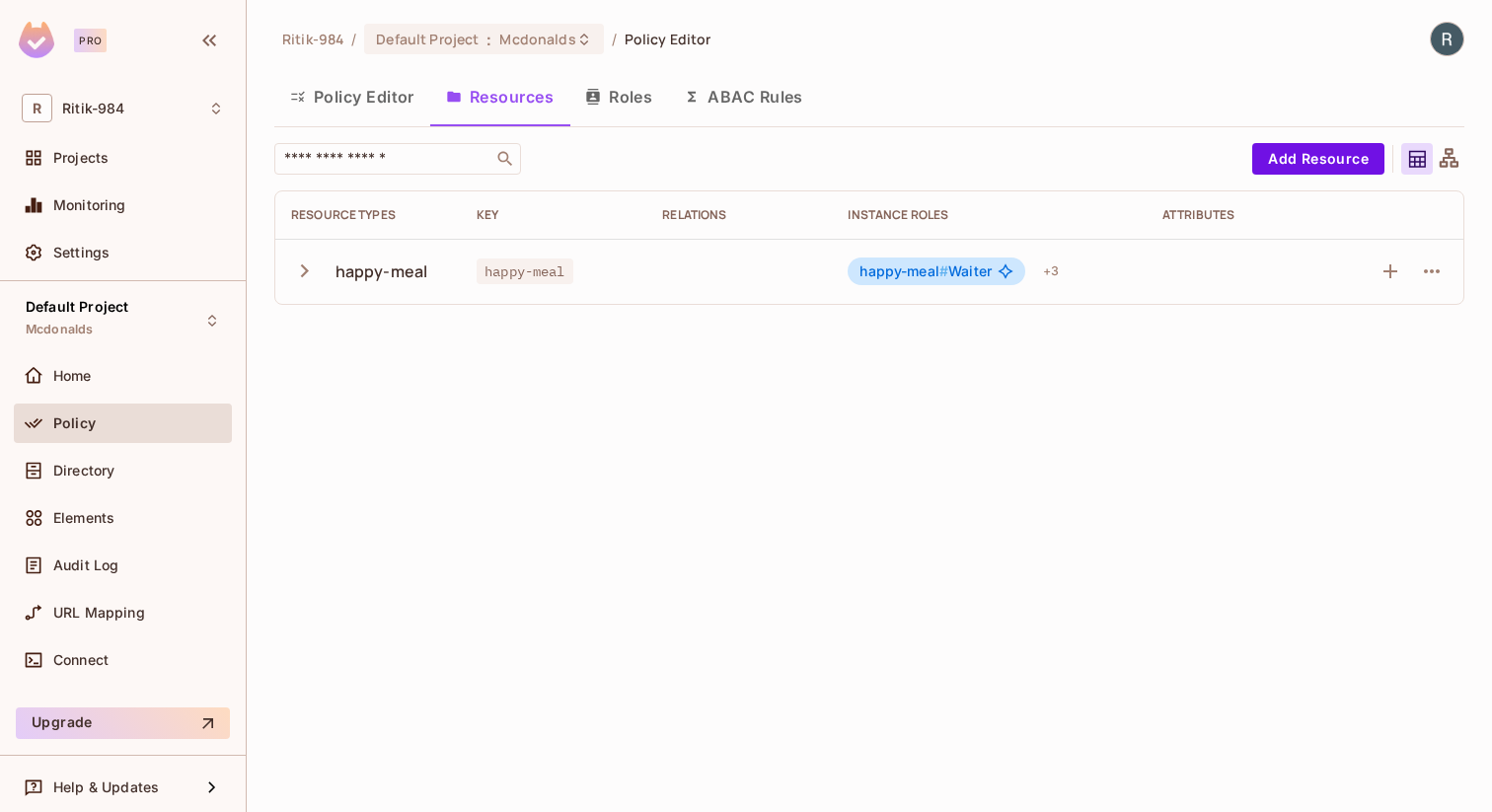 click 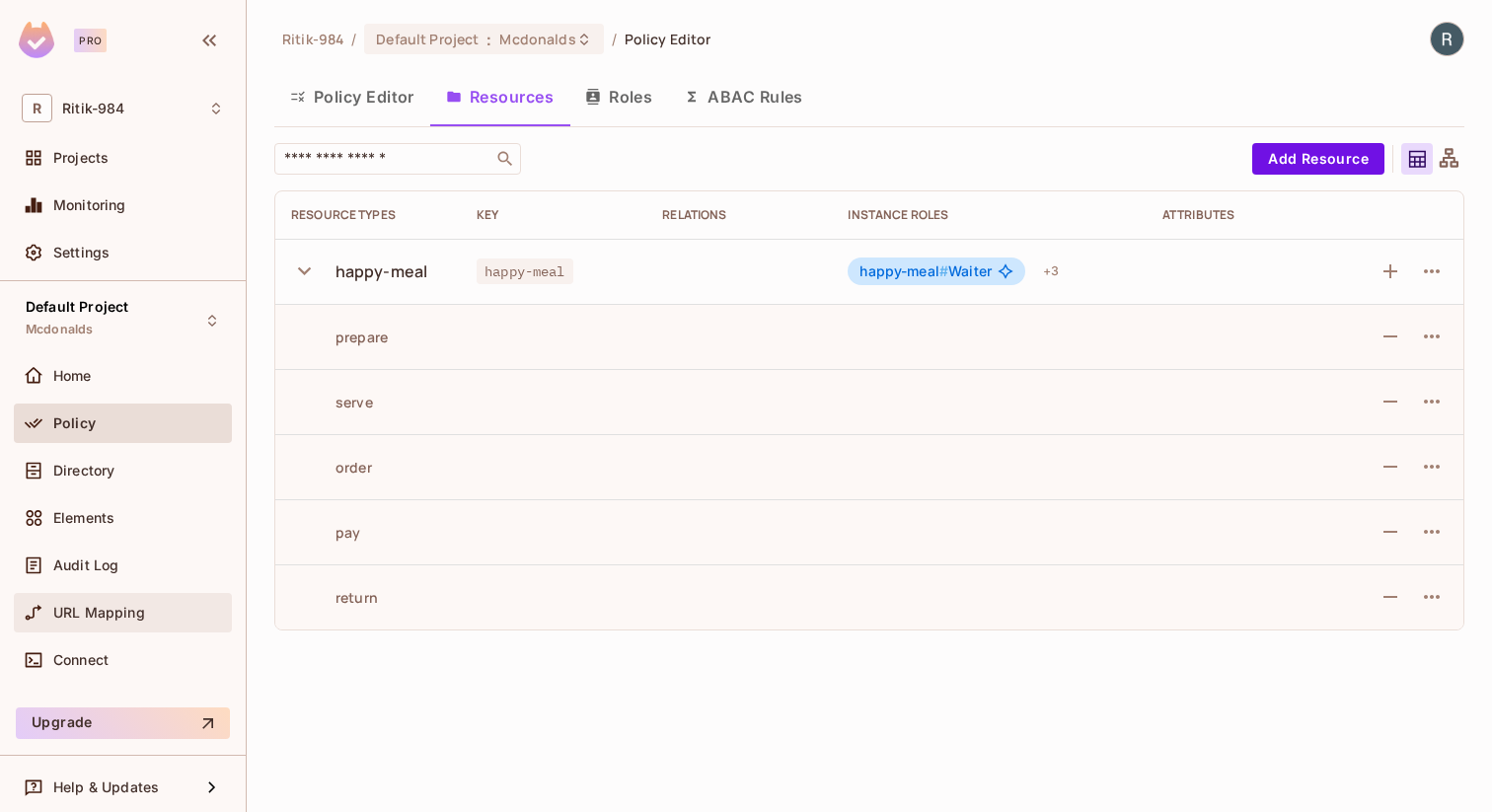 scroll, scrollTop: 6, scrollLeft: 0, axis: vertical 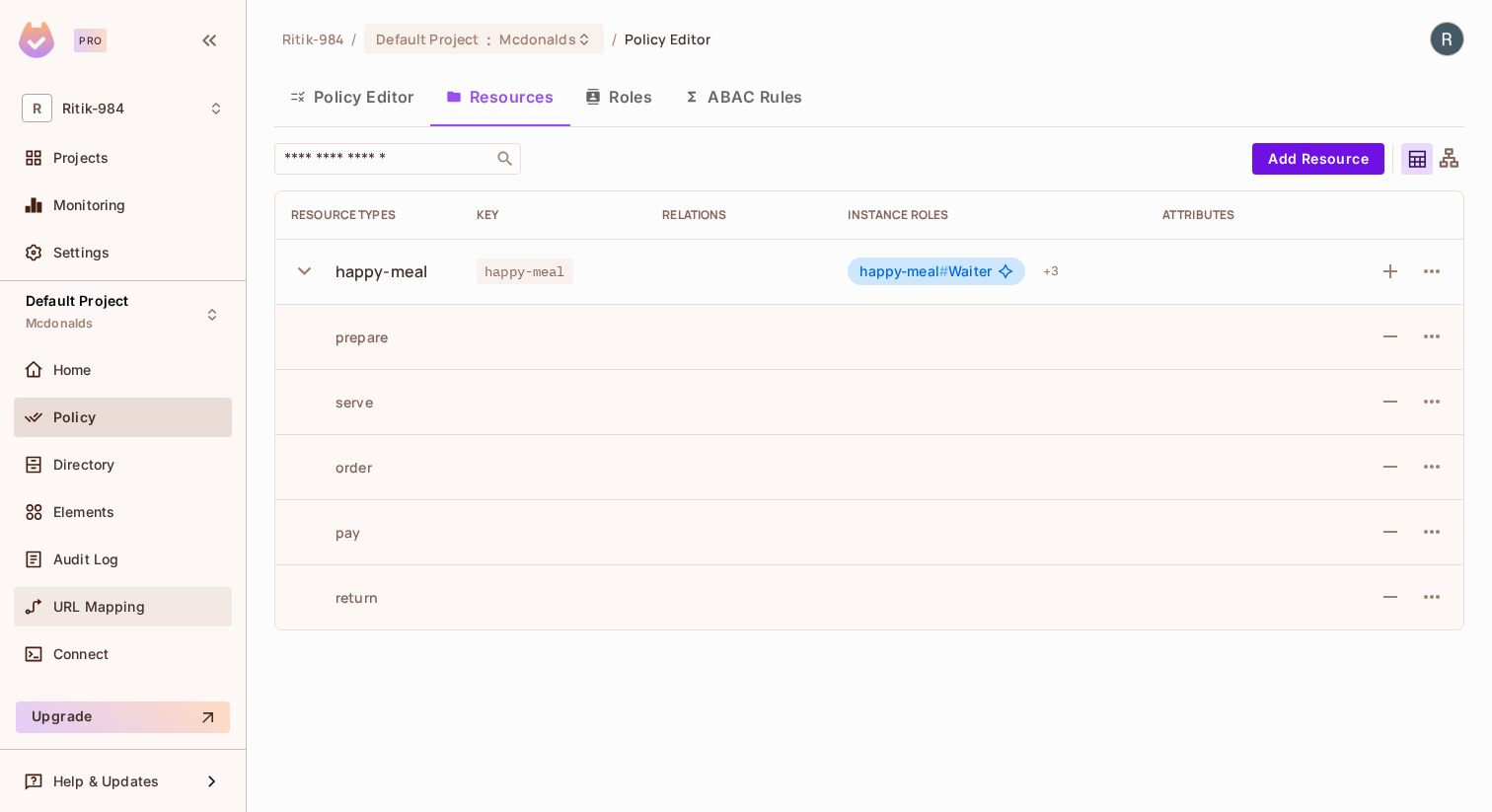 click on "URL Mapping" at bounding box center [99, 607] 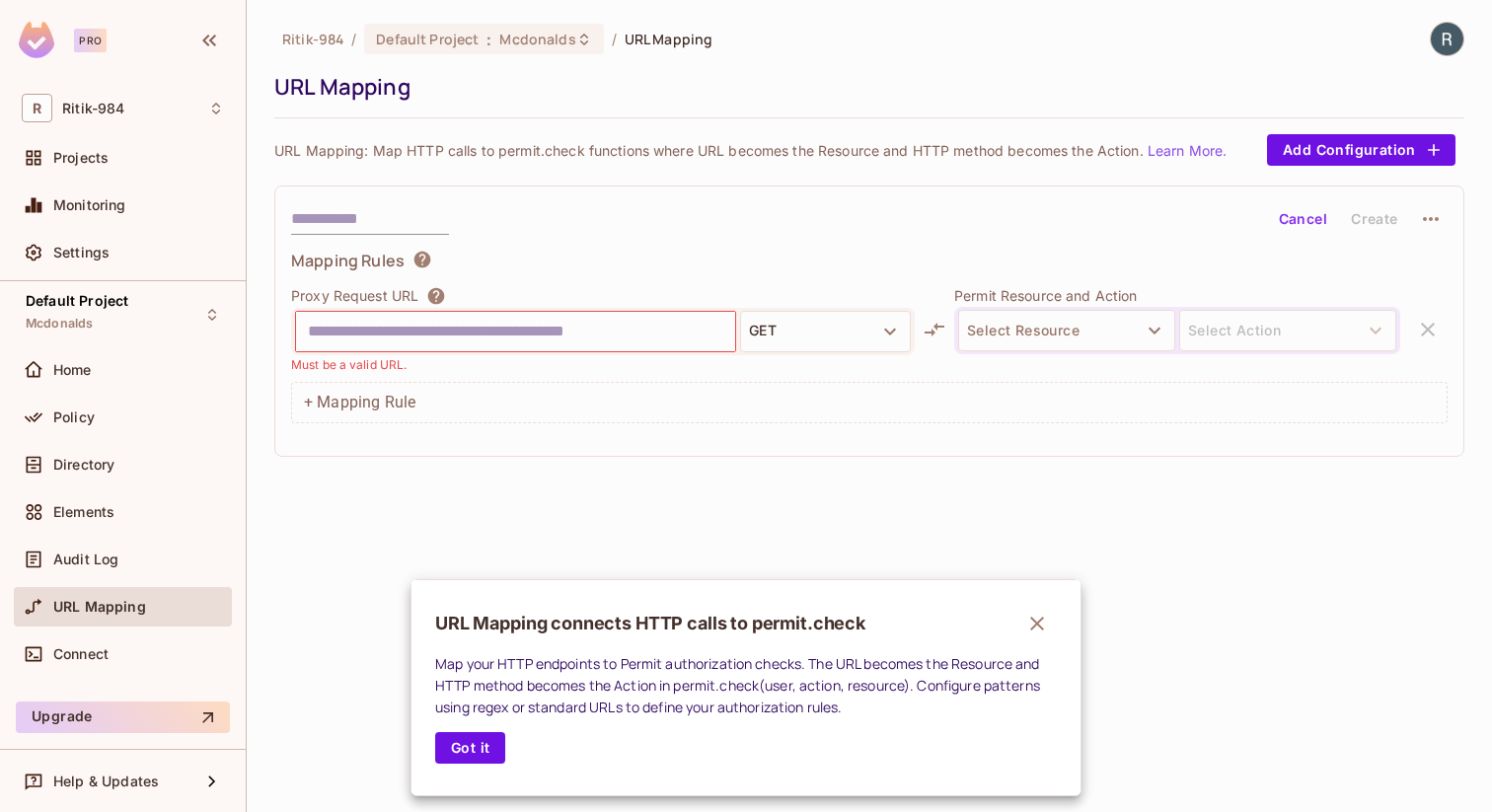click at bounding box center [746, 406] 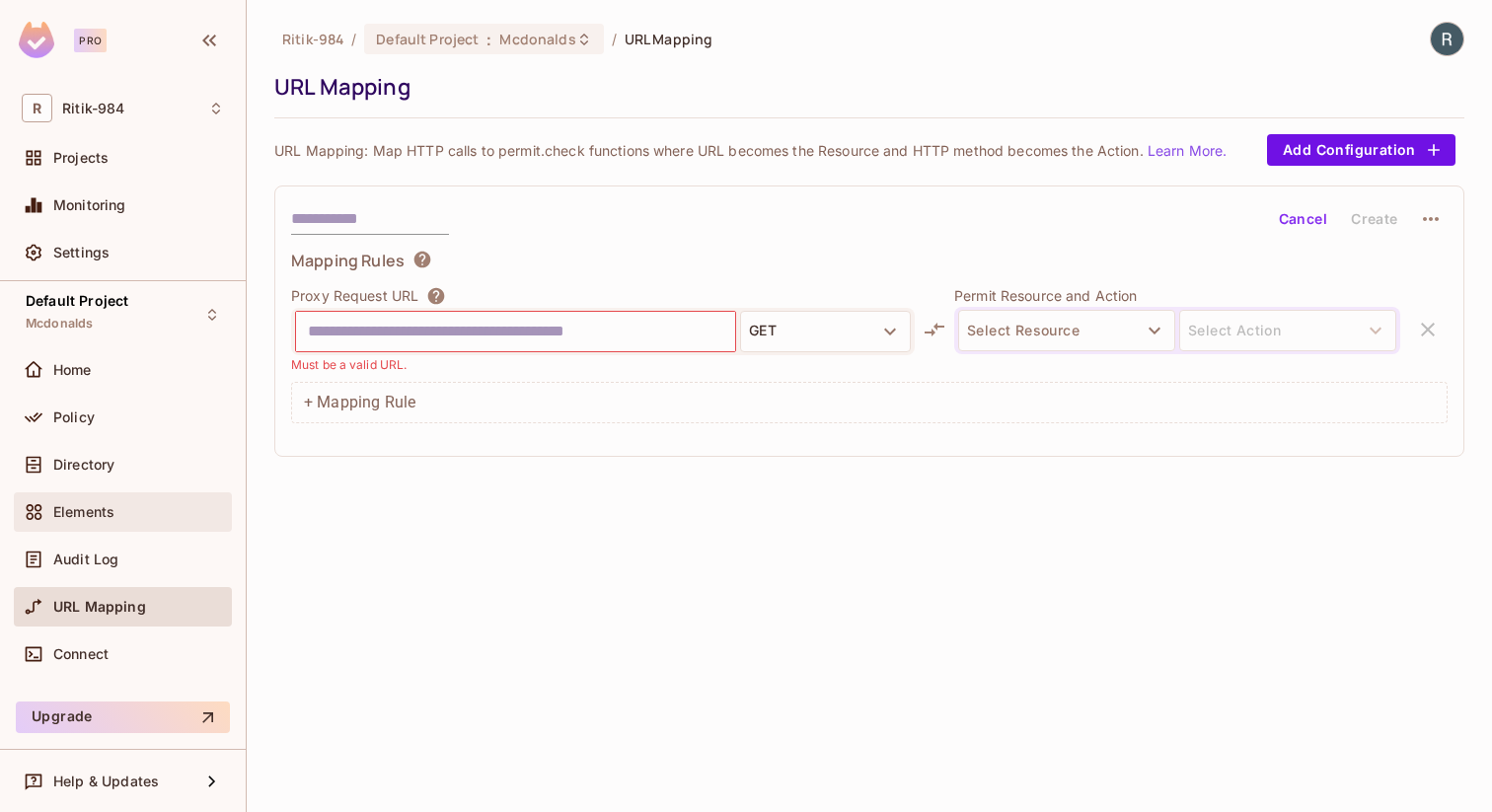 click on "Elements" at bounding box center (122, 512) 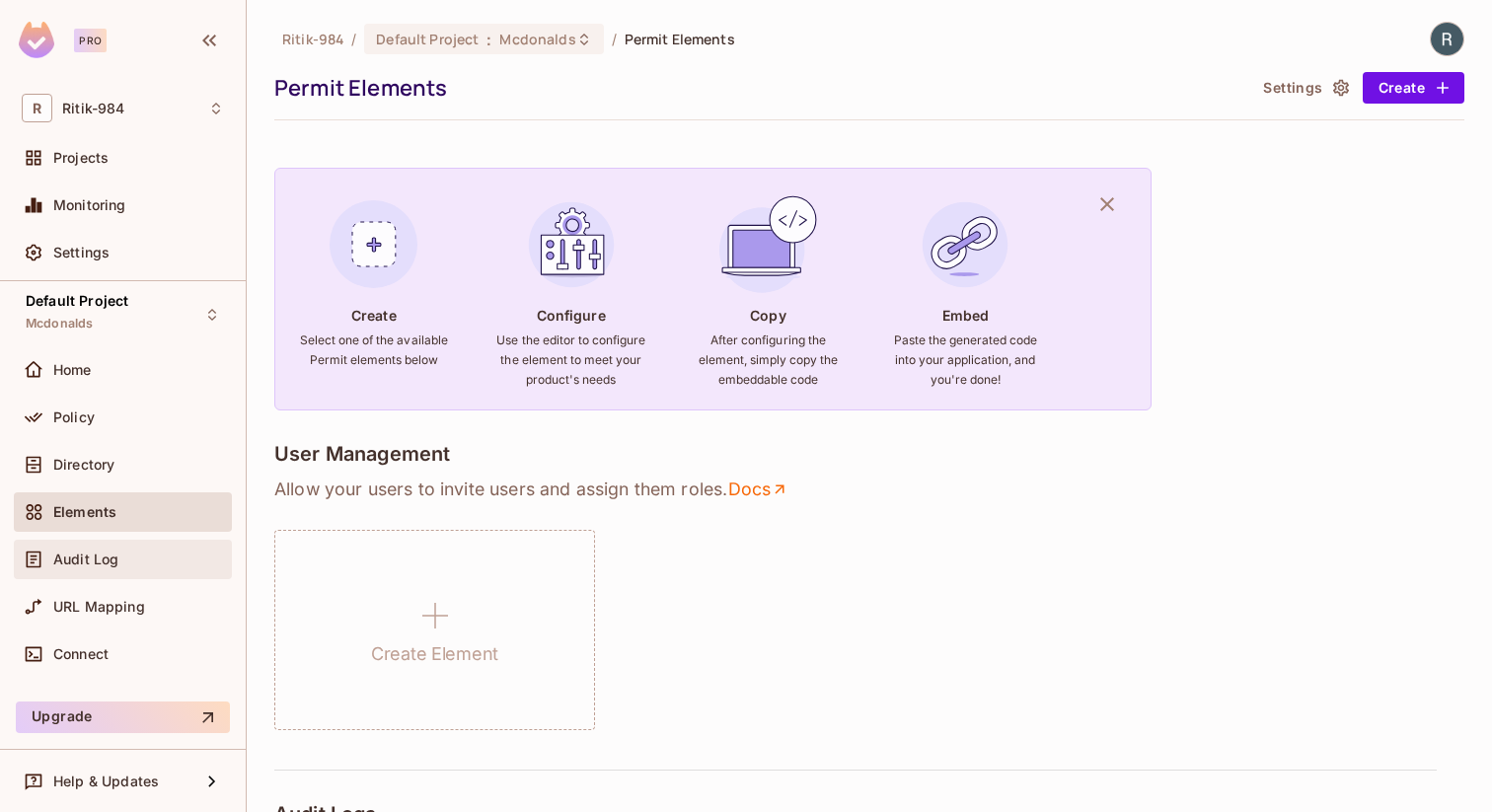 click on "Audit Log" at bounding box center [86, 559] 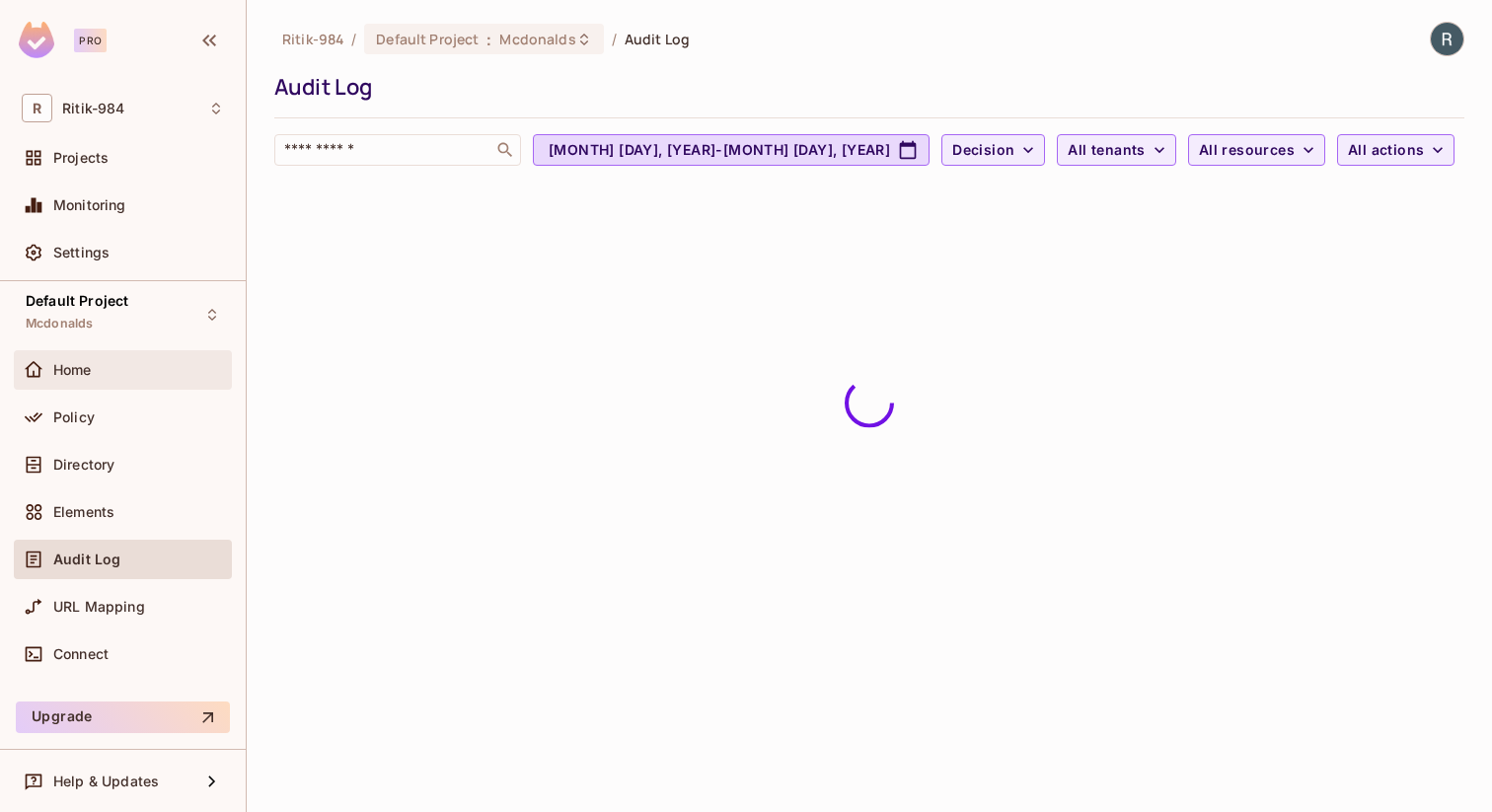 click on "Home" at bounding box center (122, 370) 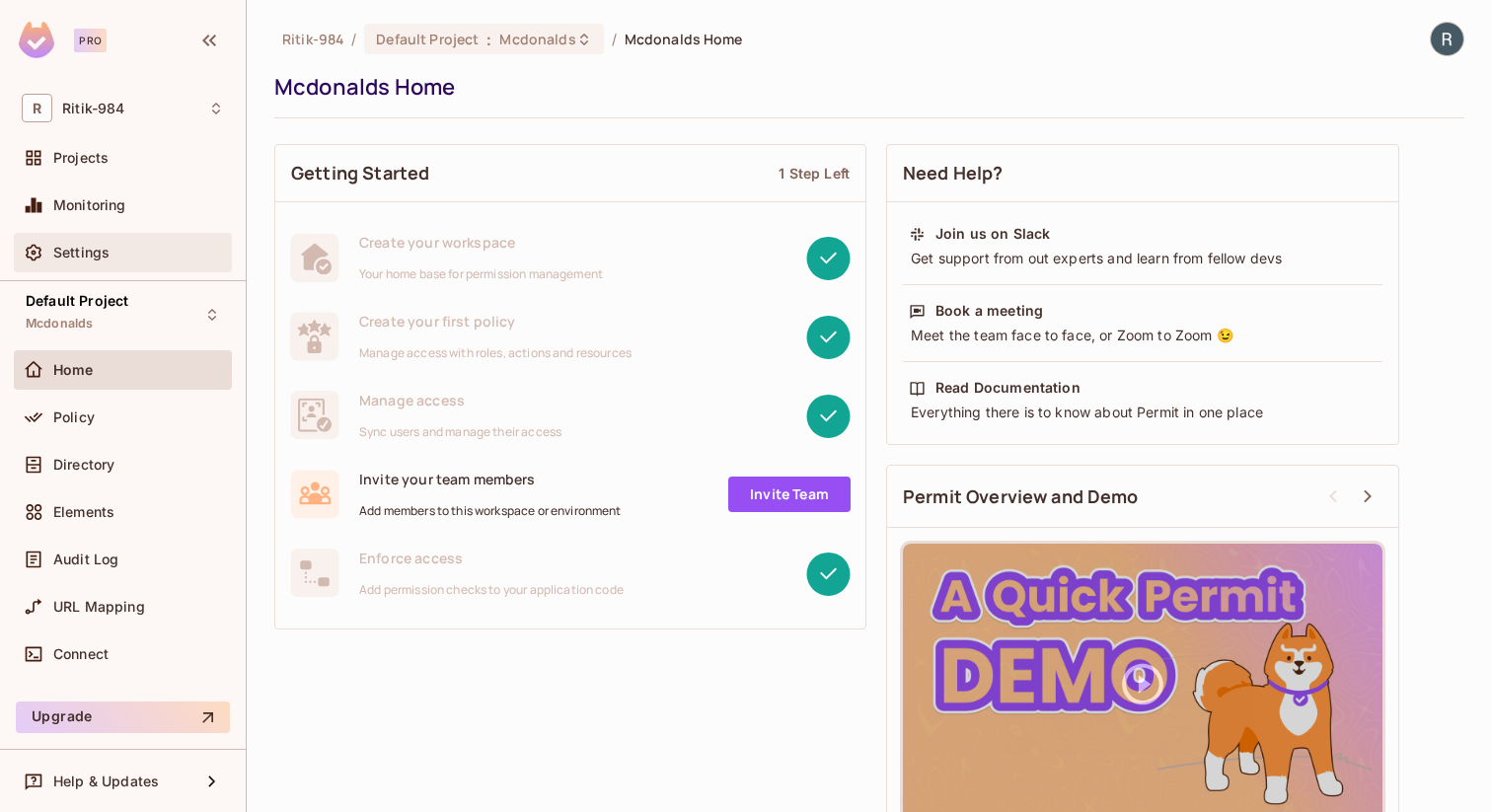 click on "Settings" at bounding box center (81, 253) 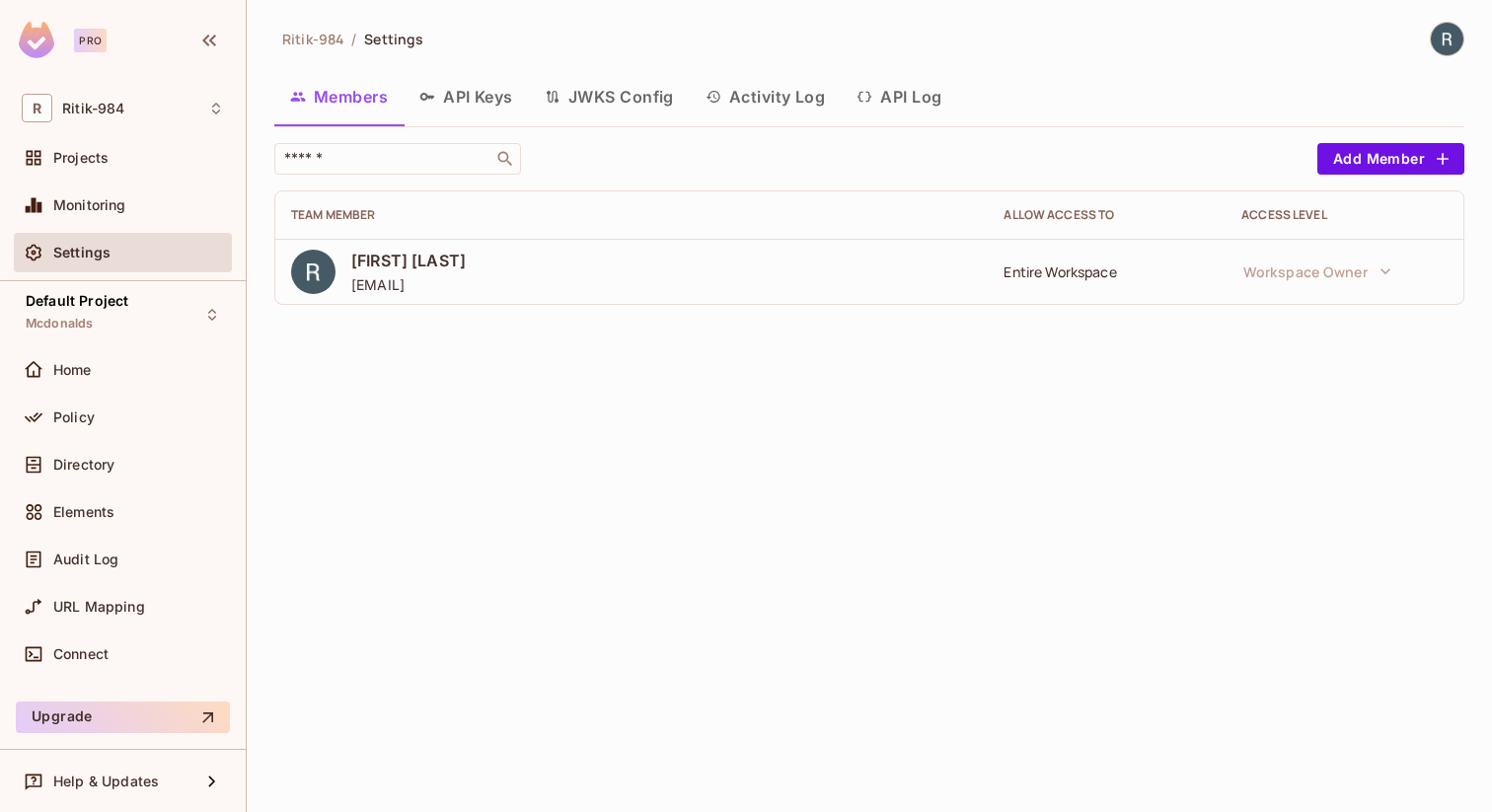 click on "API Keys" at bounding box center [466, 97] 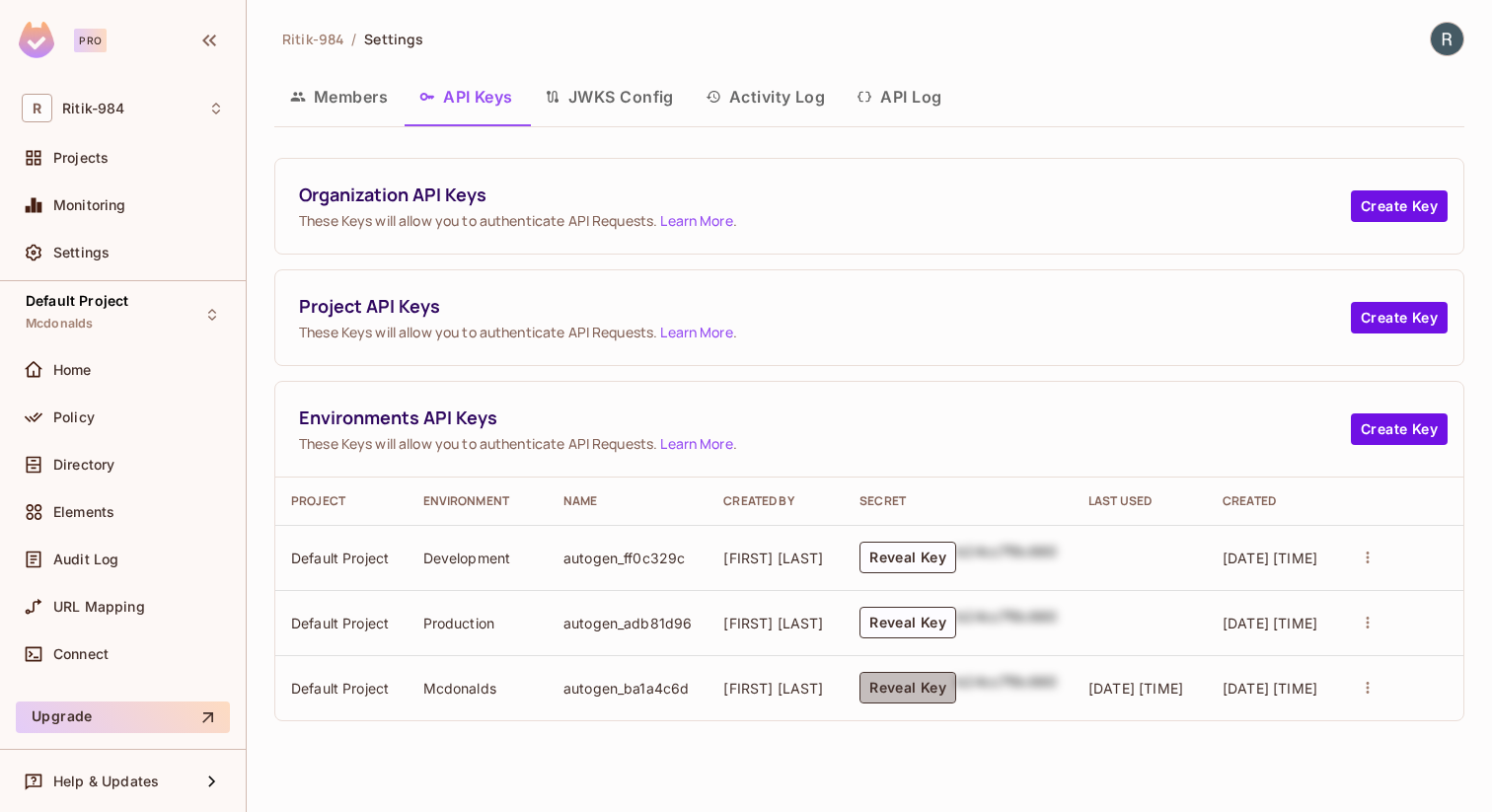 click on "Reveal Key" at bounding box center (908, 688) 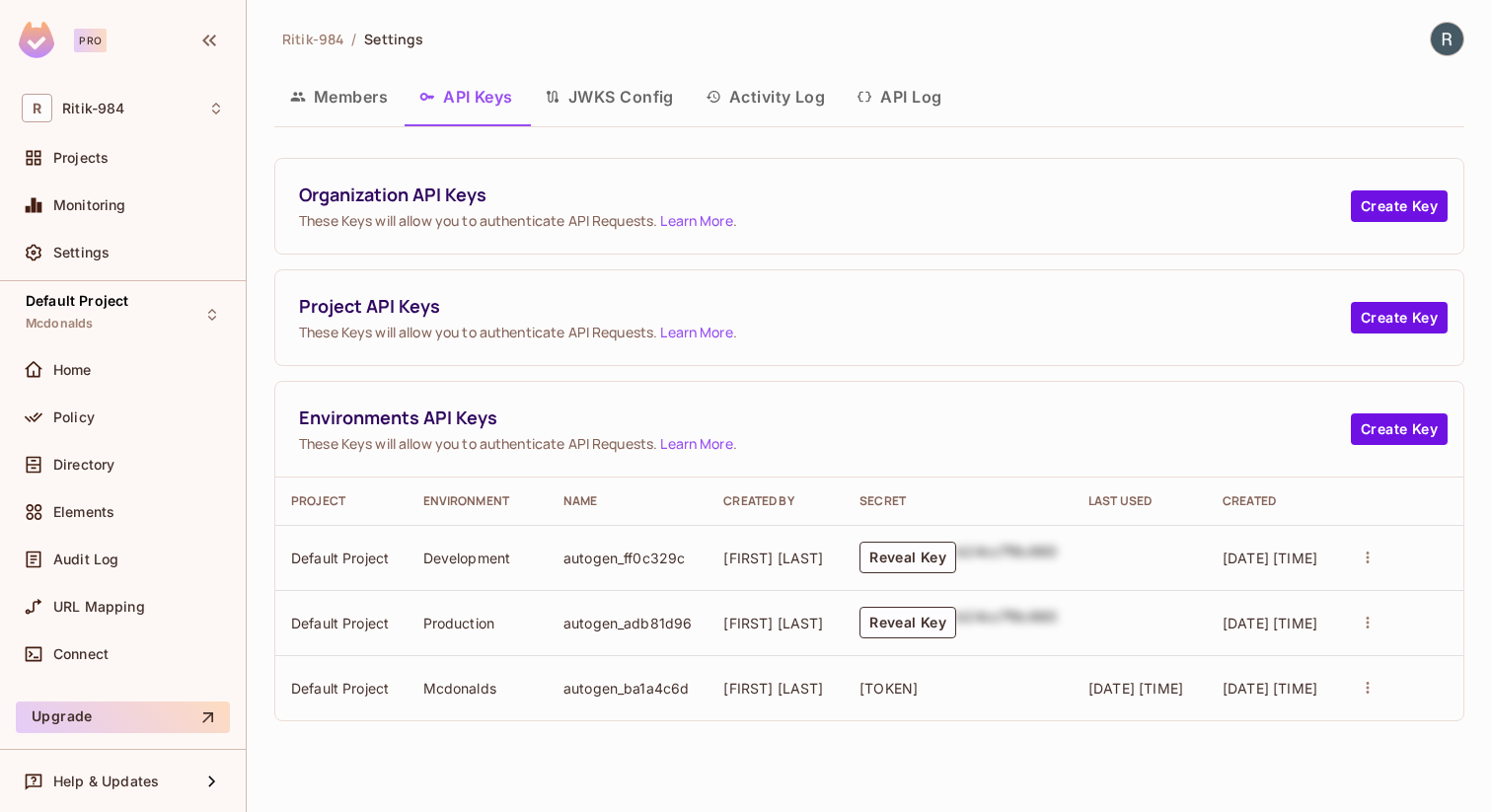 click on "[TOKEN]" at bounding box center (958, 688) 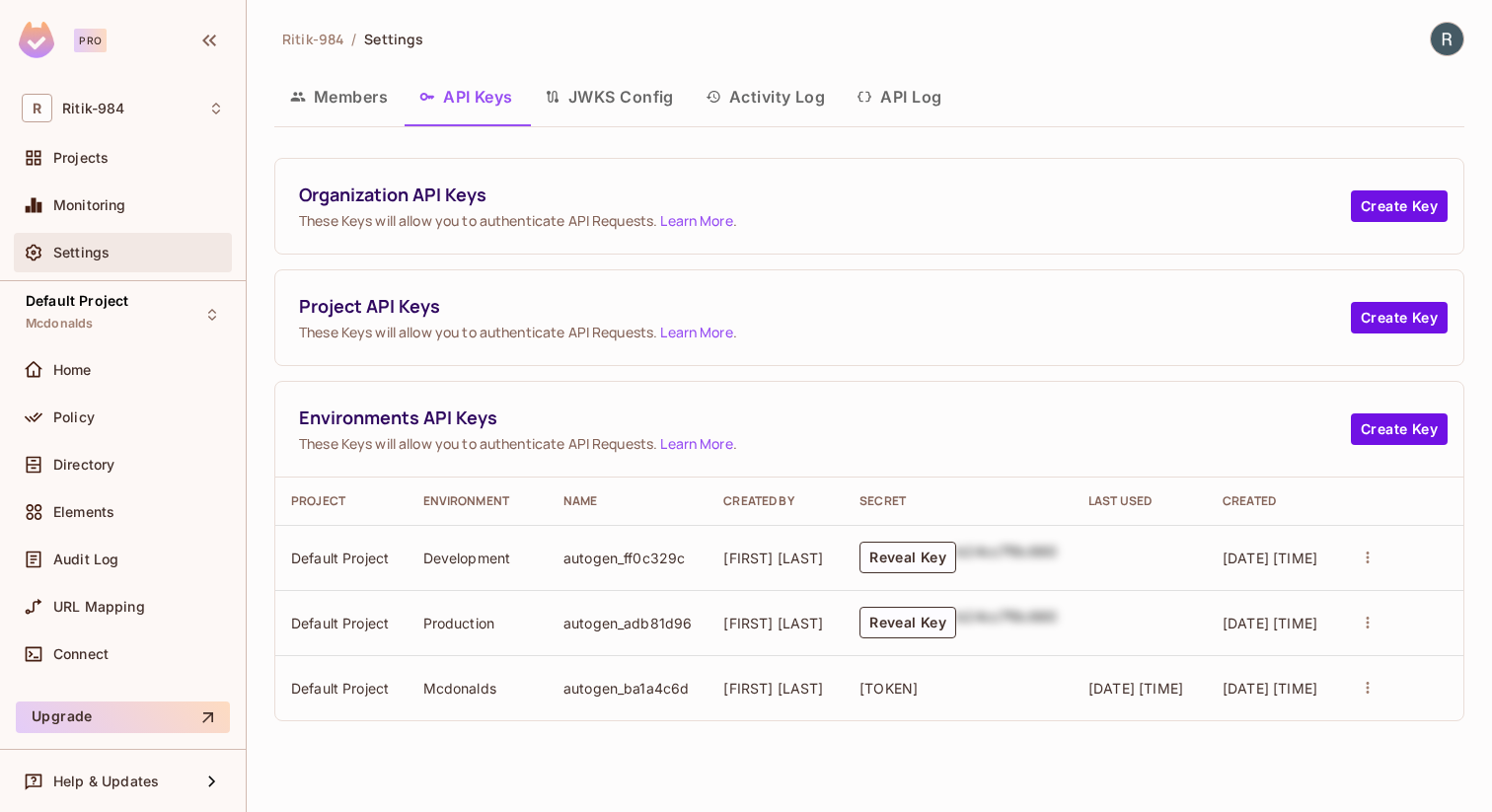 click on "Settings" at bounding box center [138, 253] 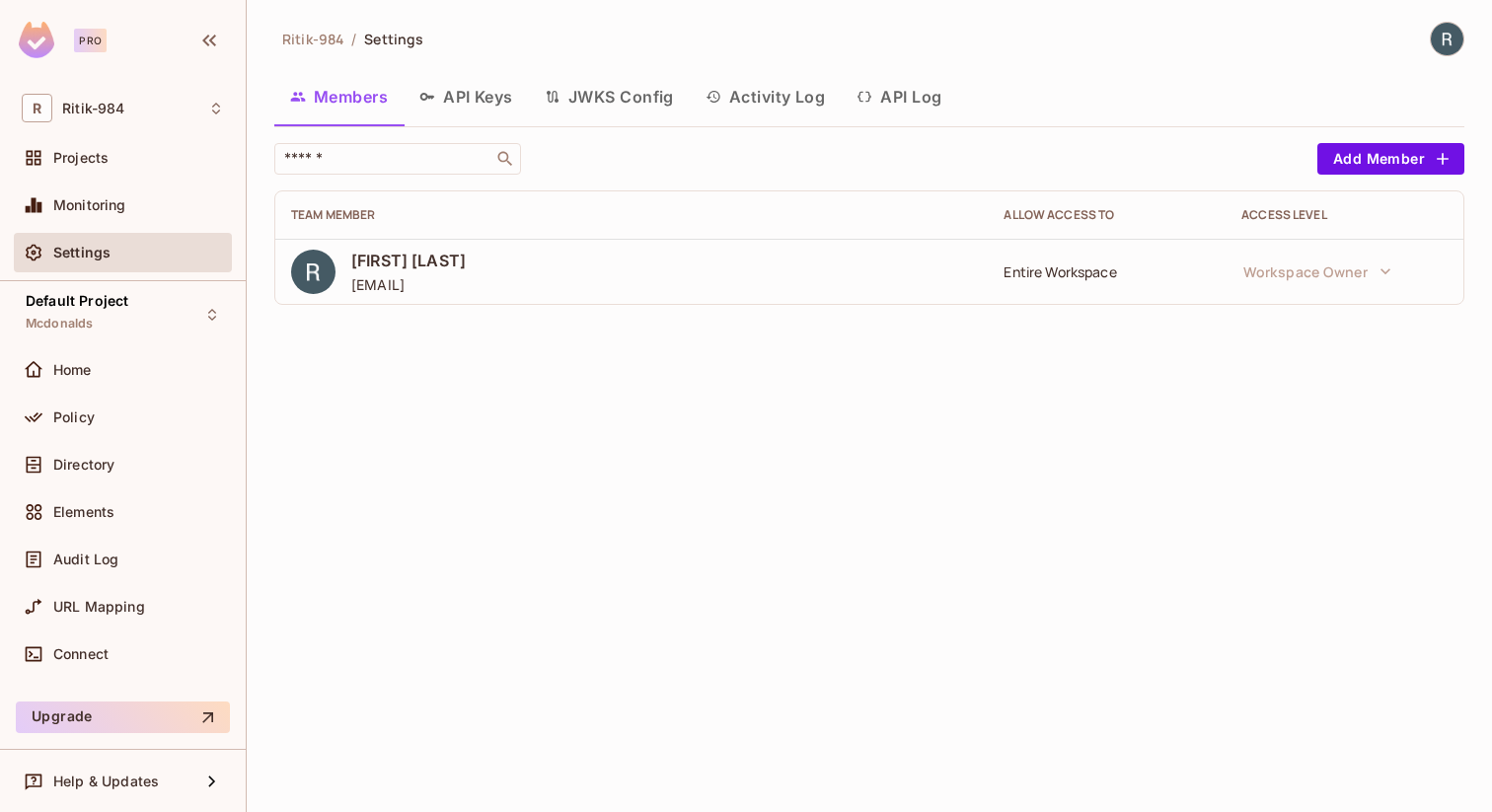 click on "API Keys" at bounding box center (466, 97) 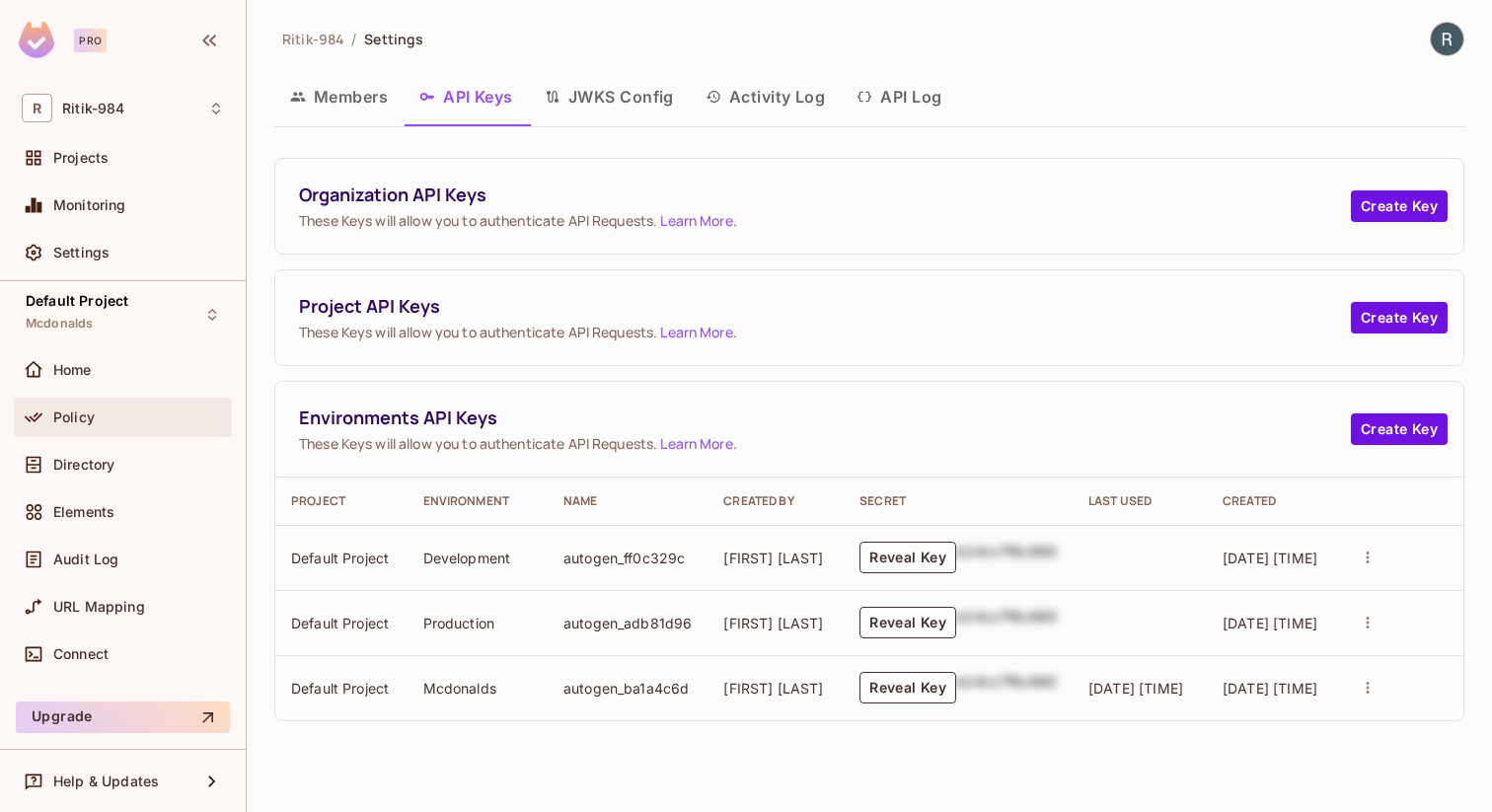 click on "Policy" at bounding box center (122, 417) 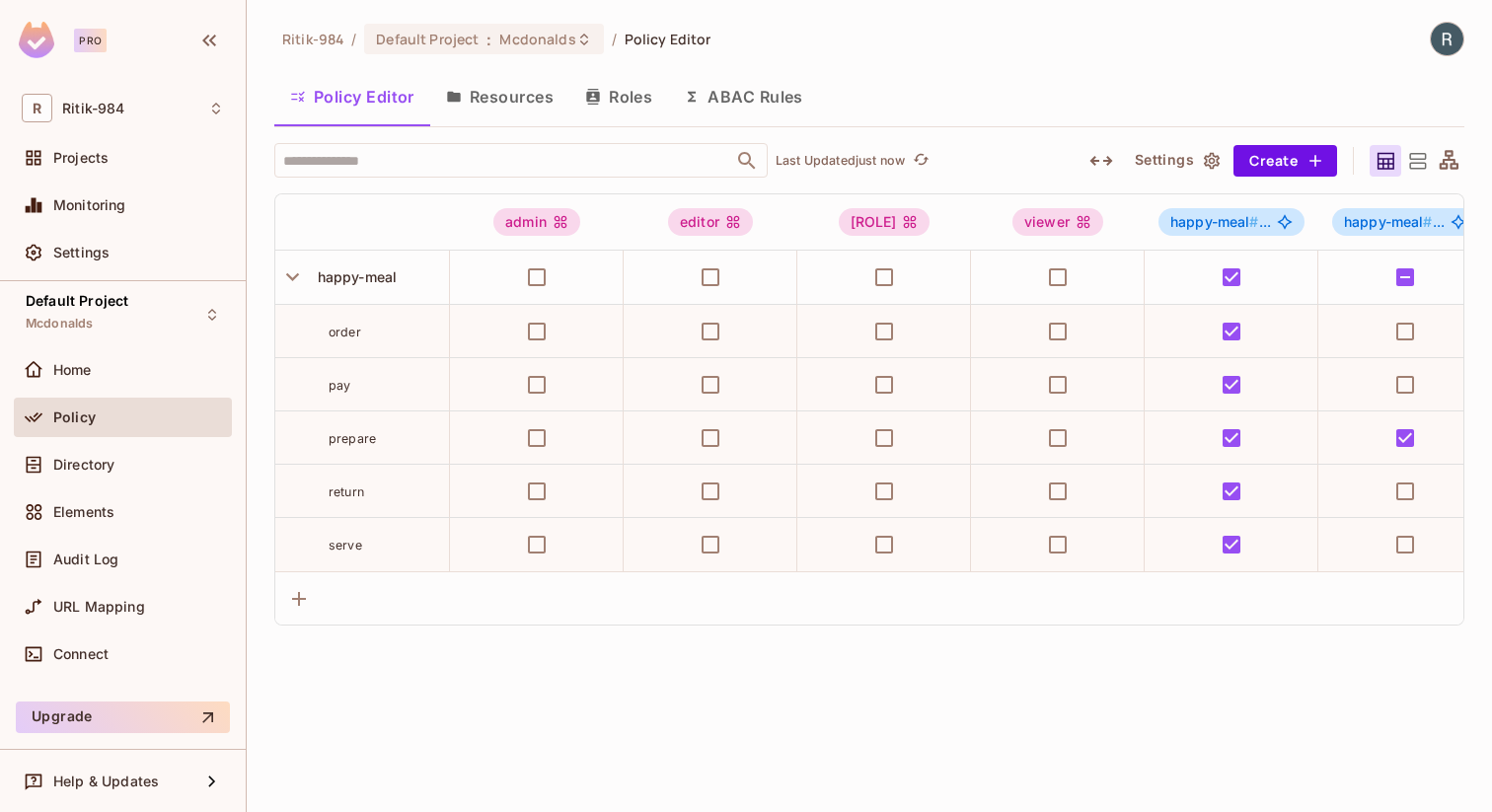 click on "Resources" at bounding box center [499, 97] 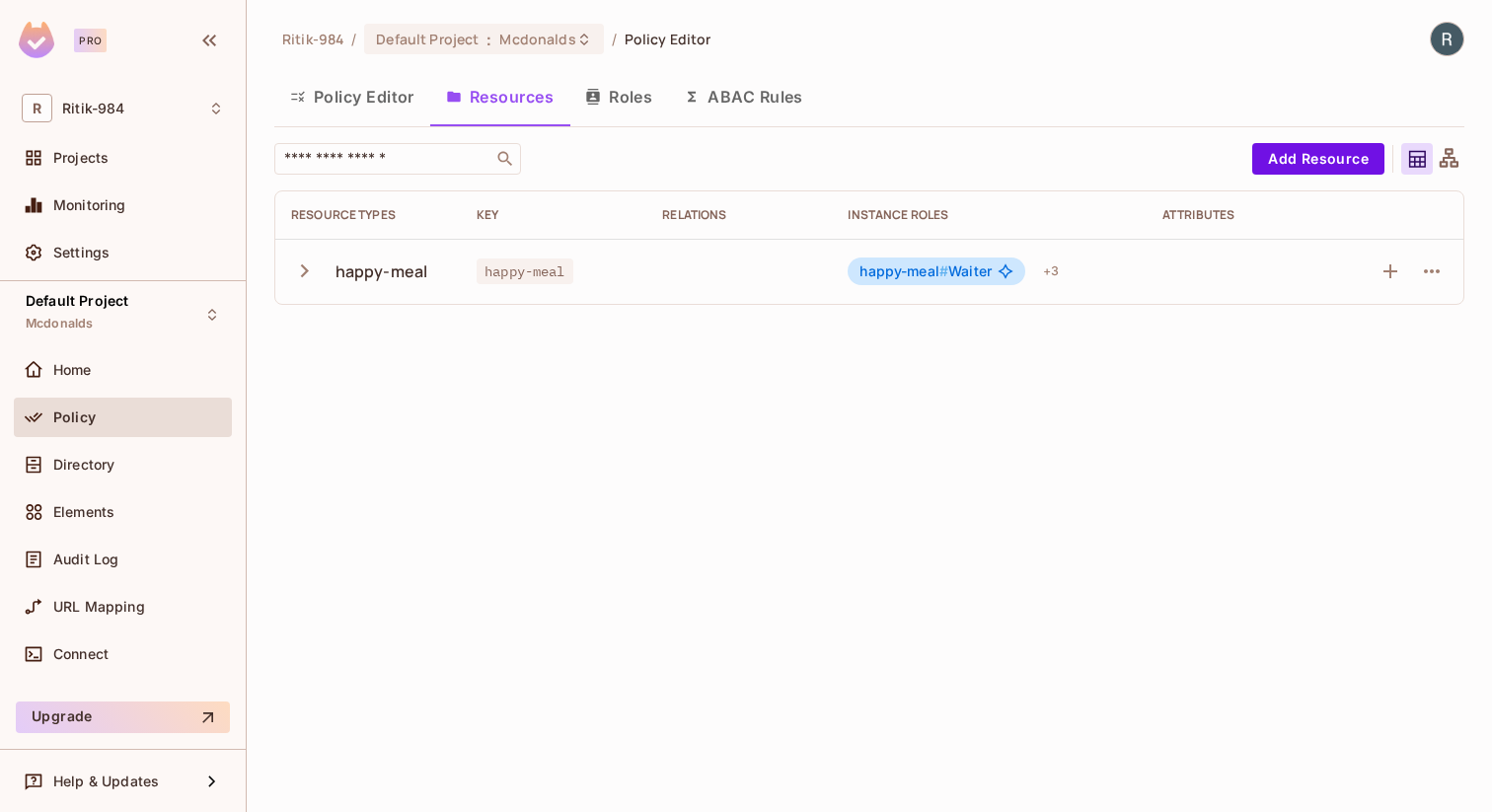 click on "Roles" at bounding box center [619, 97] 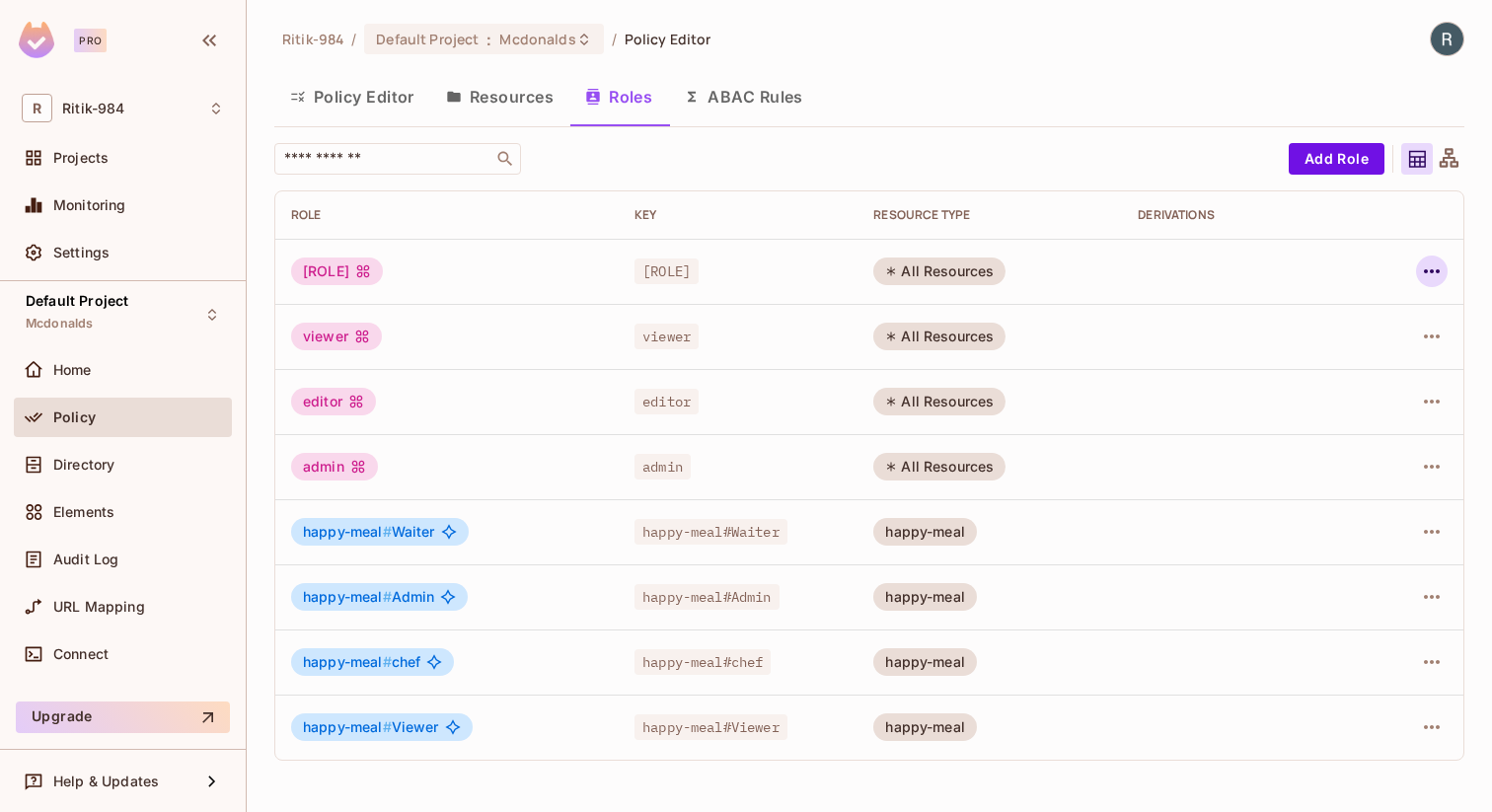 click 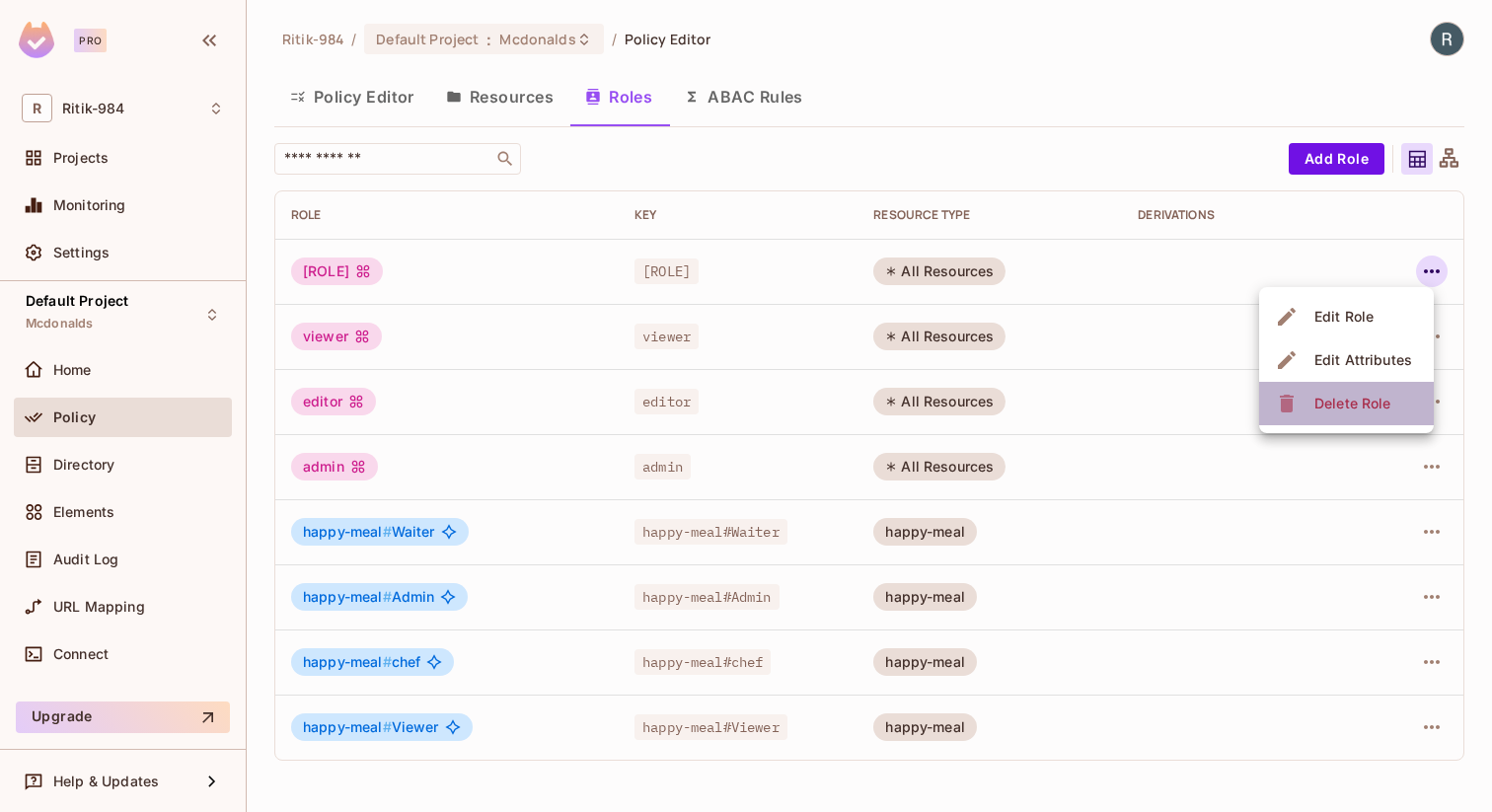 click on "Delete Role" at bounding box center (1352, 404) 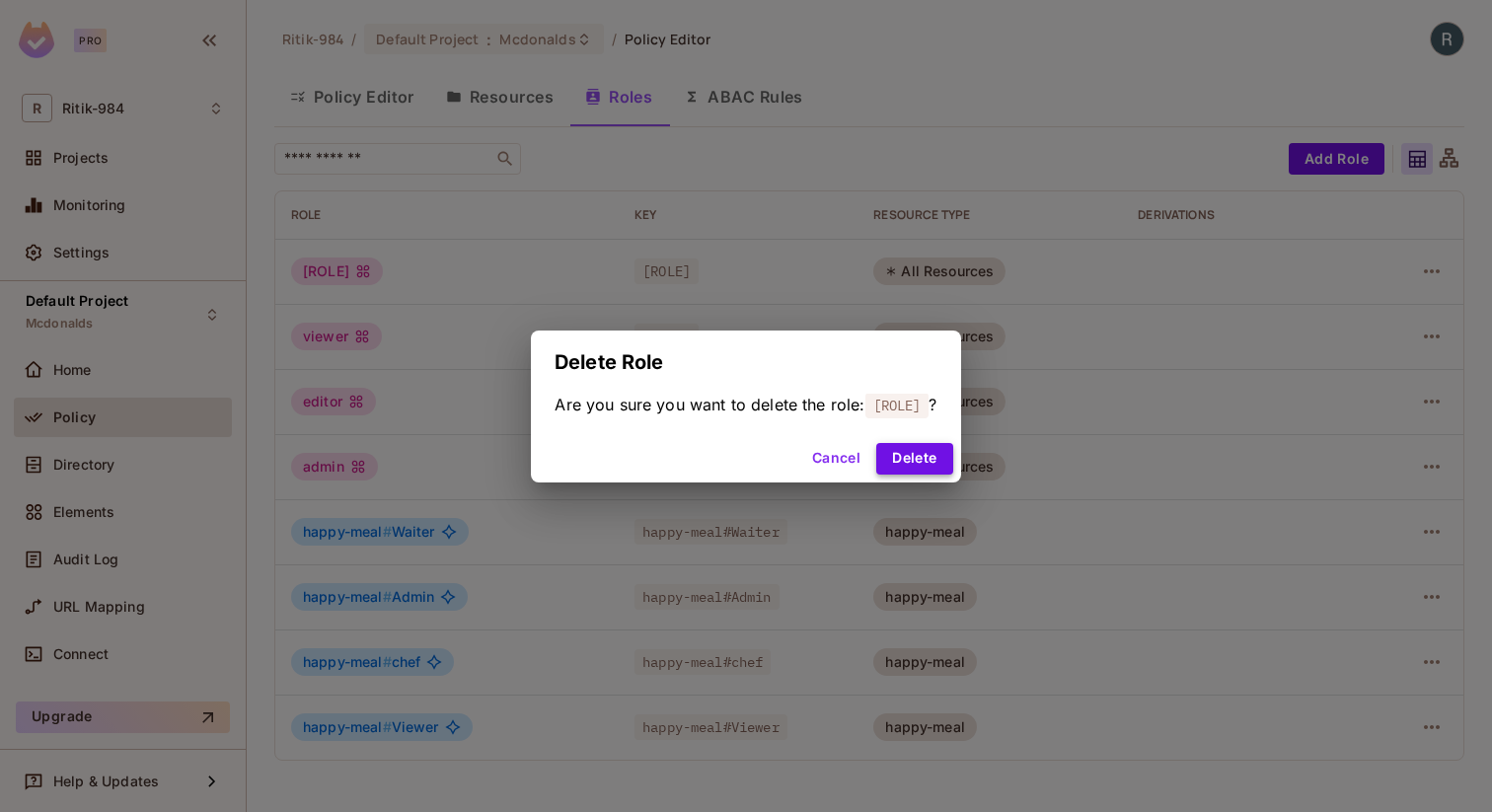 click on "Delete" at bounding box center [914, 459] 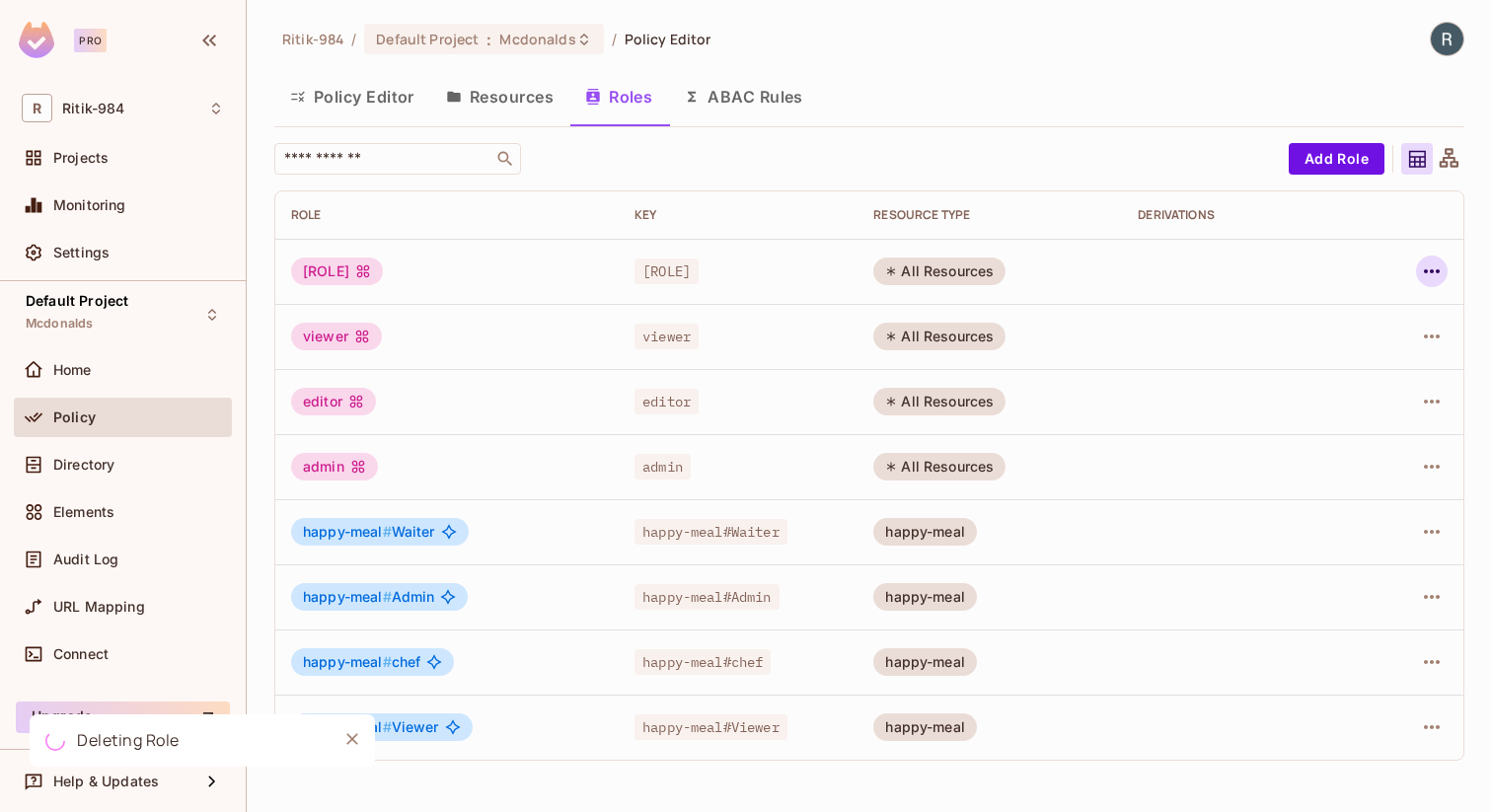 click 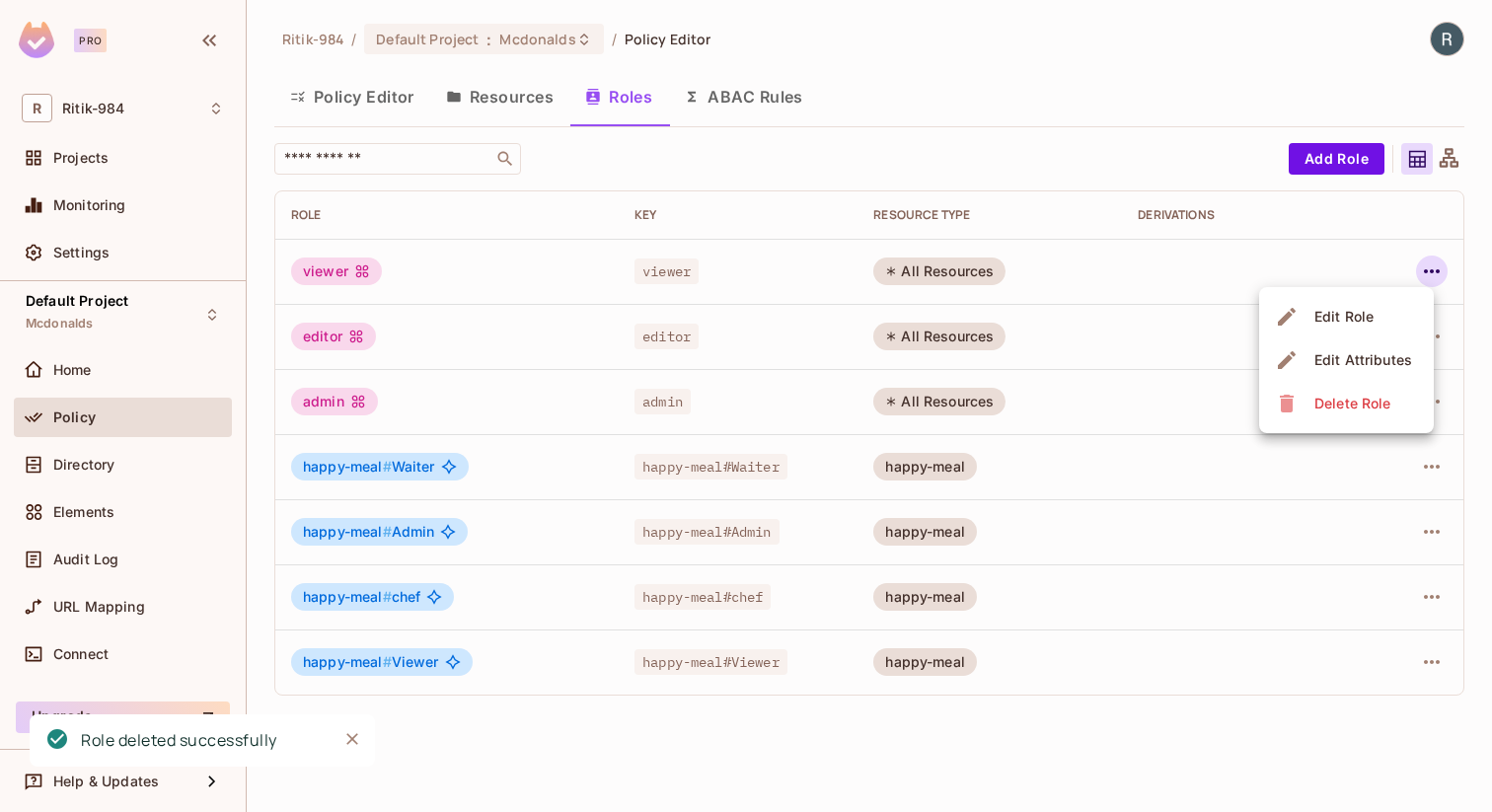 click 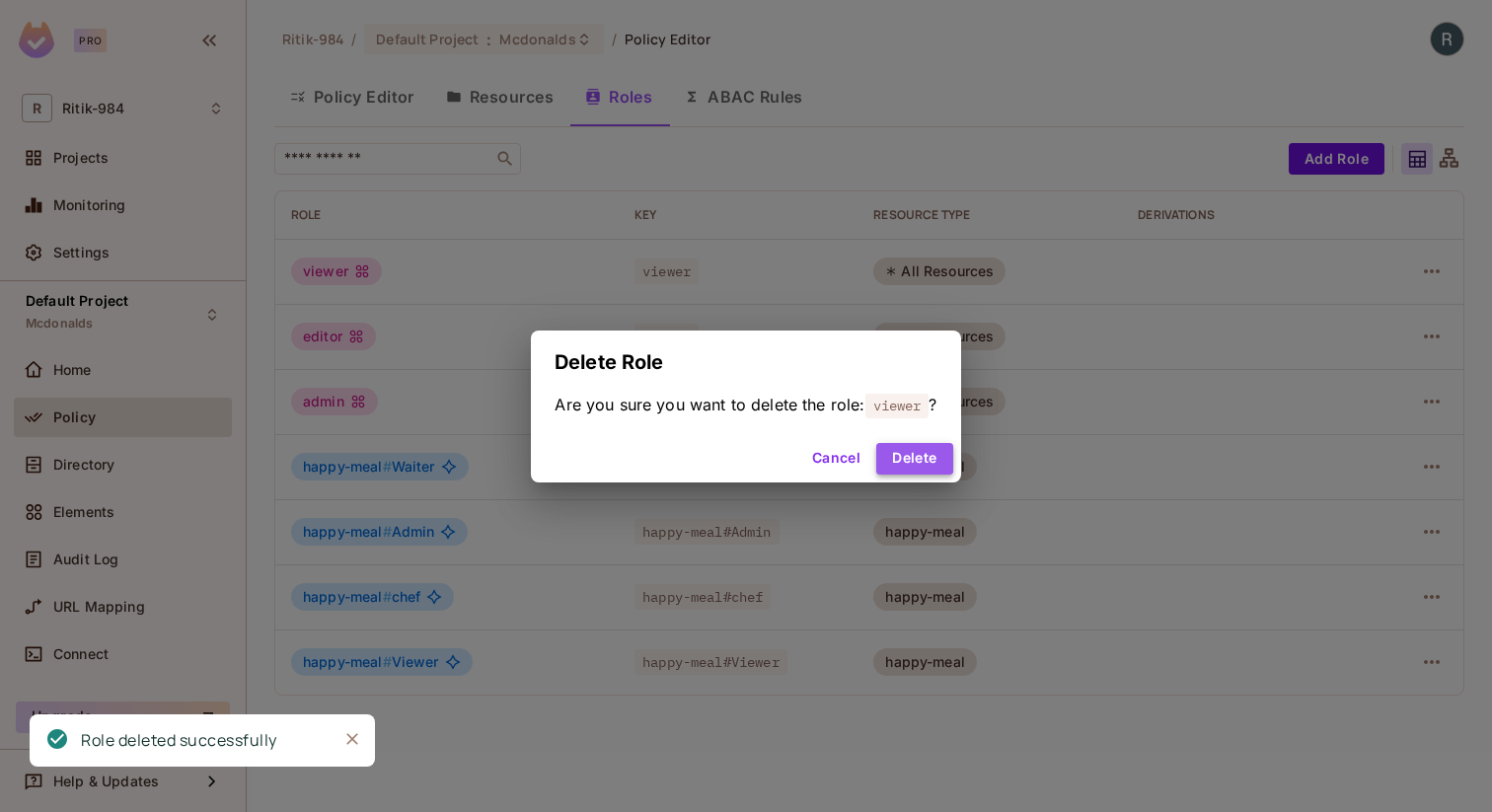 click on "Delete" at bounding box center (914, 459) 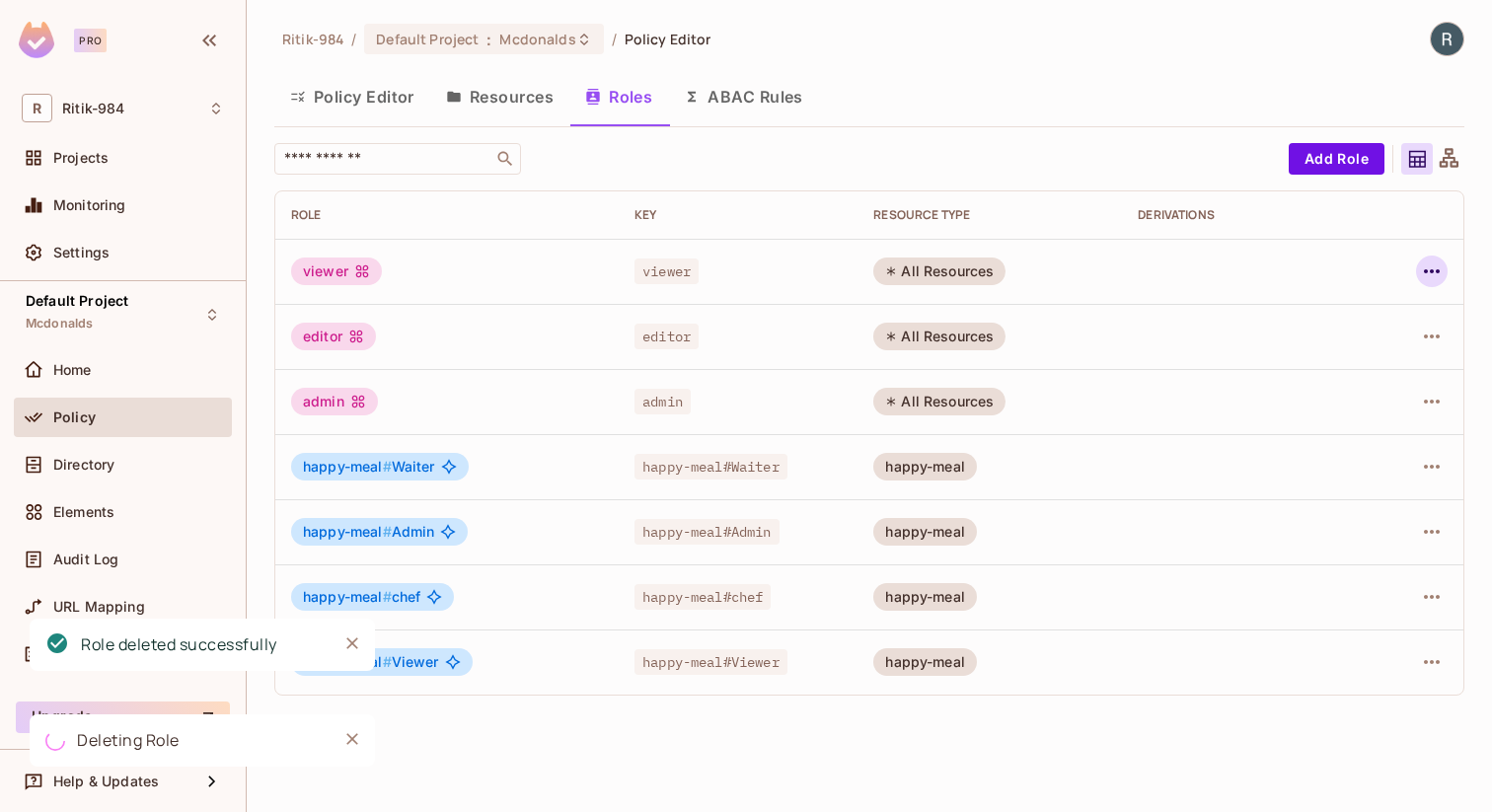 click 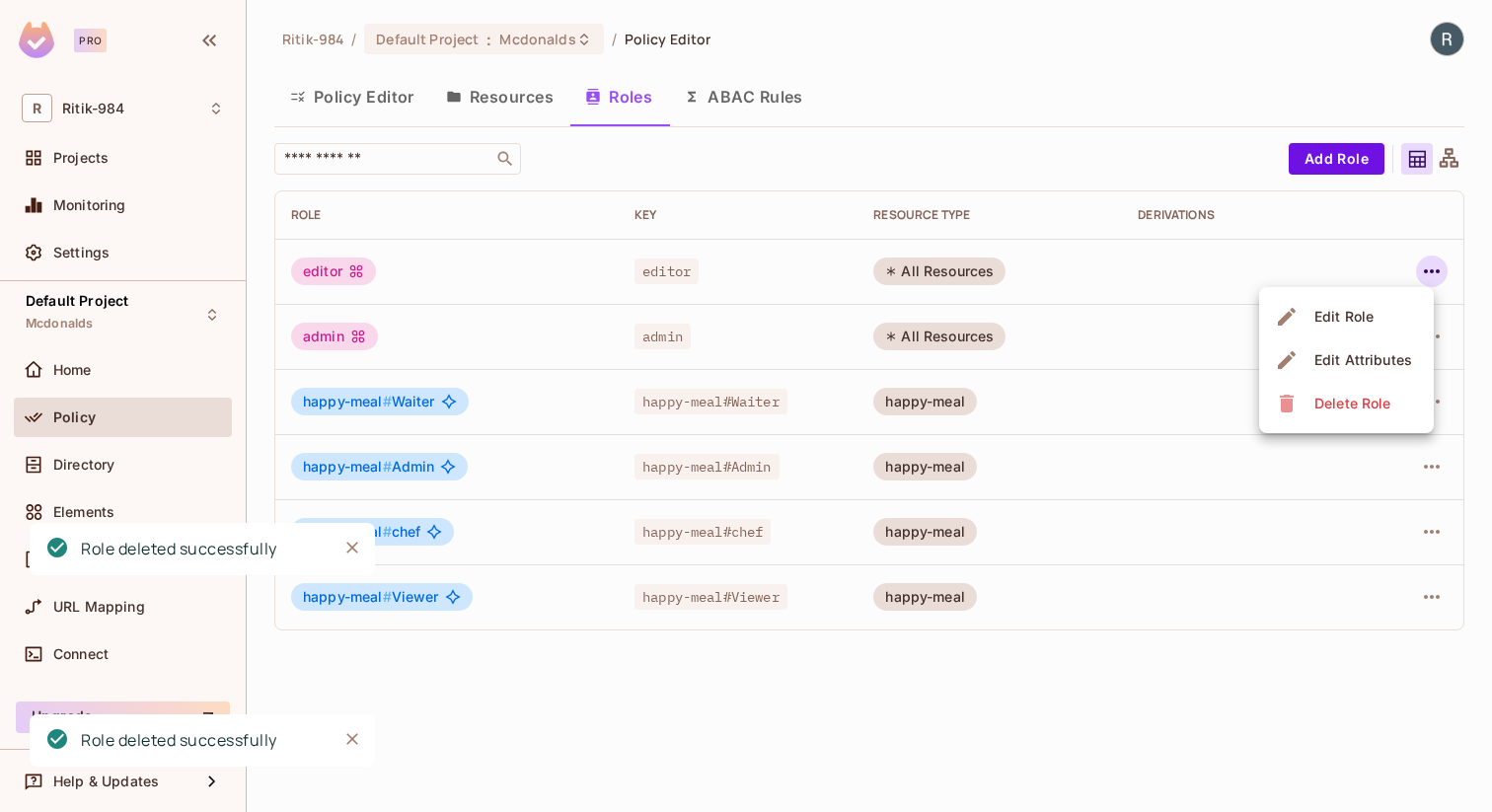 drag, startPoint x: 1311, startPoint y: 378, endPoint x: 1313, endPoint y: 391, distance: 13.152946 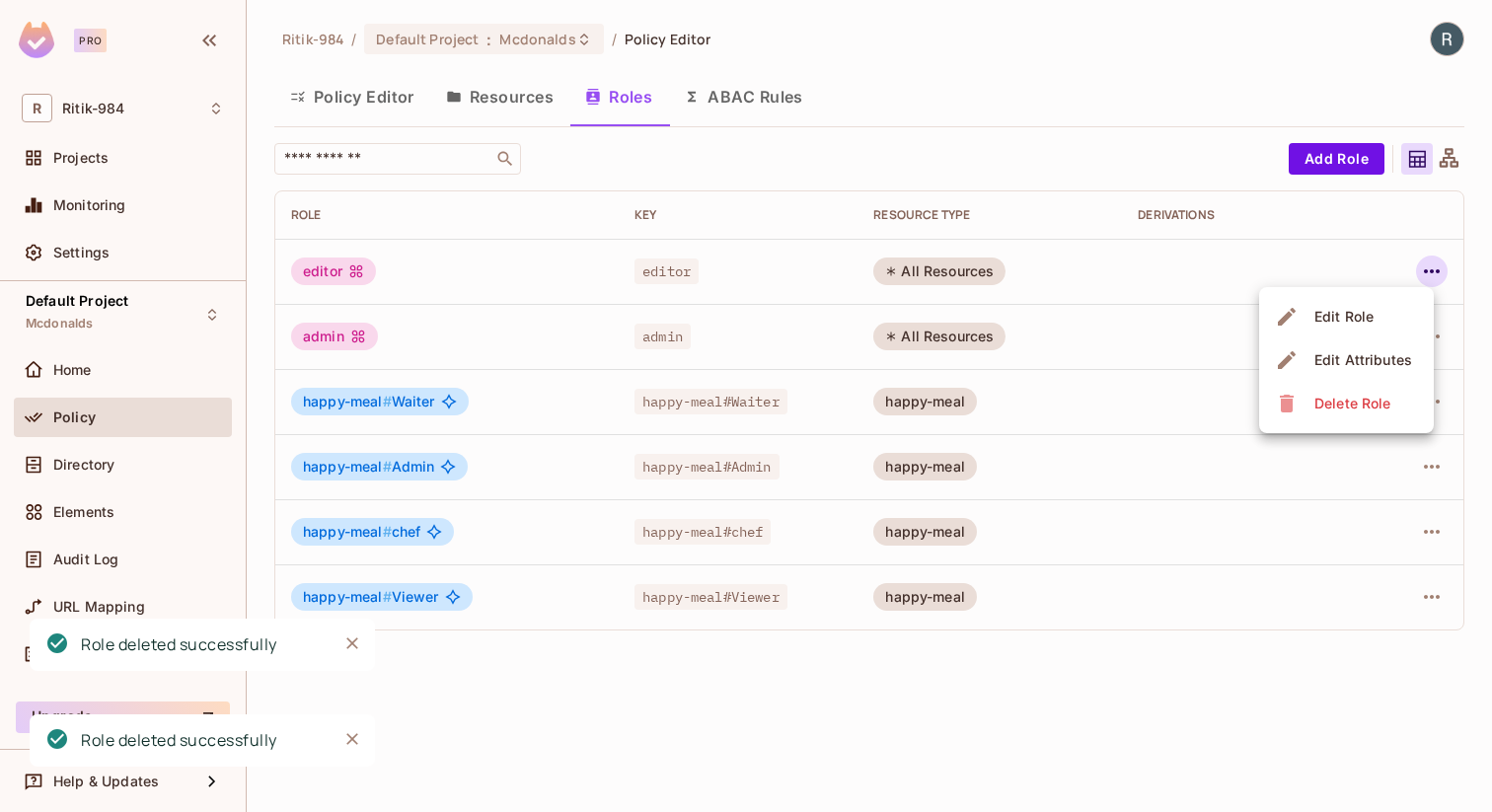 click on "Delete Role" at bounding box center (1352, 404) 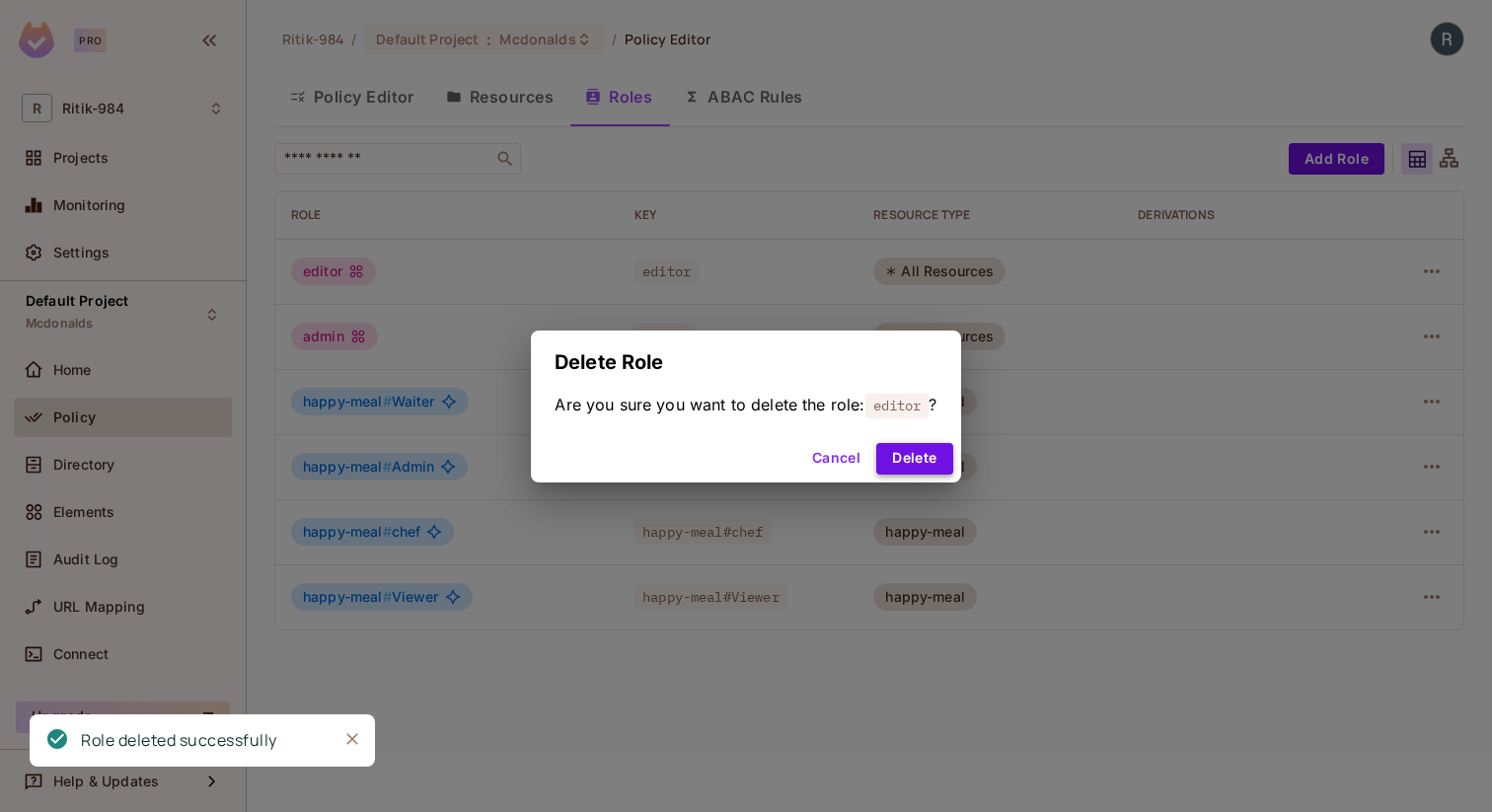 click on "Delete" at bounding box center (914, 459) 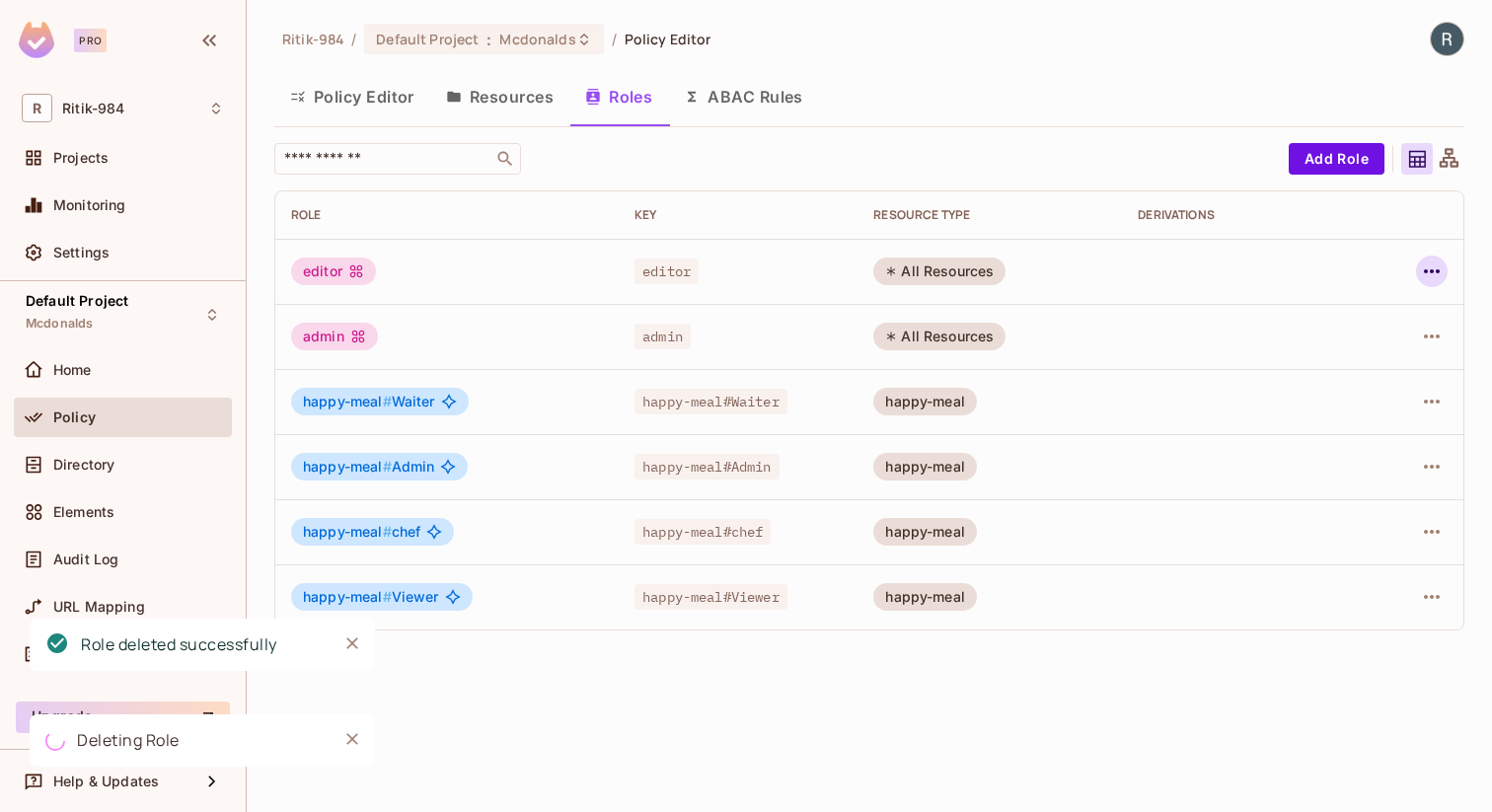 click 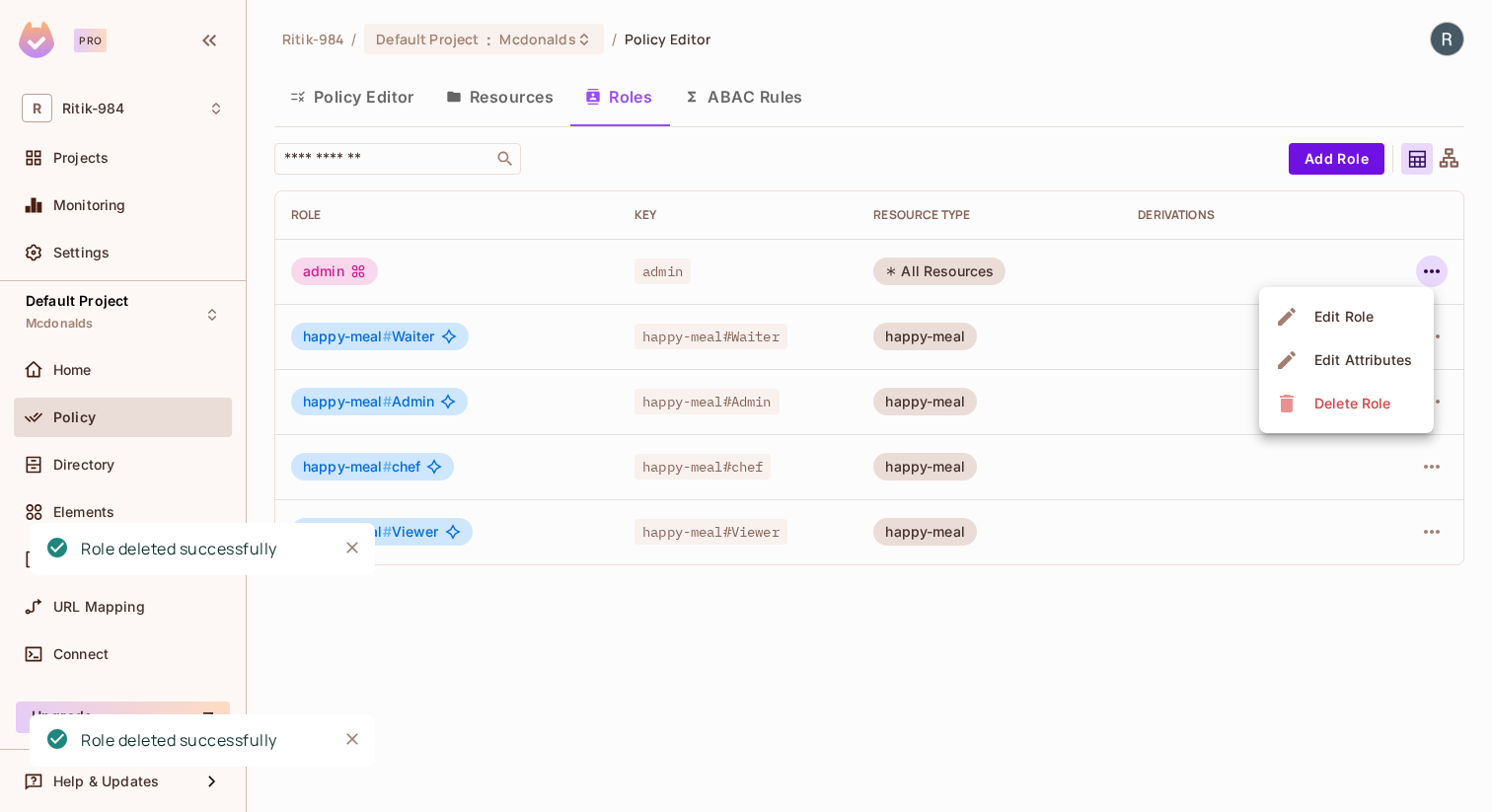 click on "Delete Role" at bounding box center (1352, 404) 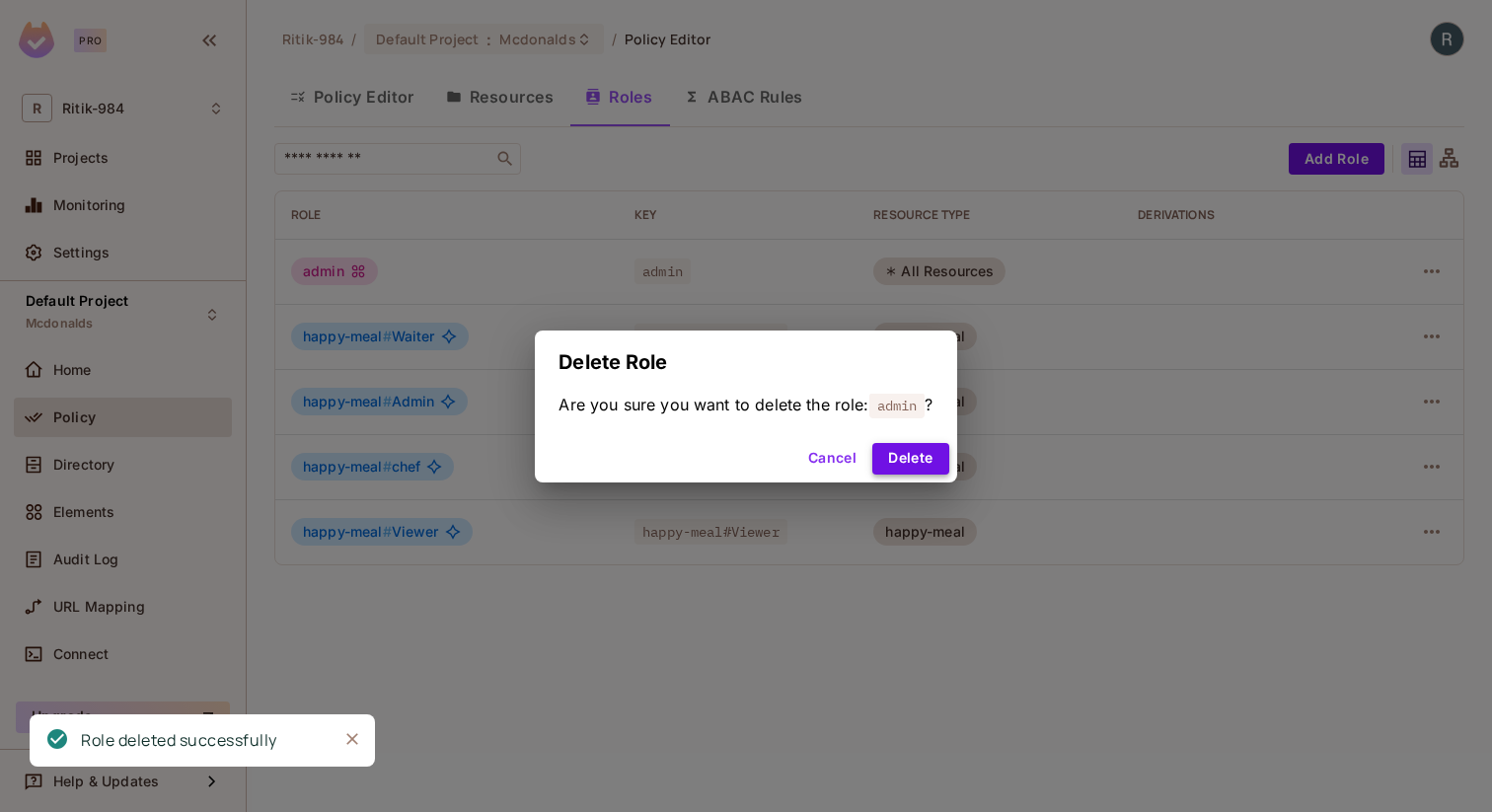 click on "Delete" at bounding box center (910, 459) 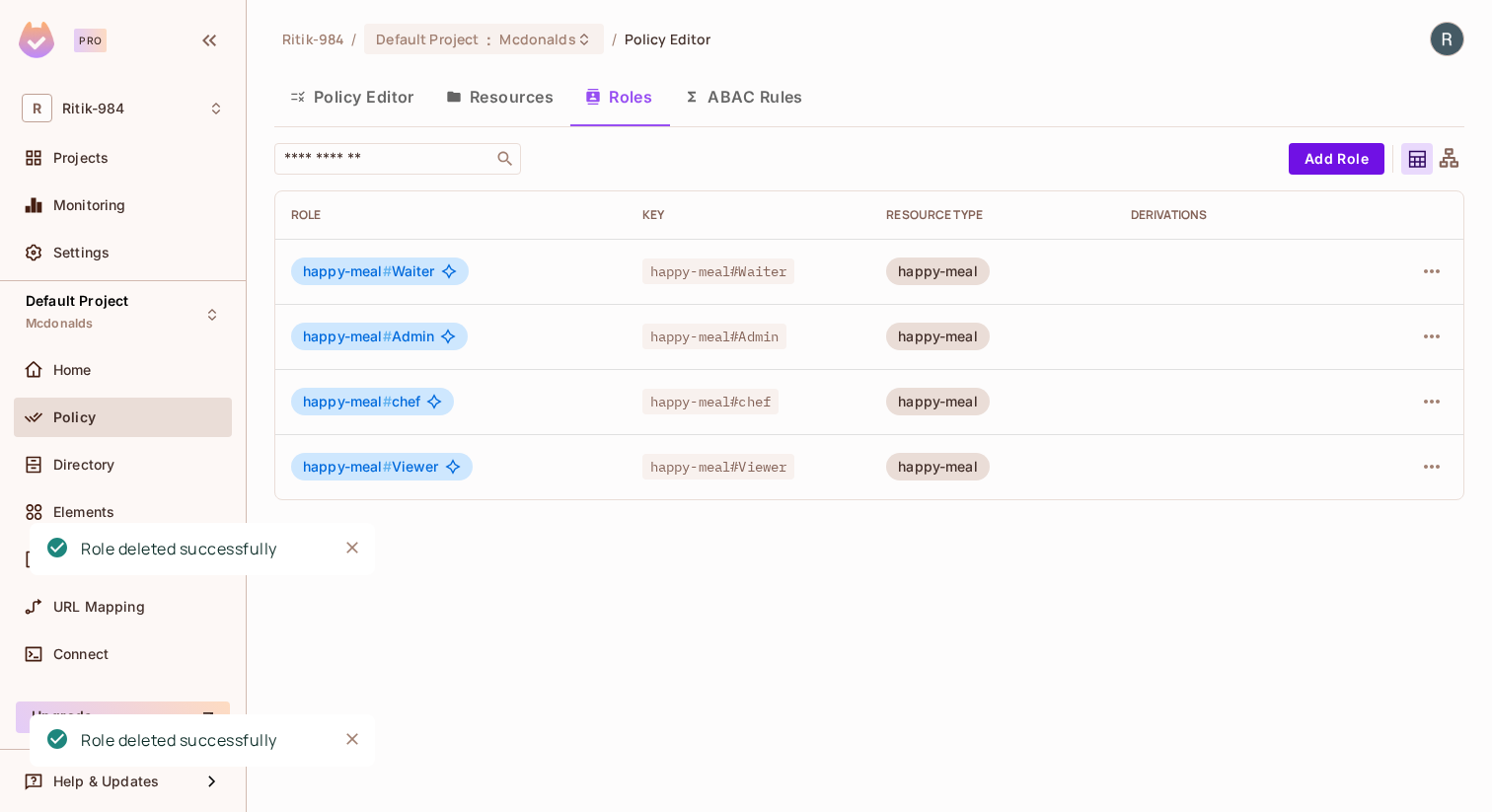 click on "Policy Editor" at bounding box center [352, 97] 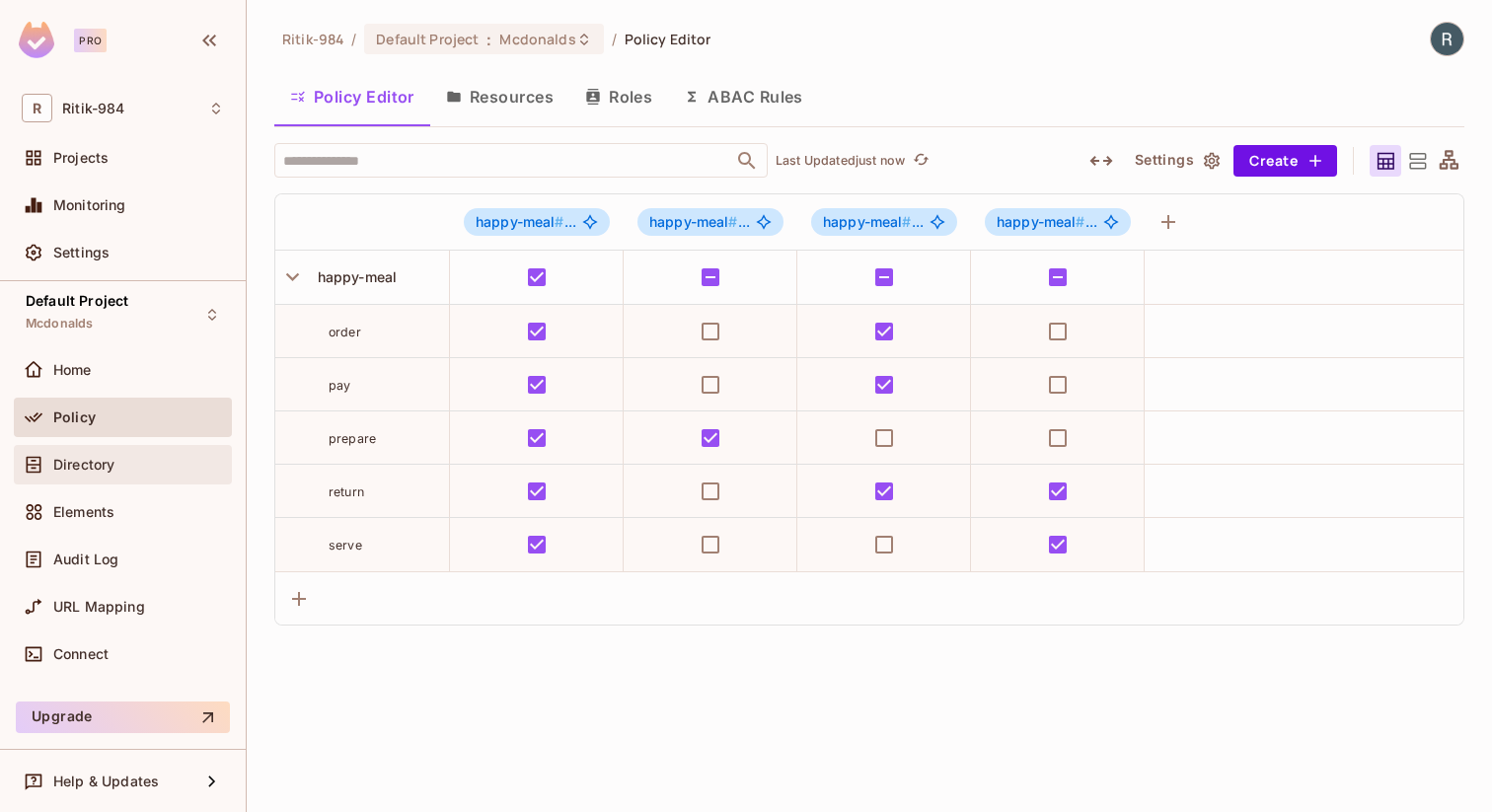 click on "Directory" at bounding box center [122, 465] 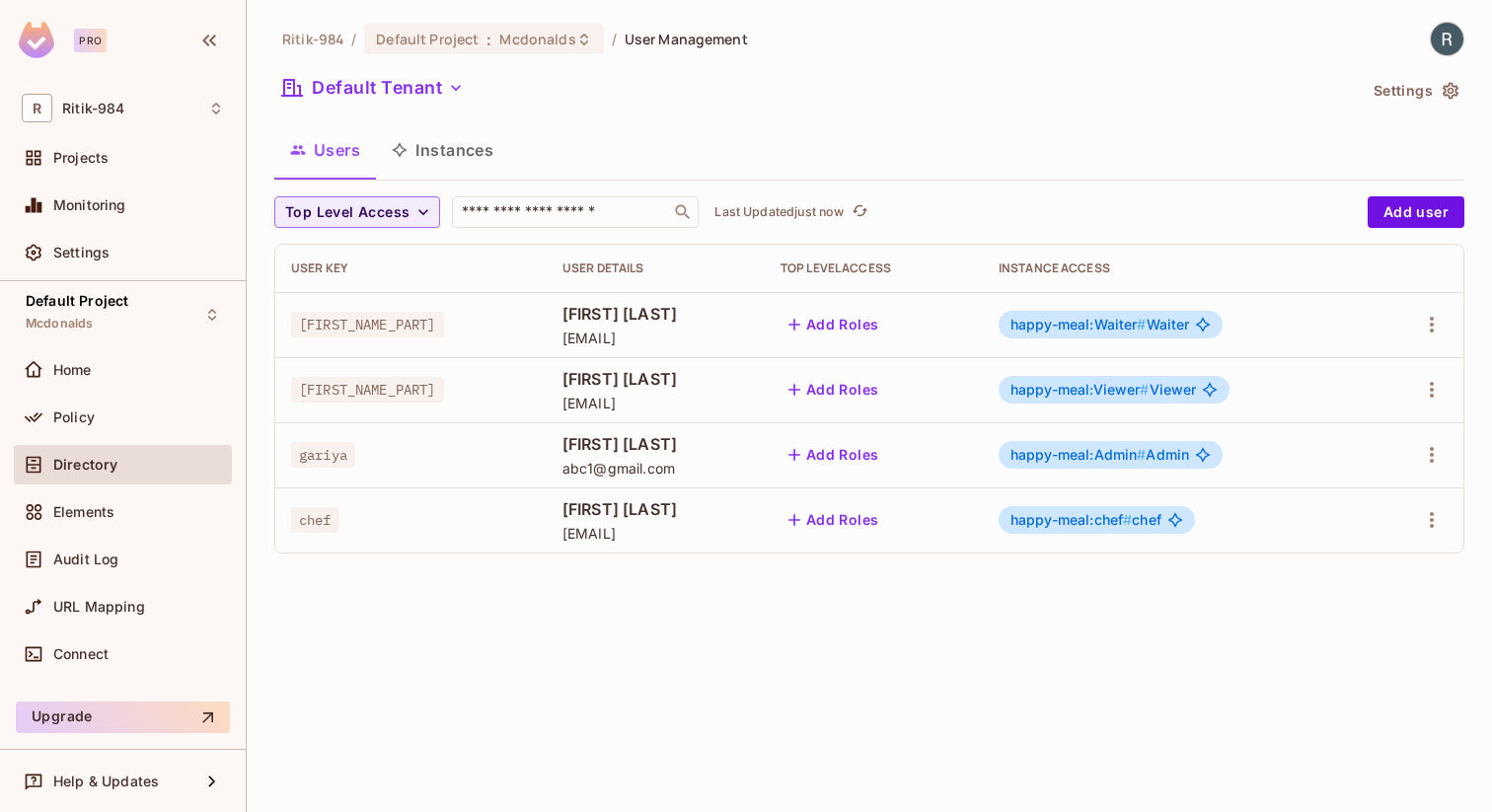 click on "[FIRST] [LAST]" at bounding box center [655, 509] 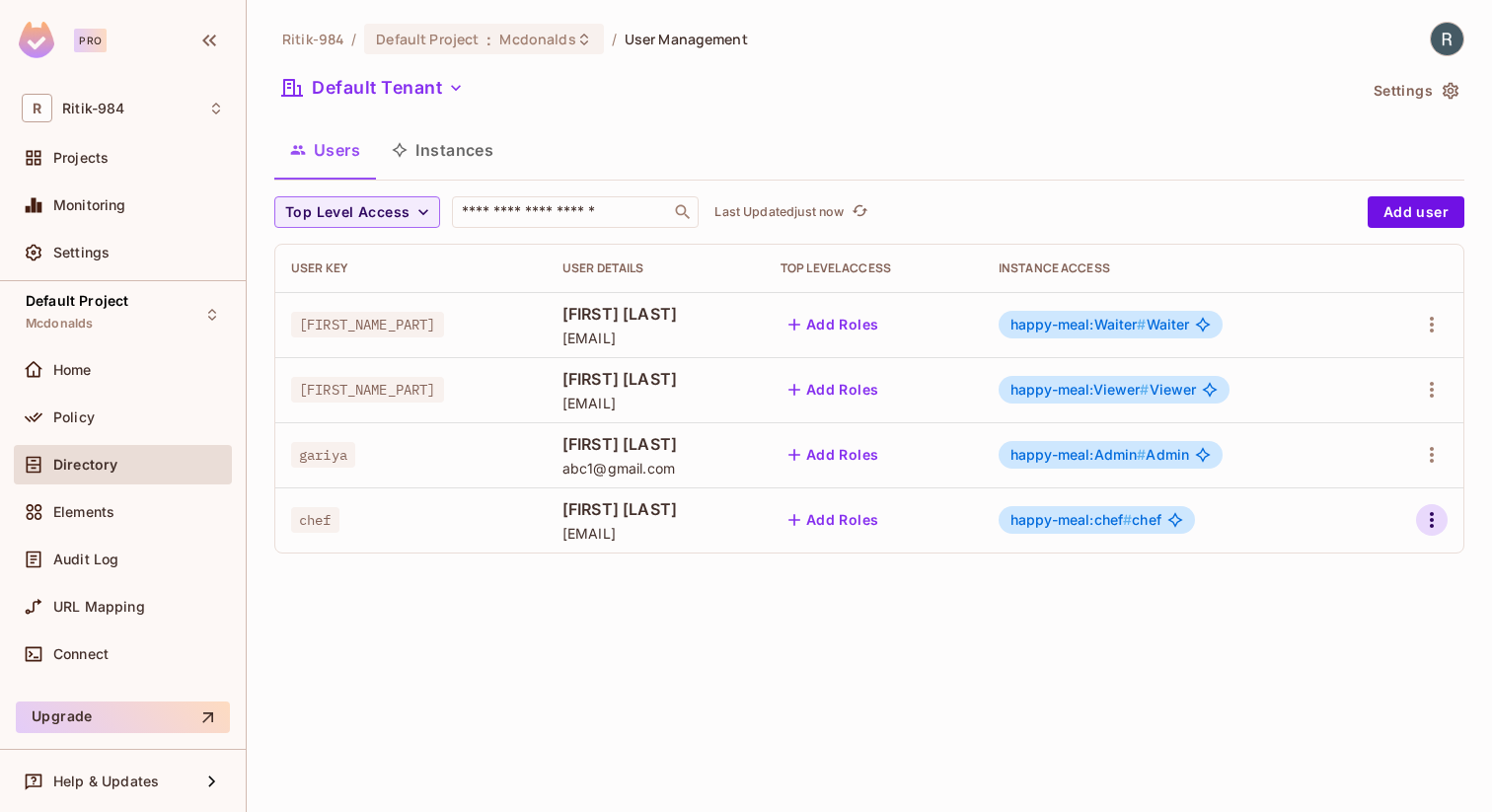 click 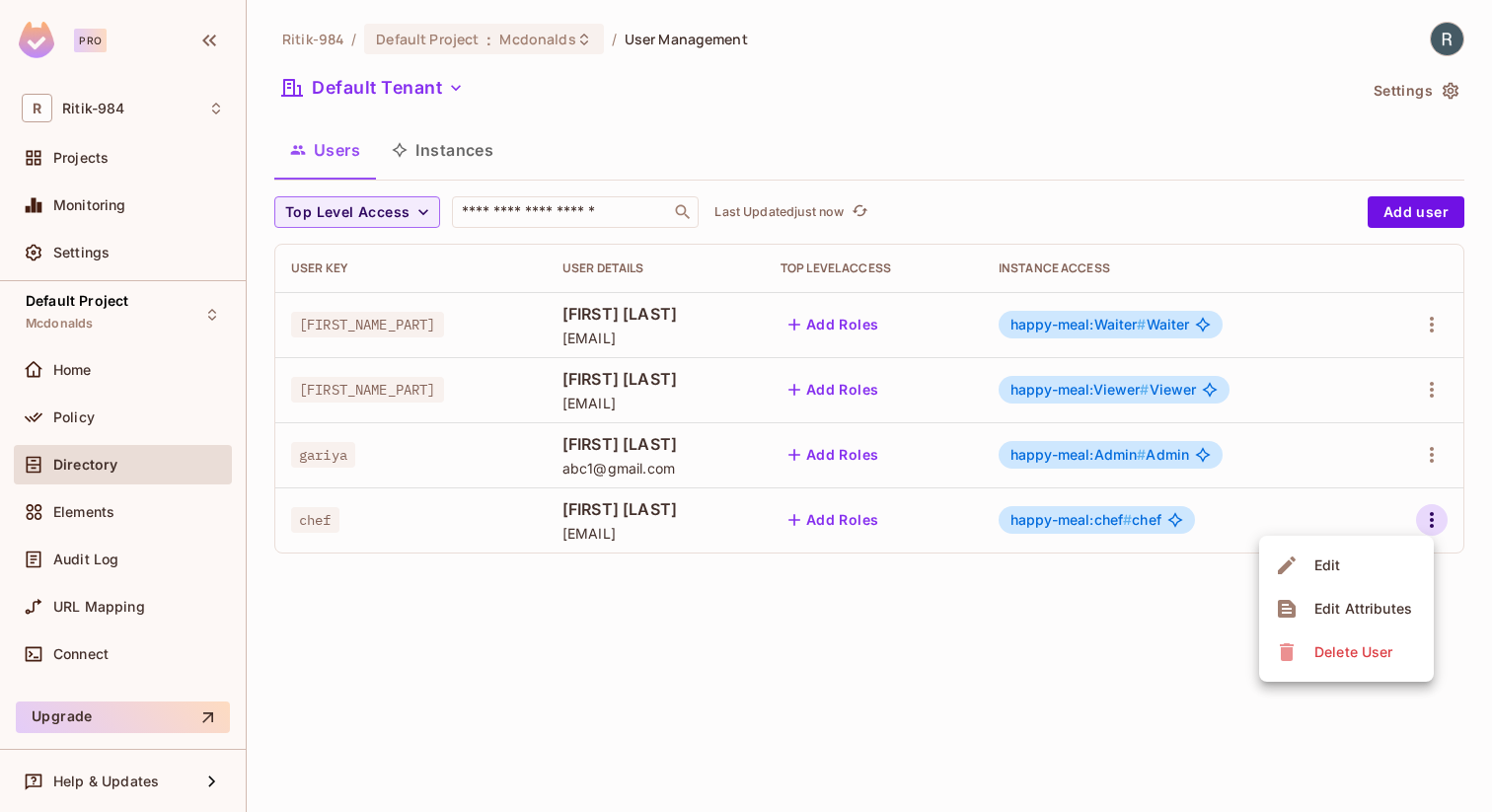 click on "Edit" at bounding box center [1327, 565] 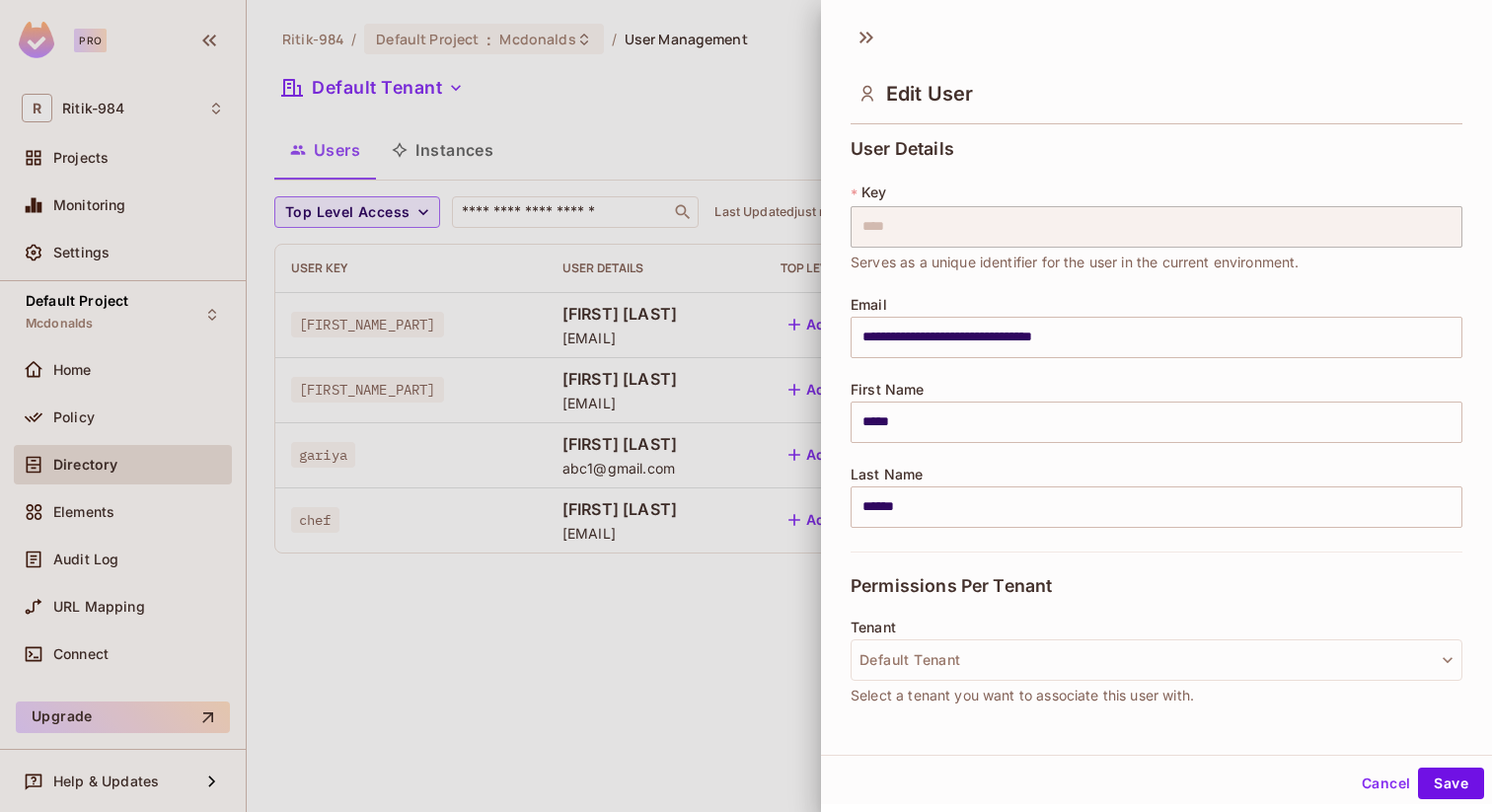 drag, startPoint x: 922, startPoint y: 420, endPoint x: 806, endPoint y: 420, distance: 116 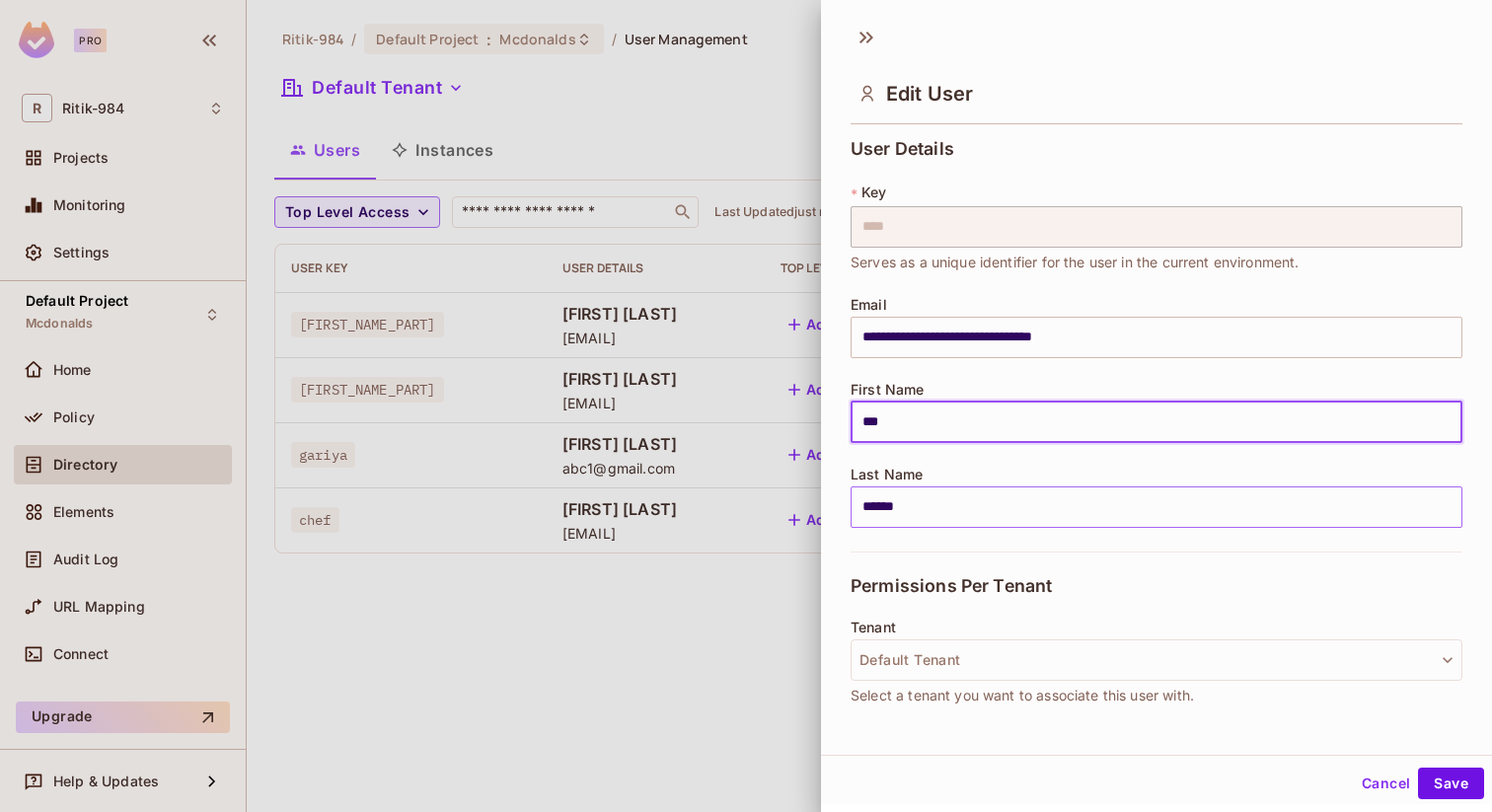 type on "***" 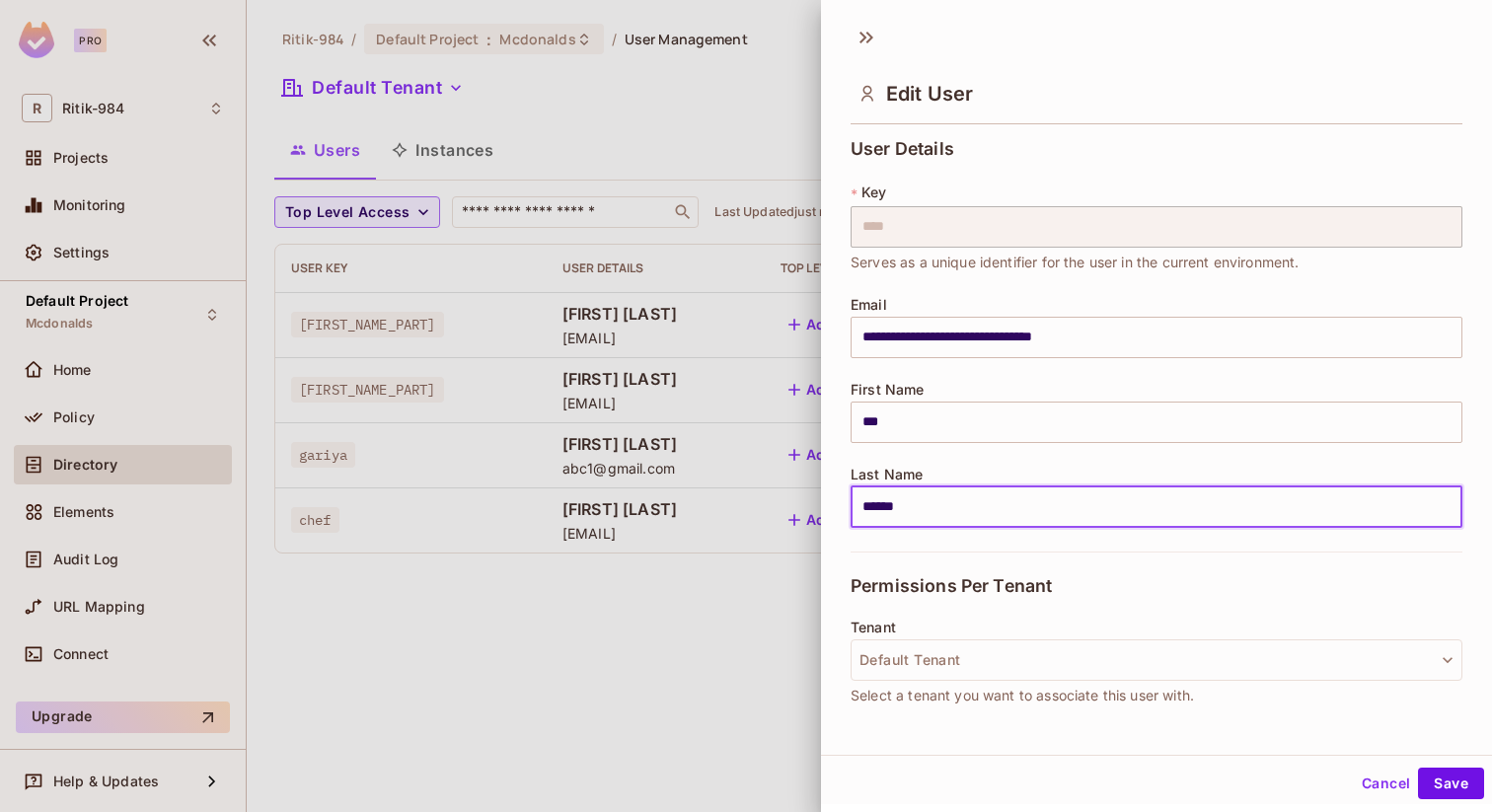 drag, startPoint x: 932, startPoint y: 505, endPoint x: 774, endPoint y: 505, distance: 158 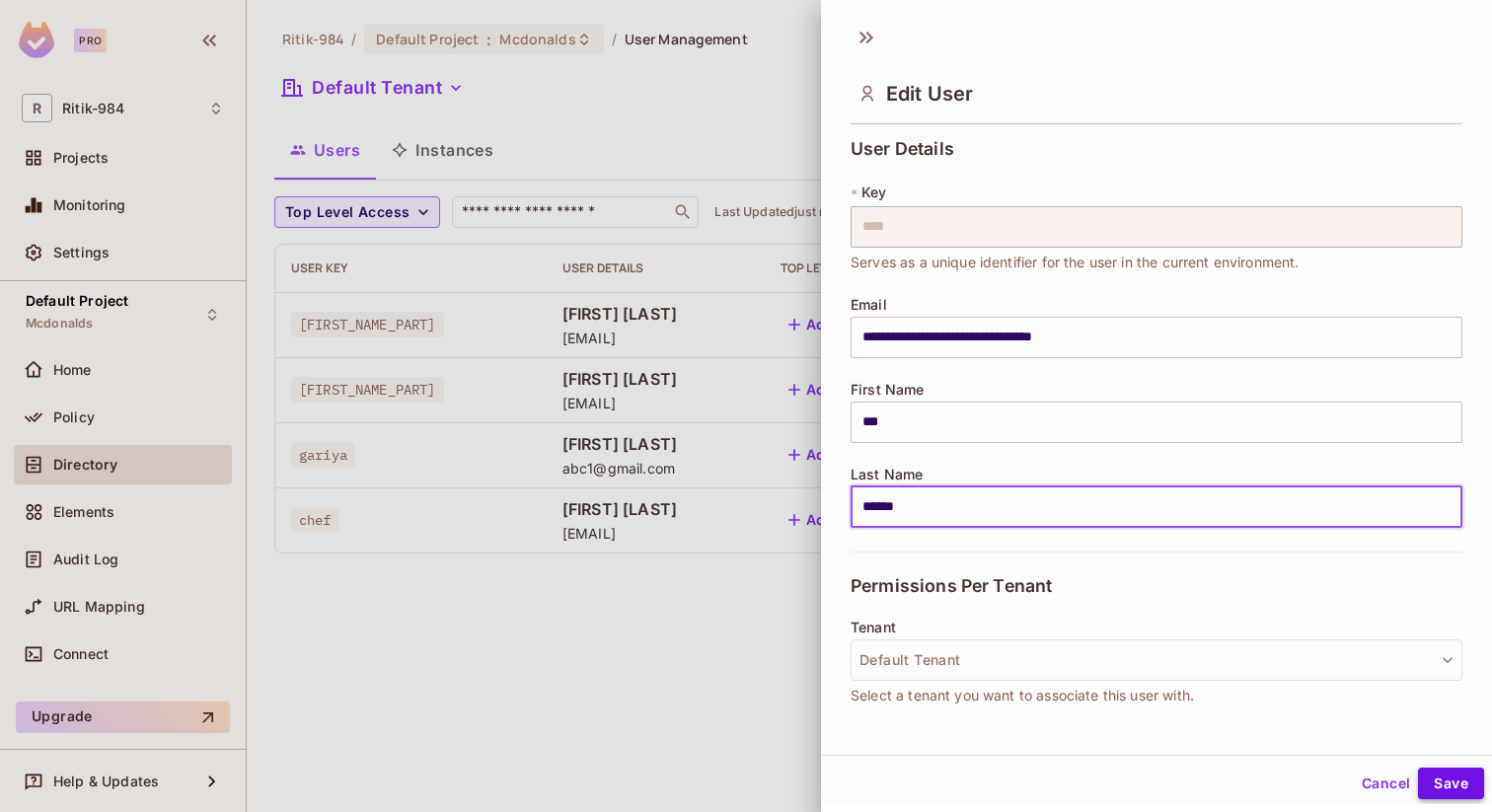 type on "******" 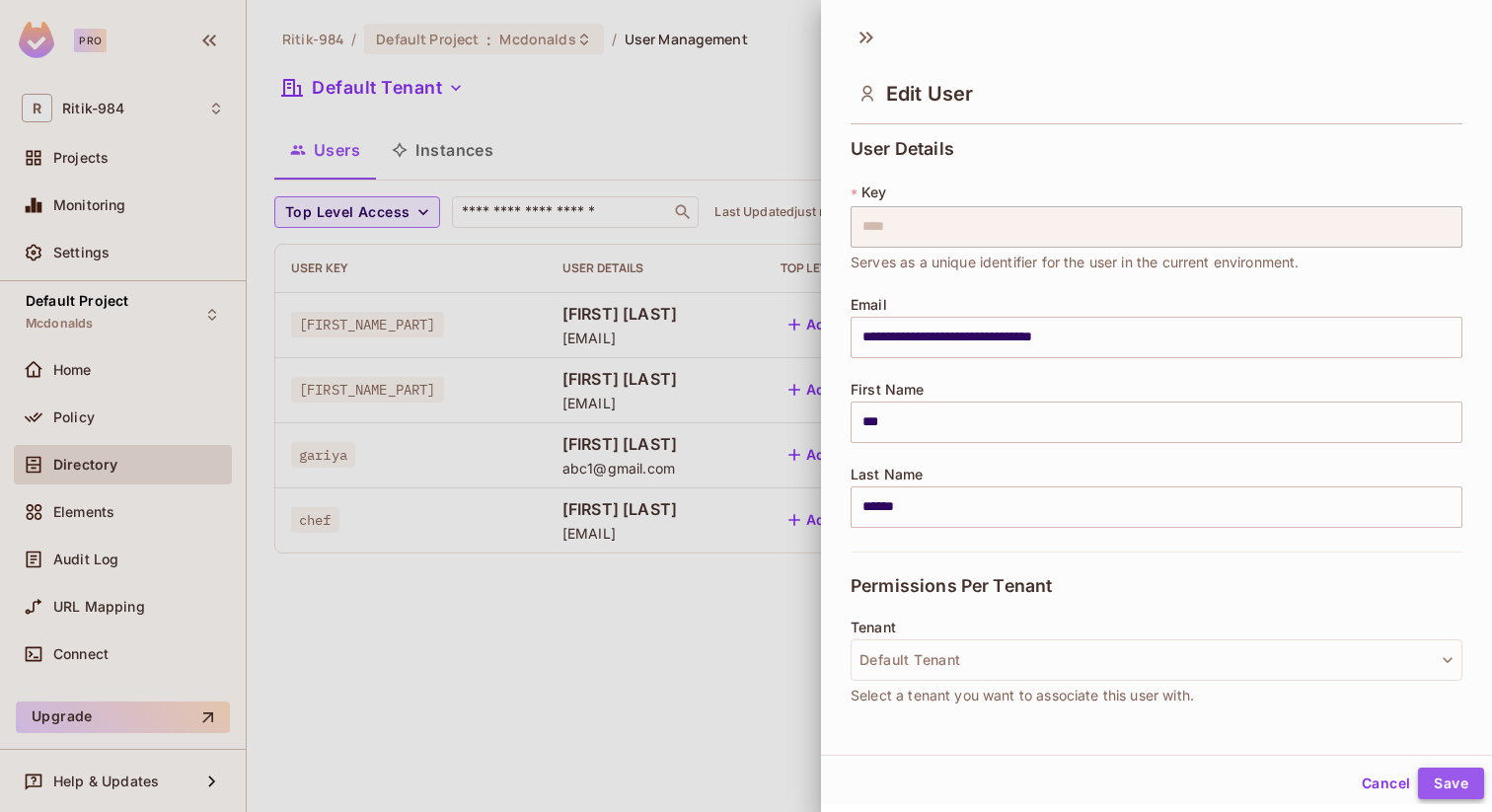 click on "Save" at bounding box center [1451, 783] 